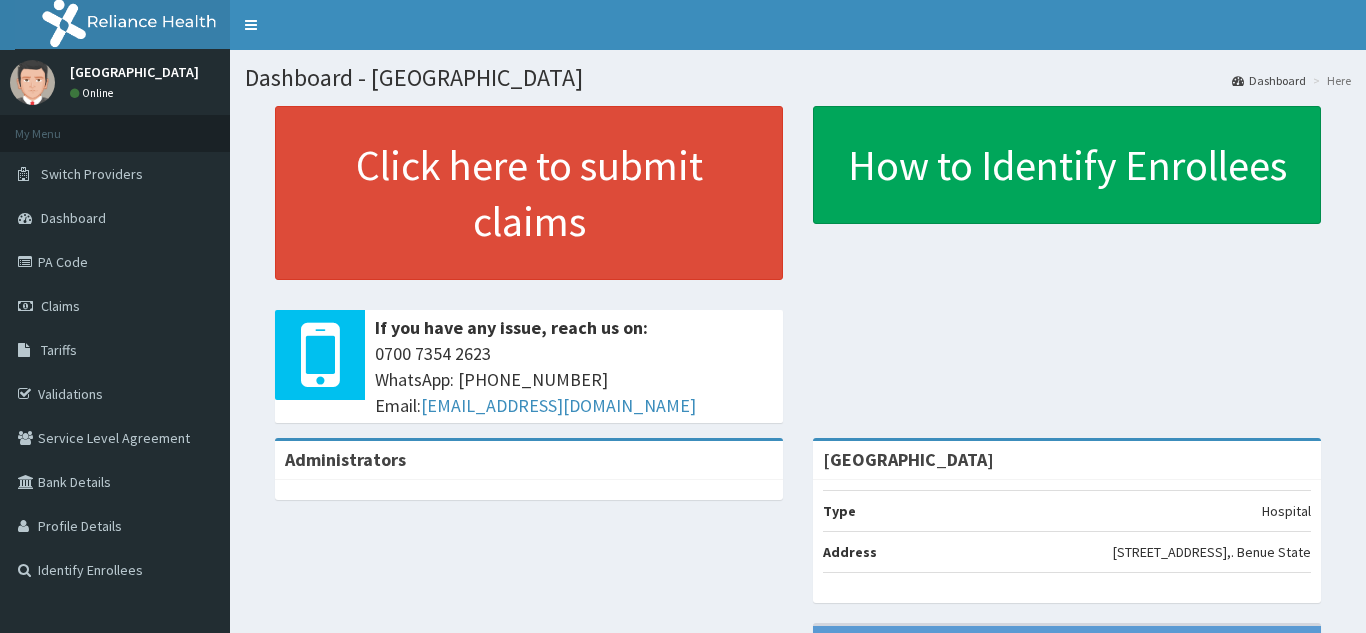 scroll, scrollTop: 0, scrollLeft: 0, axis: both 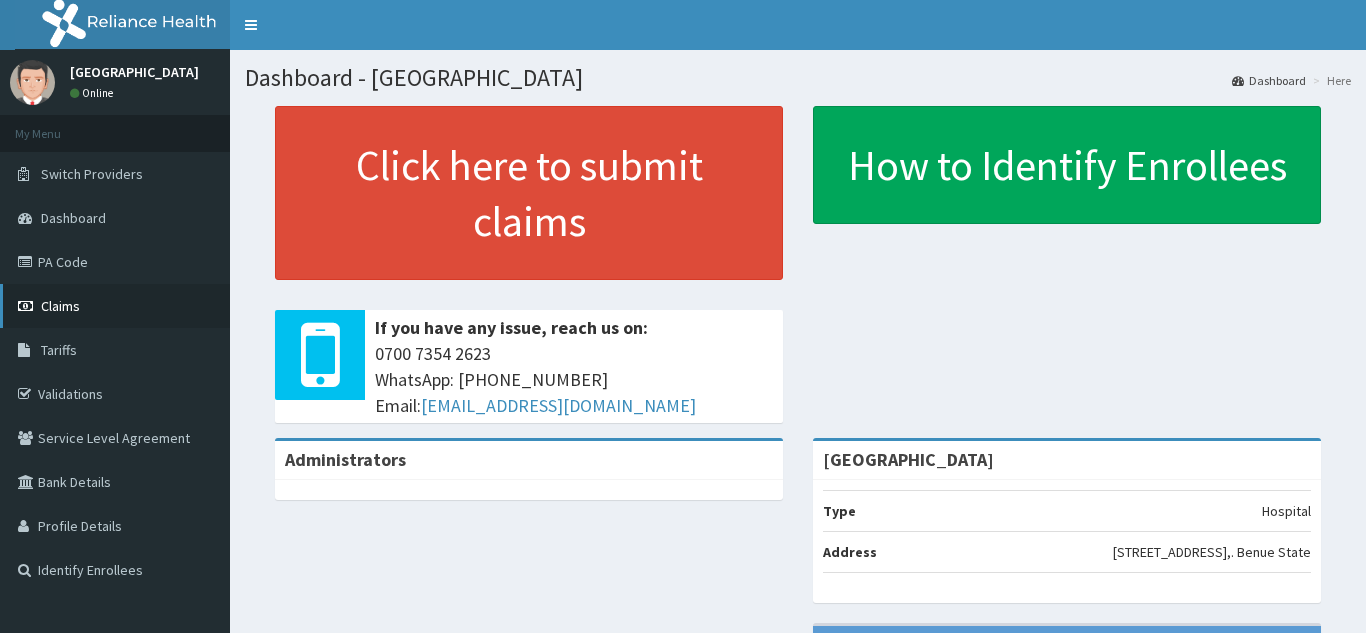 click on "Claims" at bounding box center [115, 306] 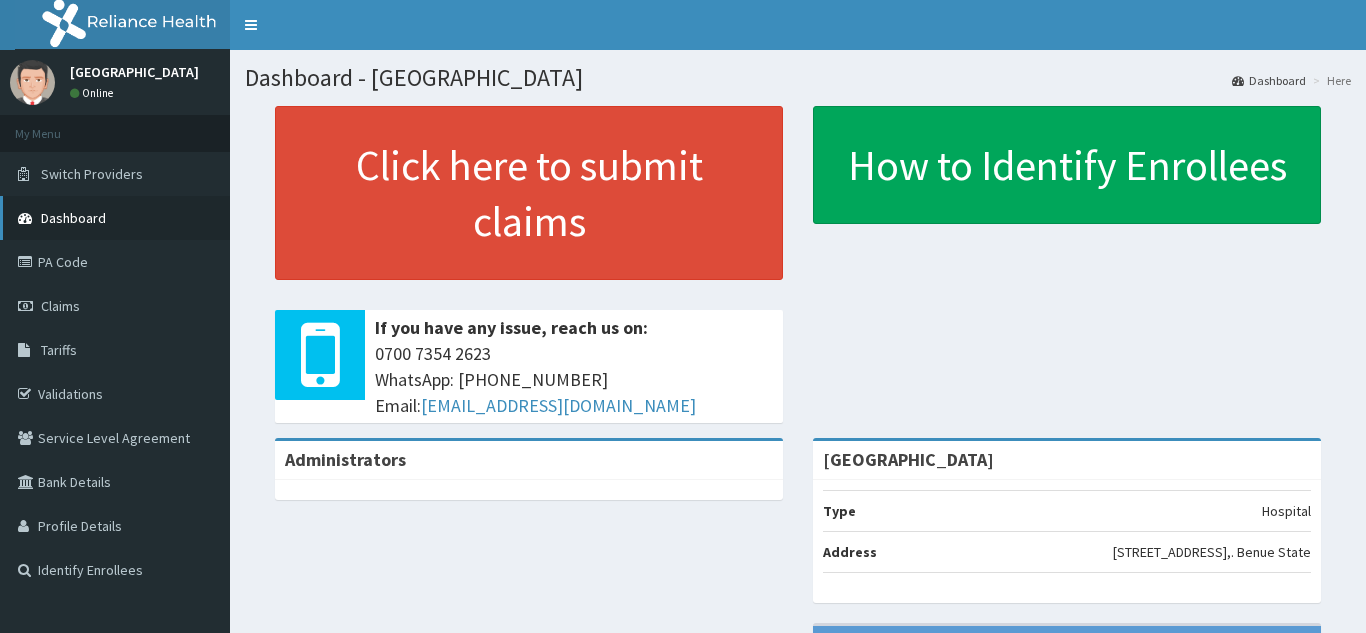 click on "Dashboard" at bounding box center [115, 218] 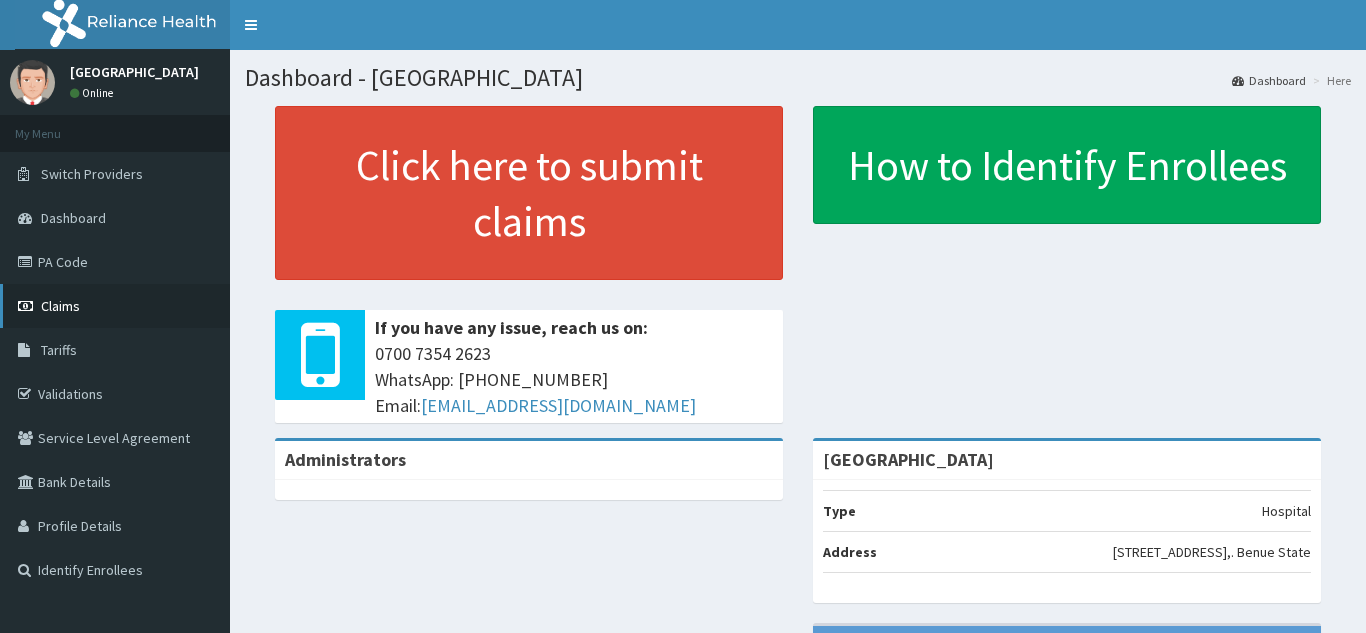 drag, startPoint x: 149, startPoint y: 216, endPoint x: 117, endPoint y: 296, distance: 86.162636 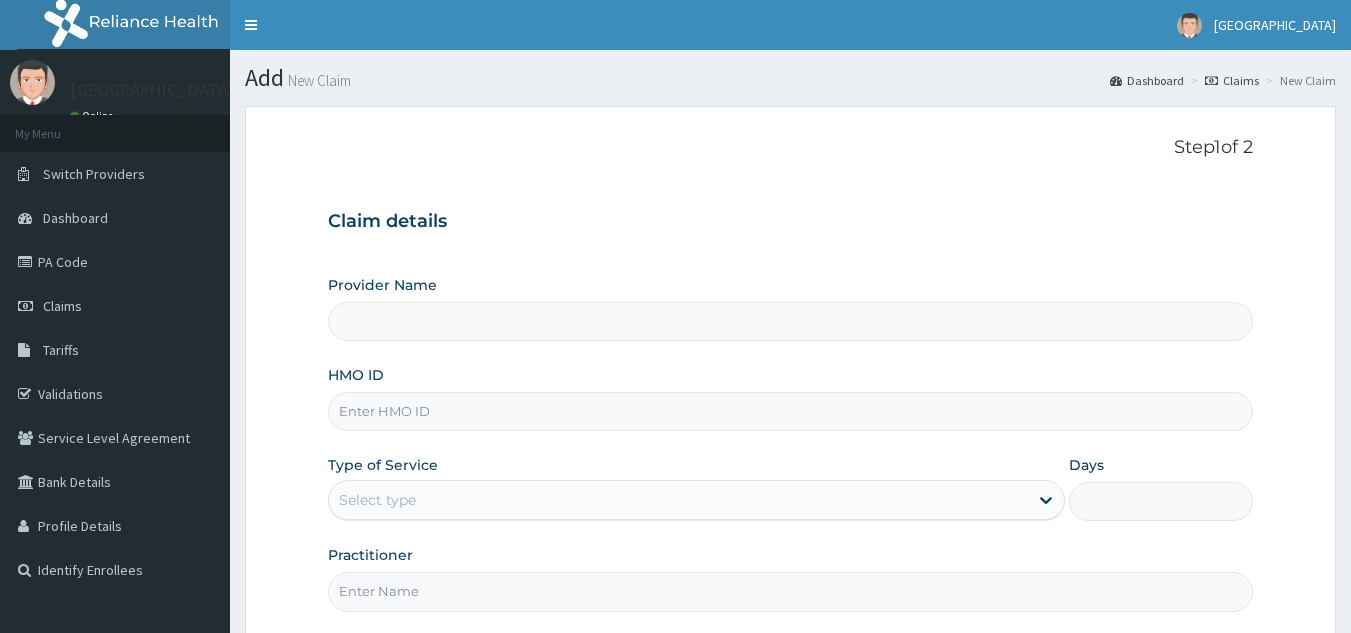 scroll, scrollTop: 0, scrollLeft: 0, axis: both 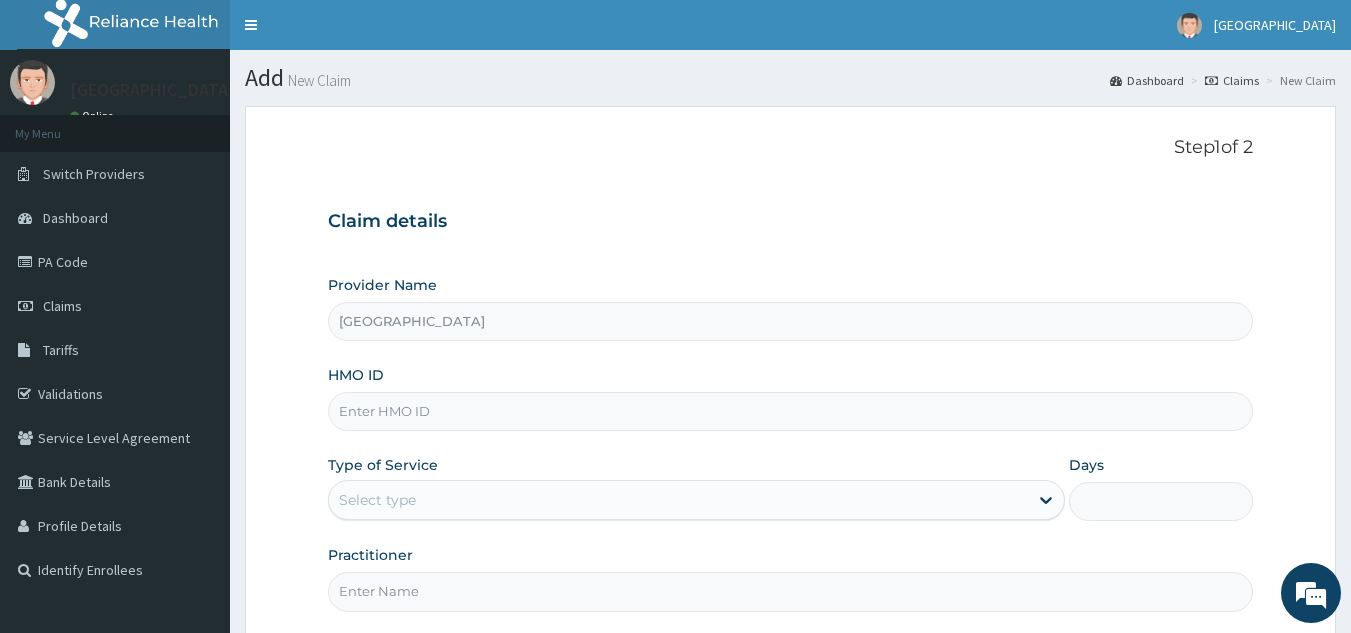 click on "HMO ID" at bounding box center (791, 411) 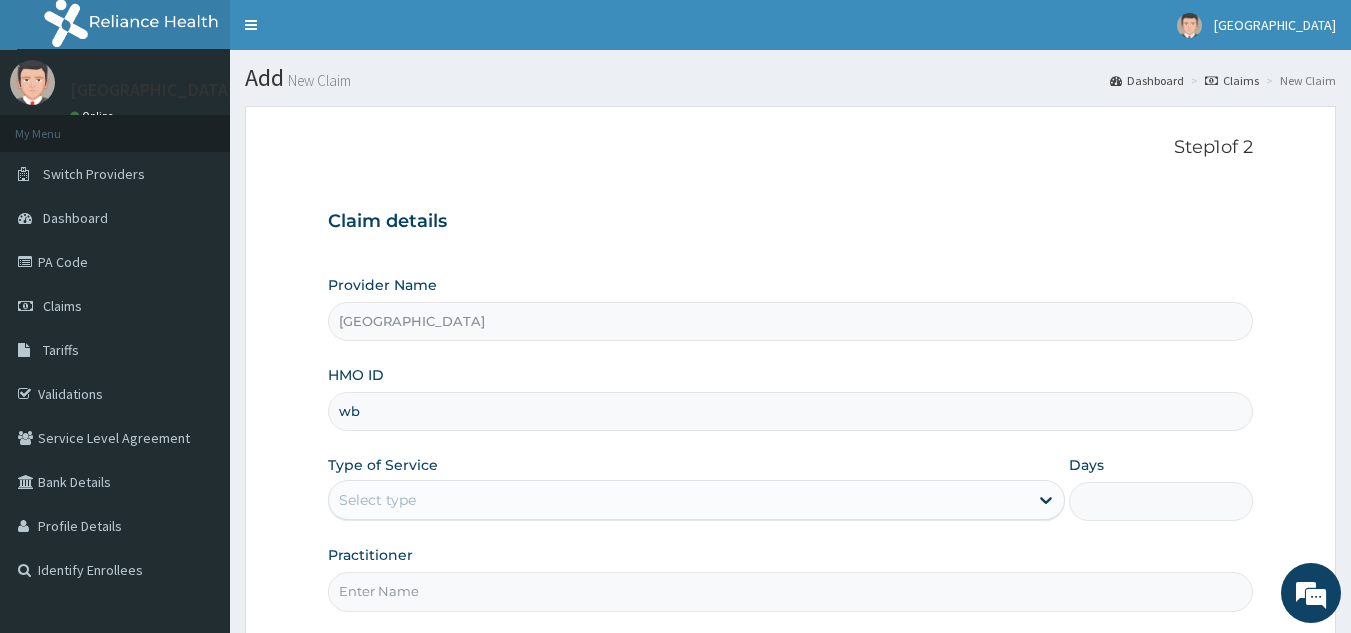 type on "w" 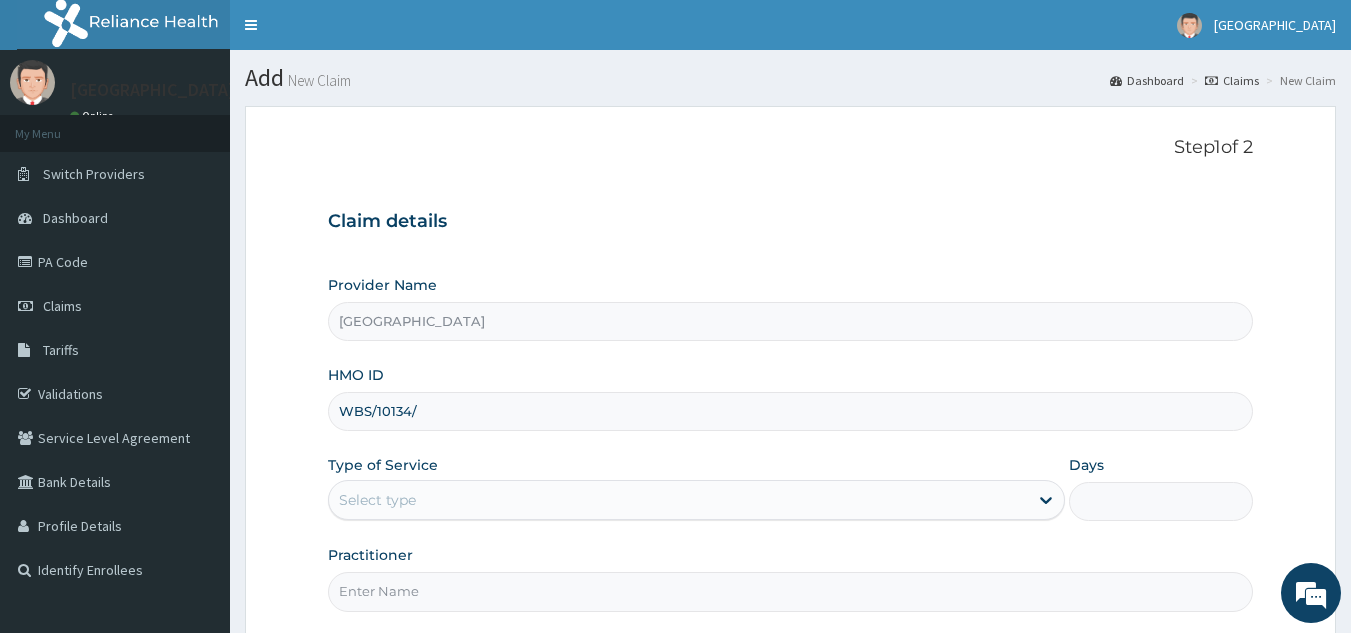 type on "WBS/10134/B" 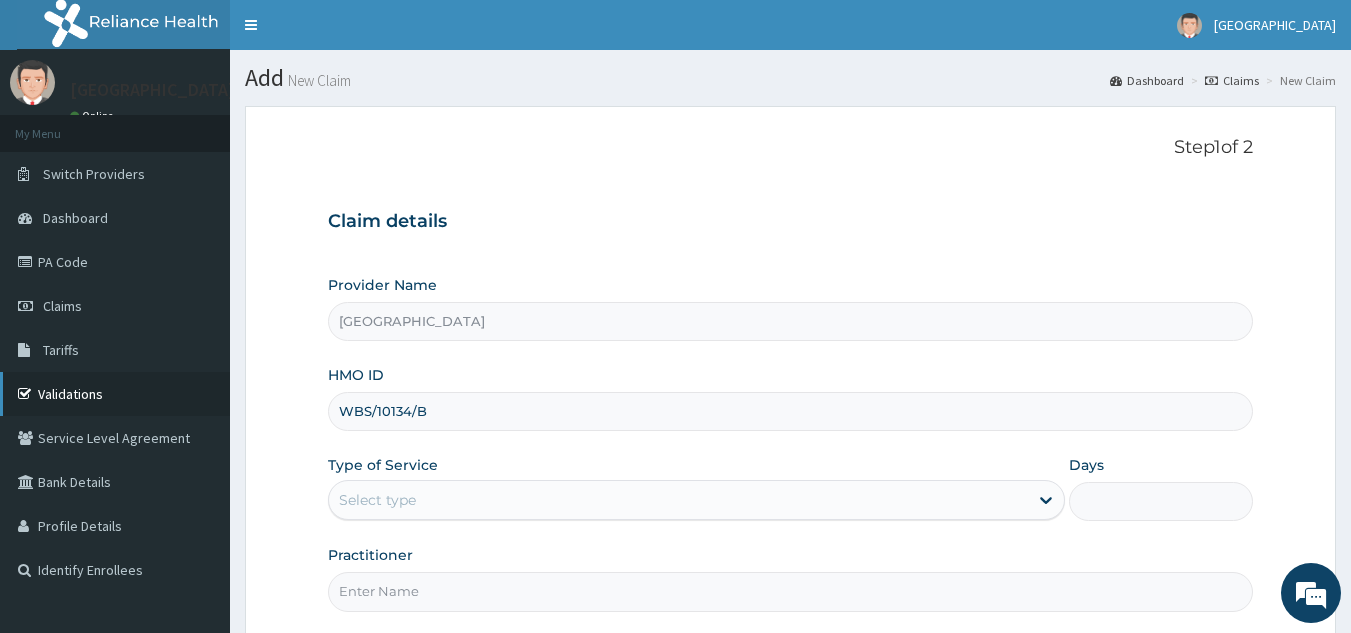 click on "Validations" at bounding box center (115, 394) 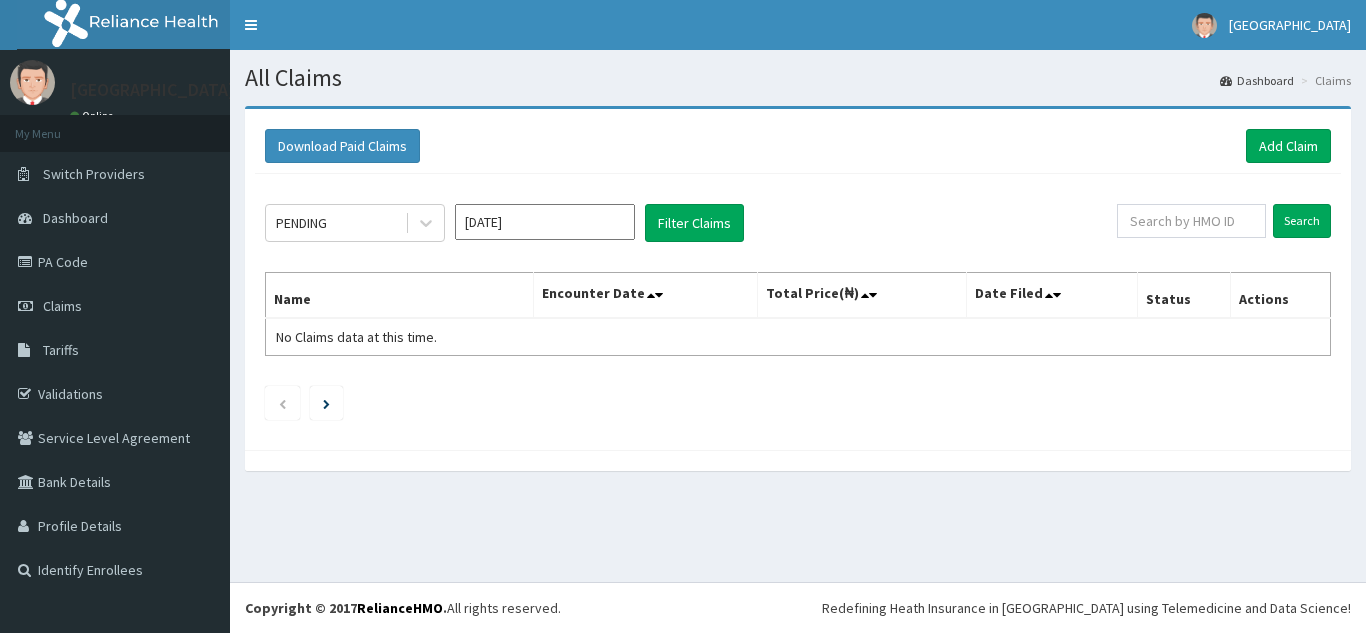 scroll, scrollTop: 0, scrollLeft: 0, axis: both 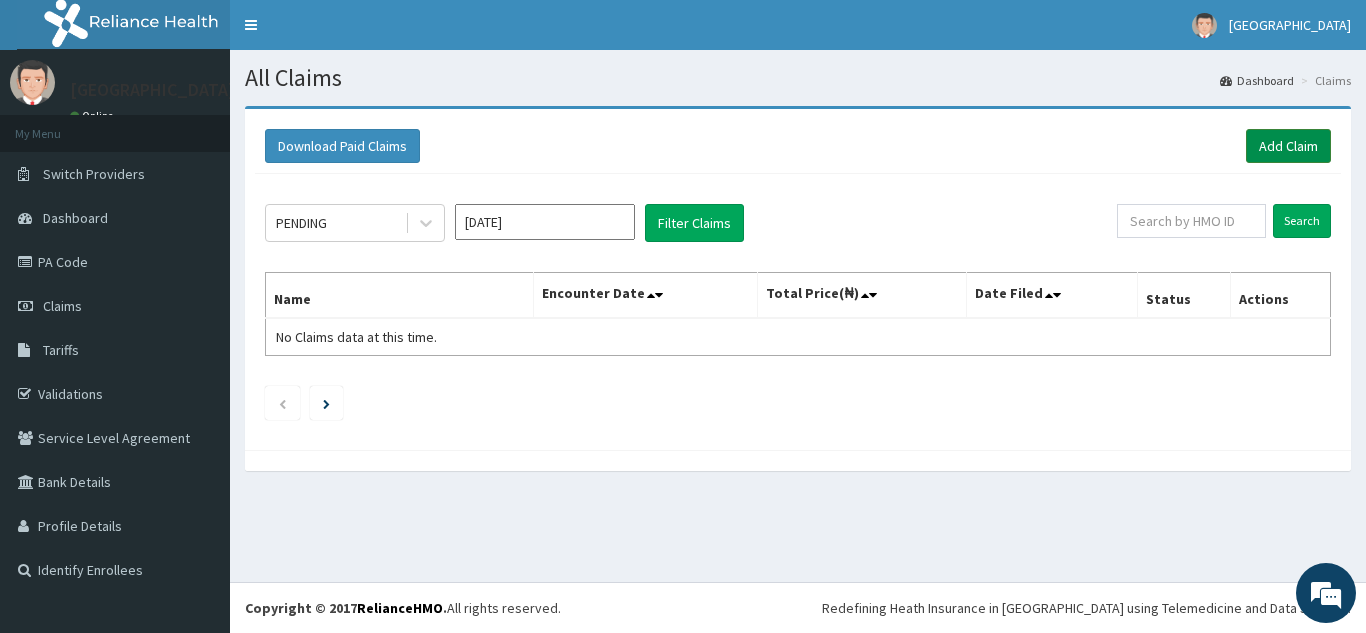 click on "Add Claim" at bounding box center [1288, 146] 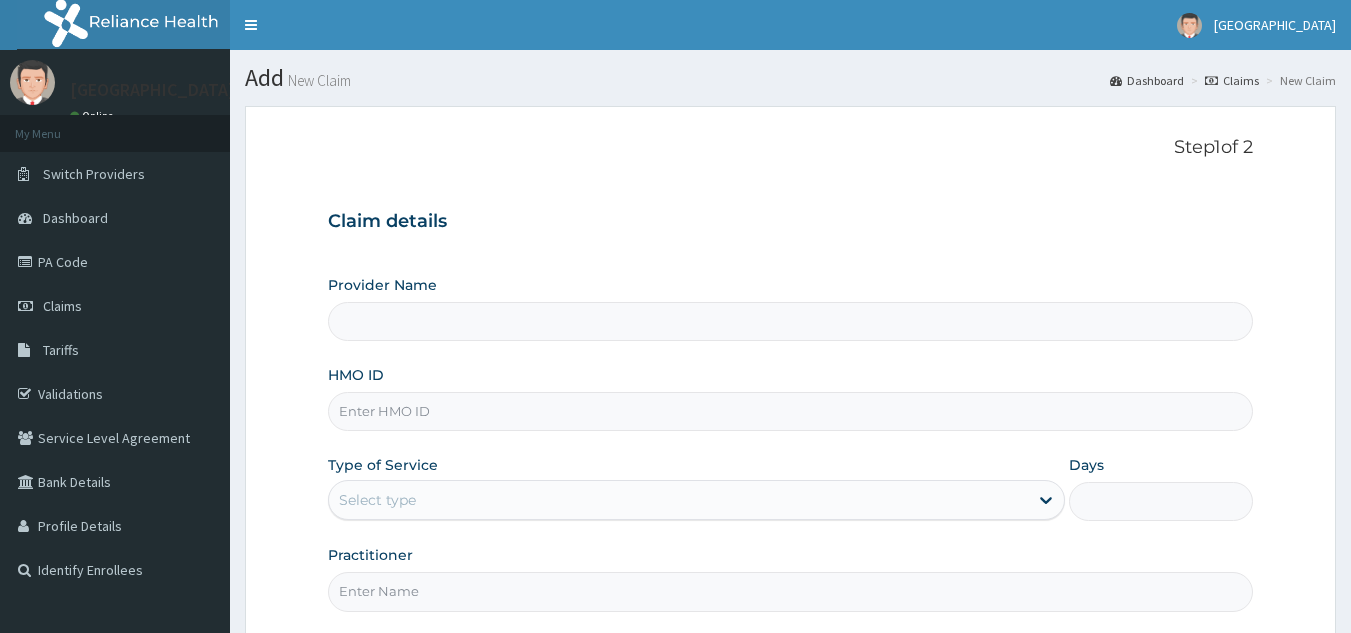 scroll, scrollTop: 0, scrollLeft: 0, axis: both 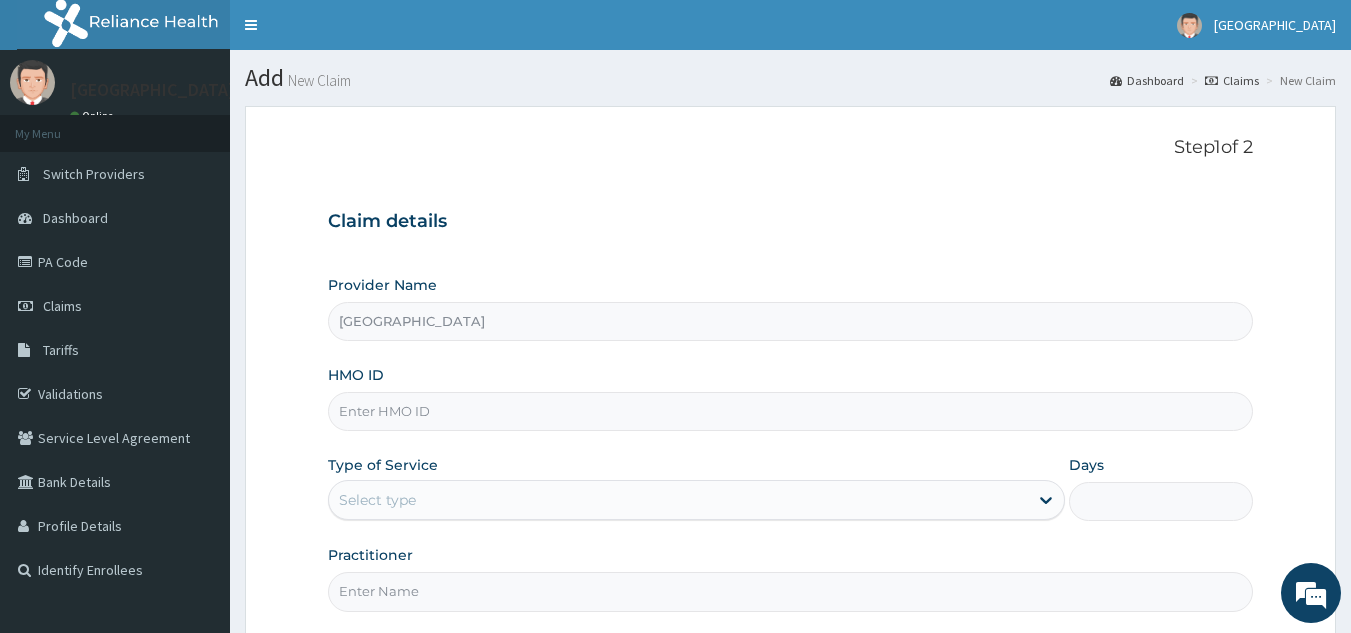type on "[GEOGRAPHIC_DATA]" 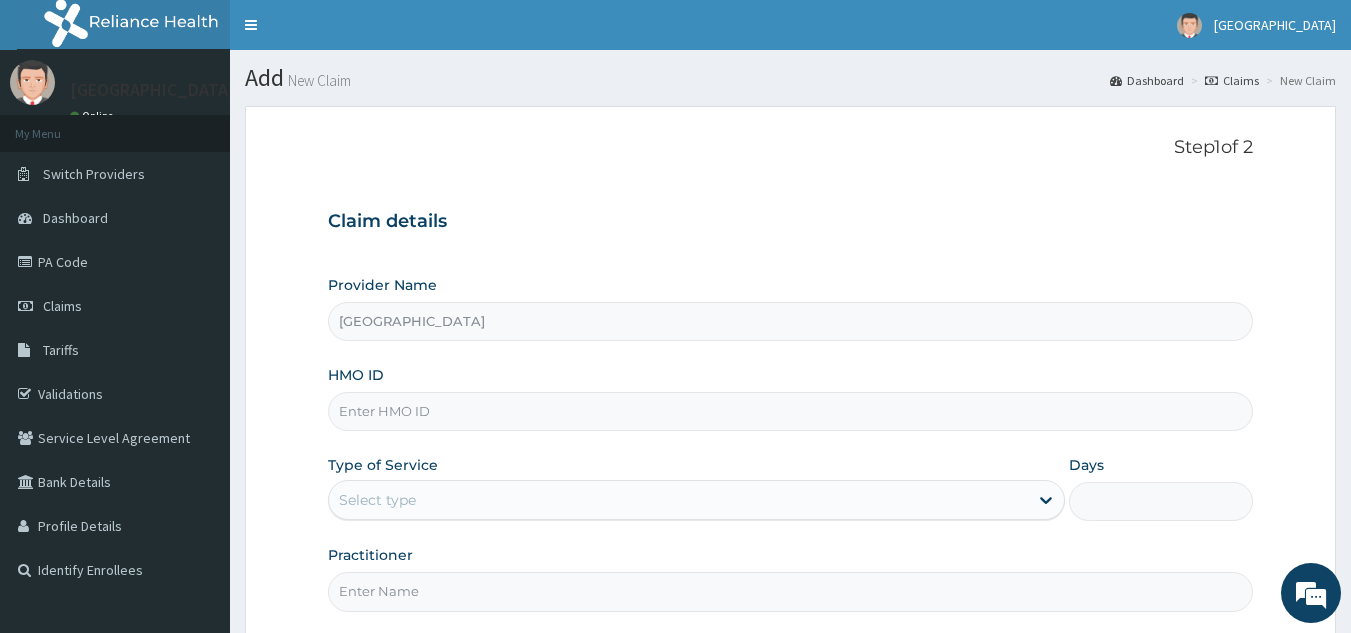 click on "HMO ID" at bounding box center (791, 411) 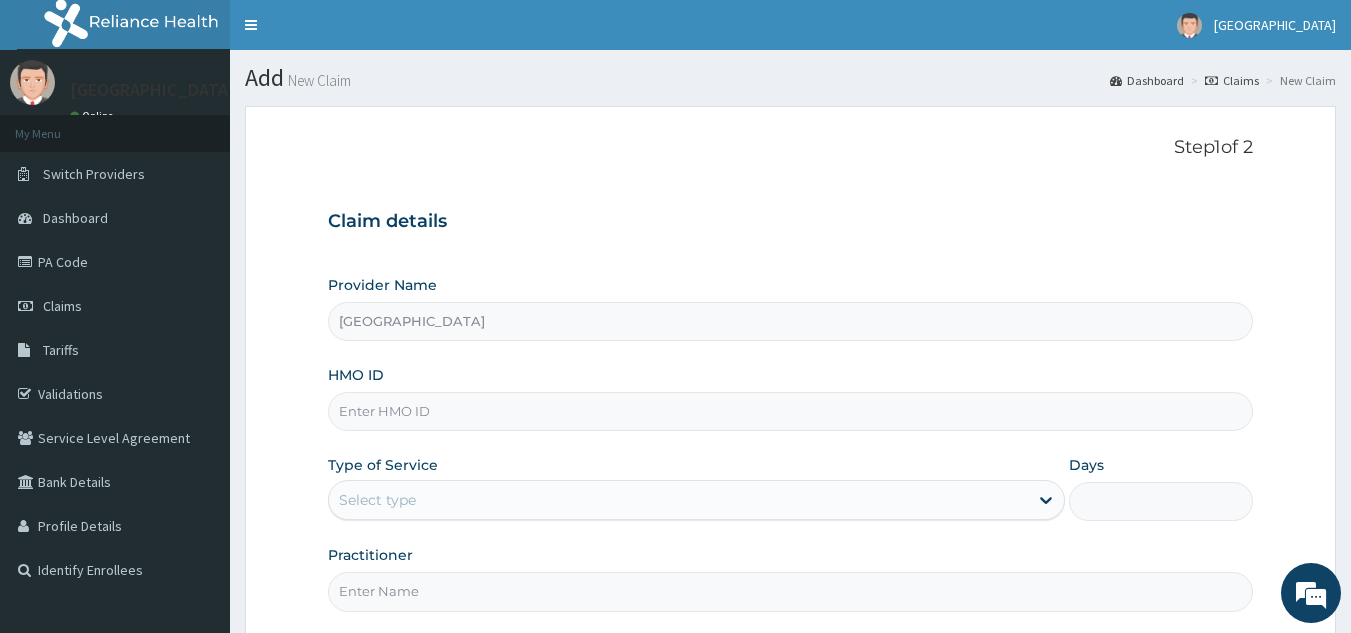 scroll, scrollTop: 0, scrollLeft: 0, axis: both 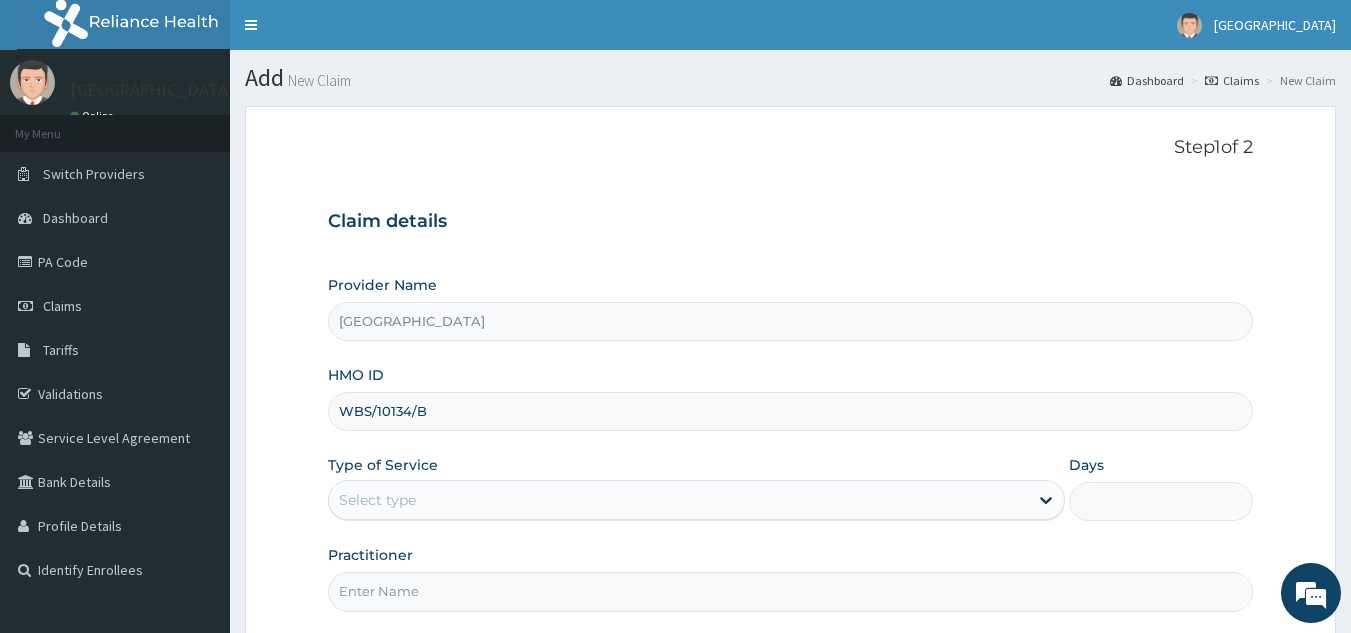 click on "Select type" at bounding box center [678, 500] 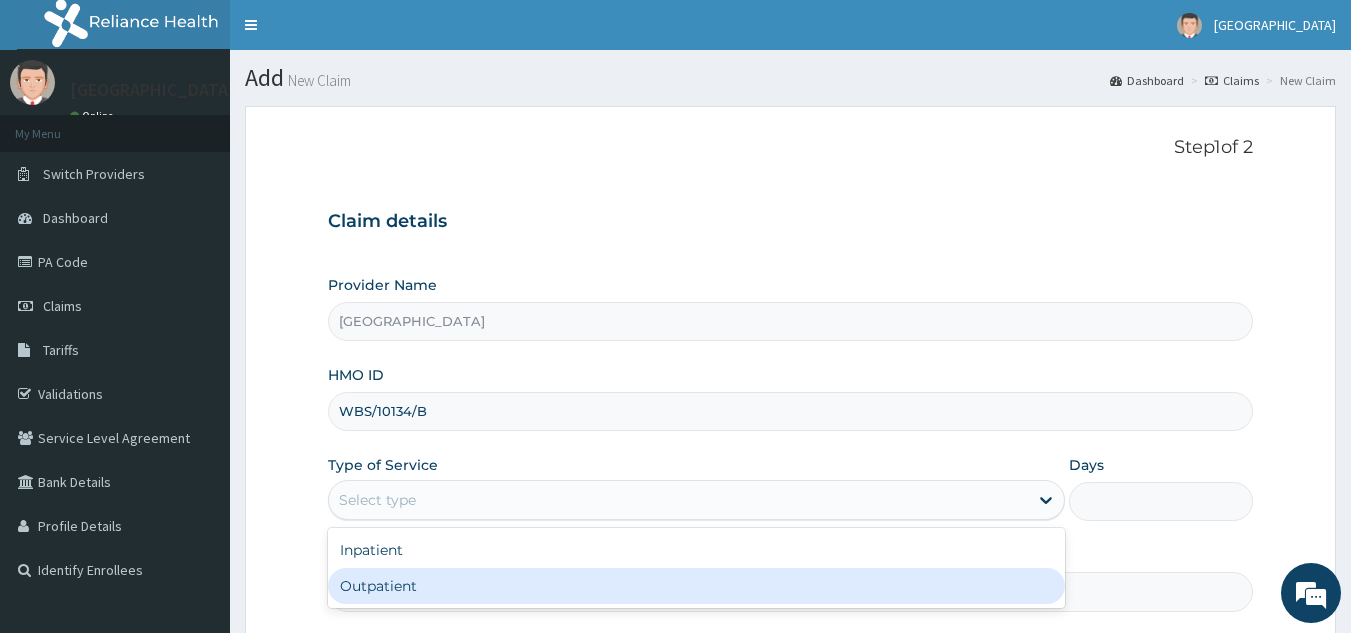 click on "Outpatient" at bounding box center [696, 586] 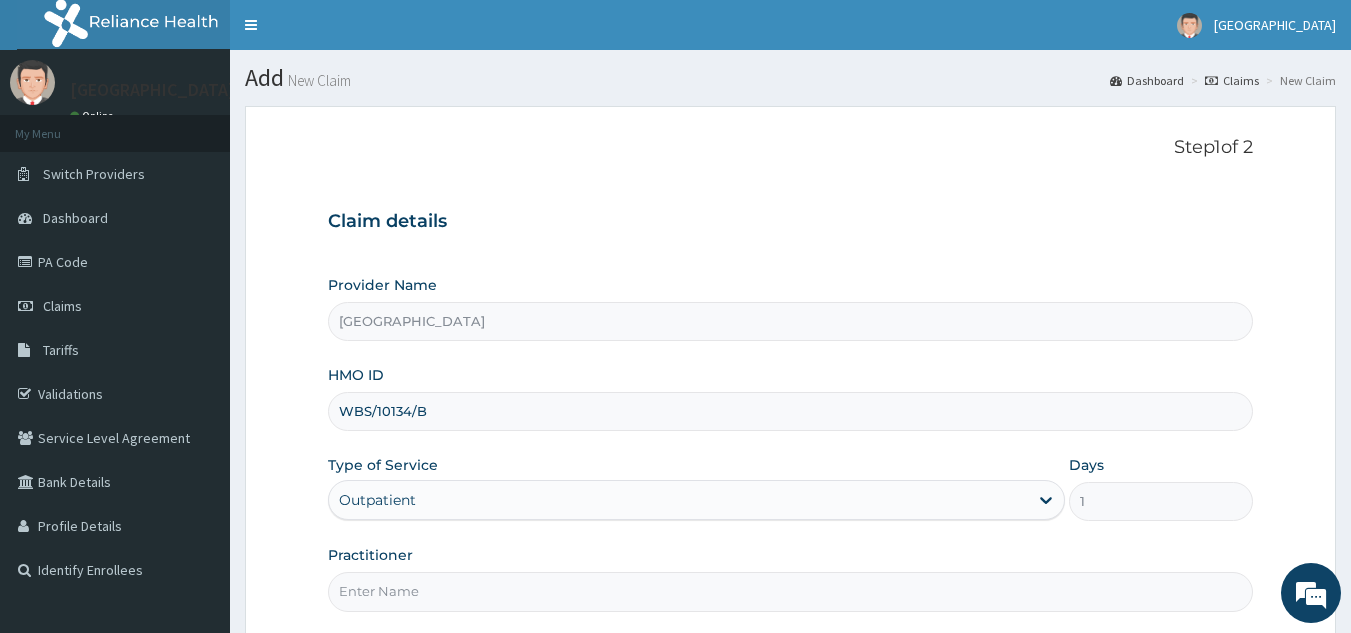 click on "Practitioner" at bounding box center [791, 591] 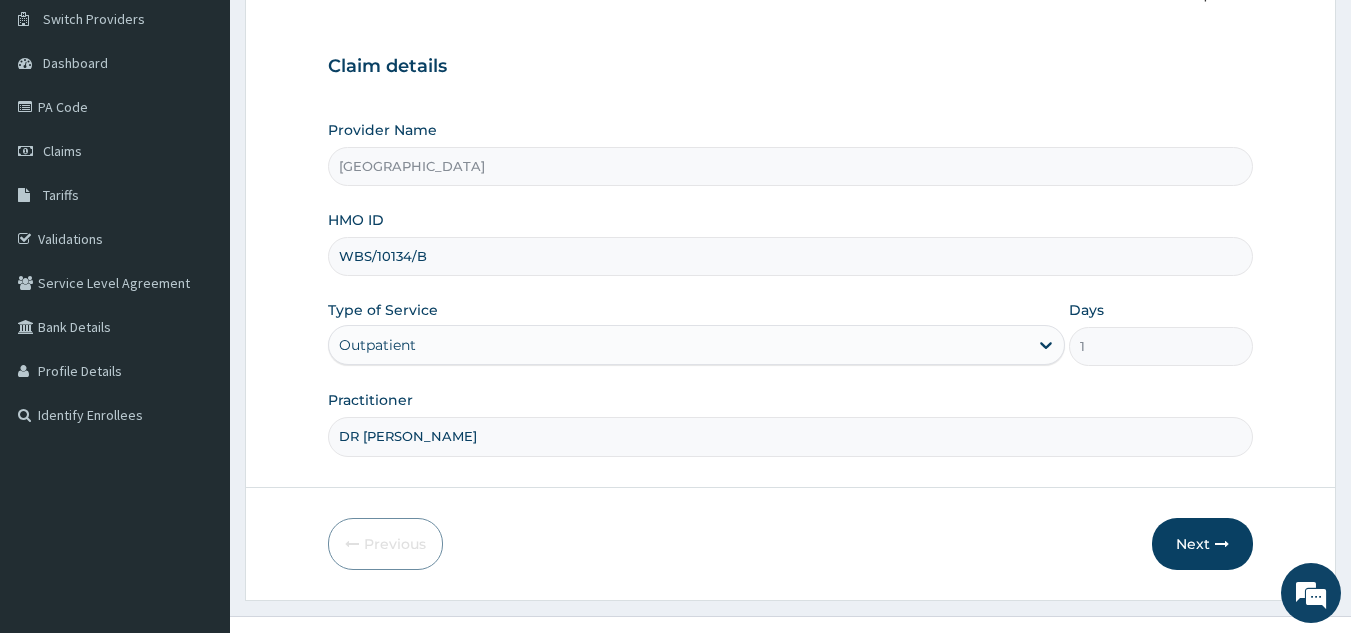 scroll, scrollTop: 189, scrollLeft: 0, axis: vertical 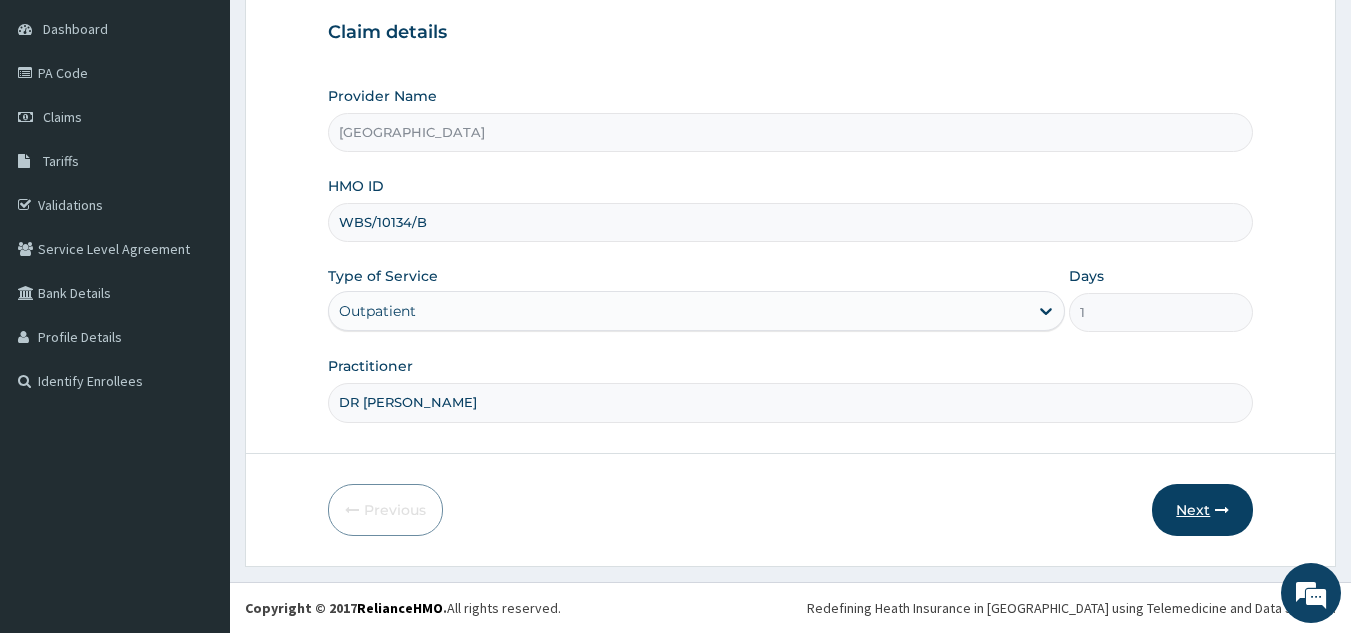 type on "DR ATSAR" 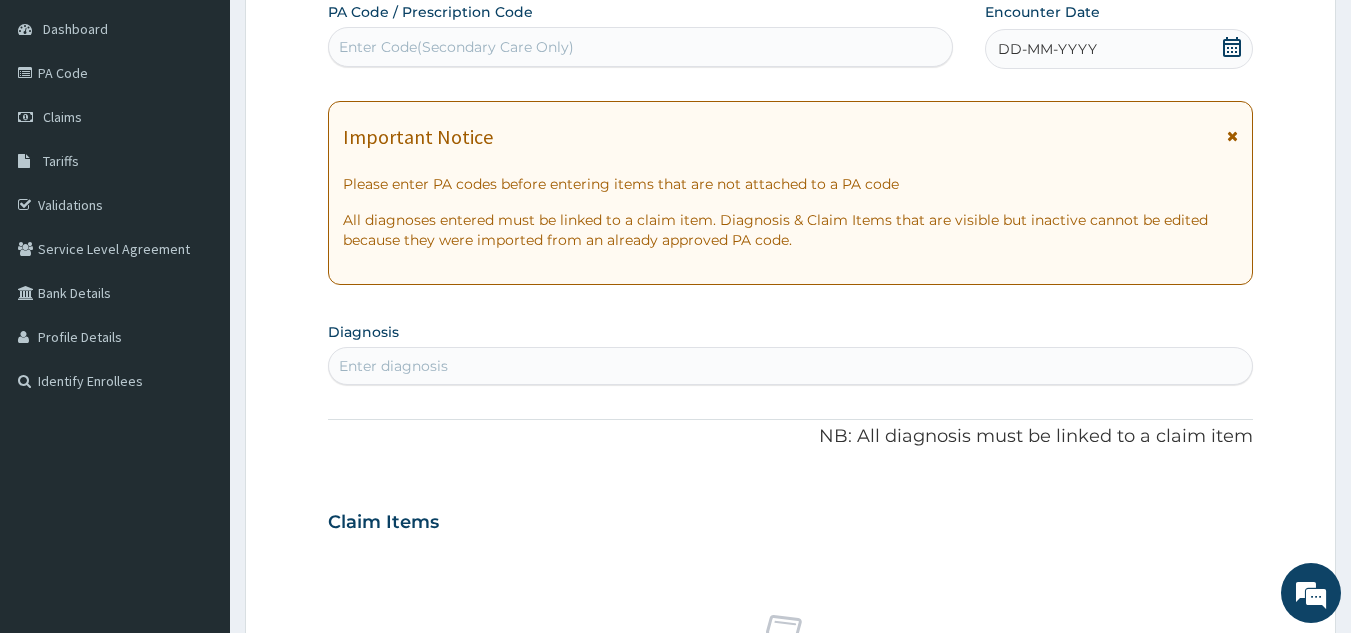 click on "Enter diagnosis" at bounding box center [791, 366] 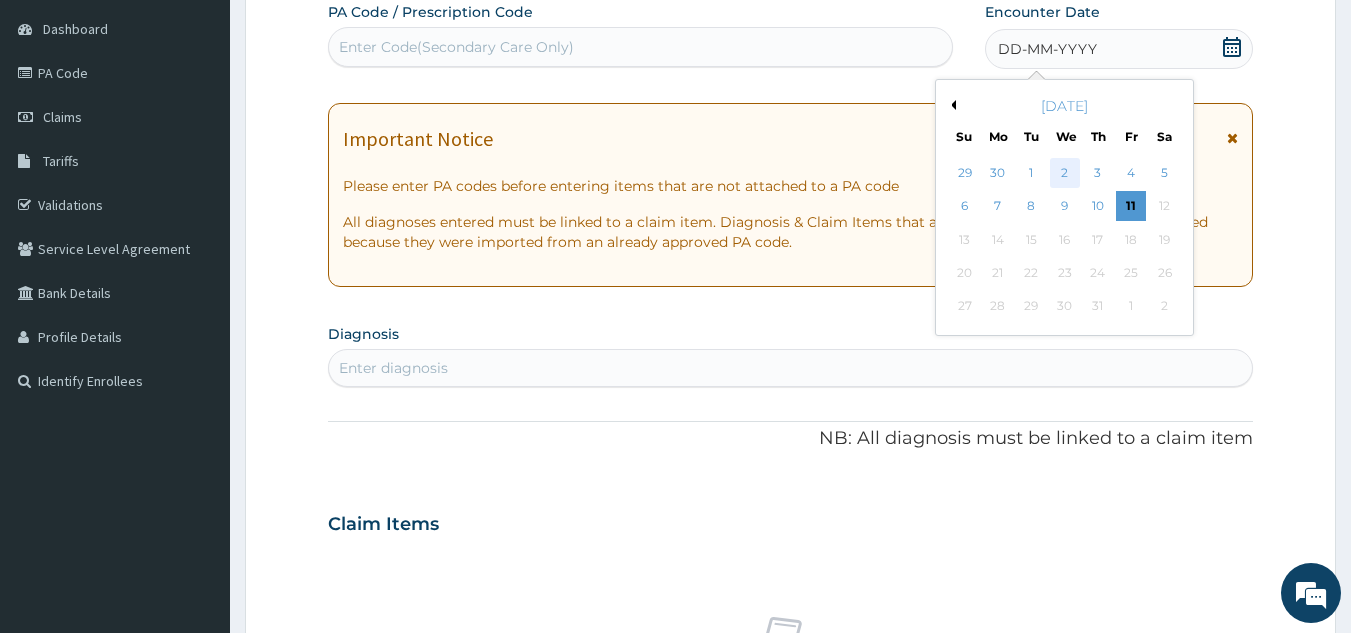 click on "2" at bounding box center [1065, 173] 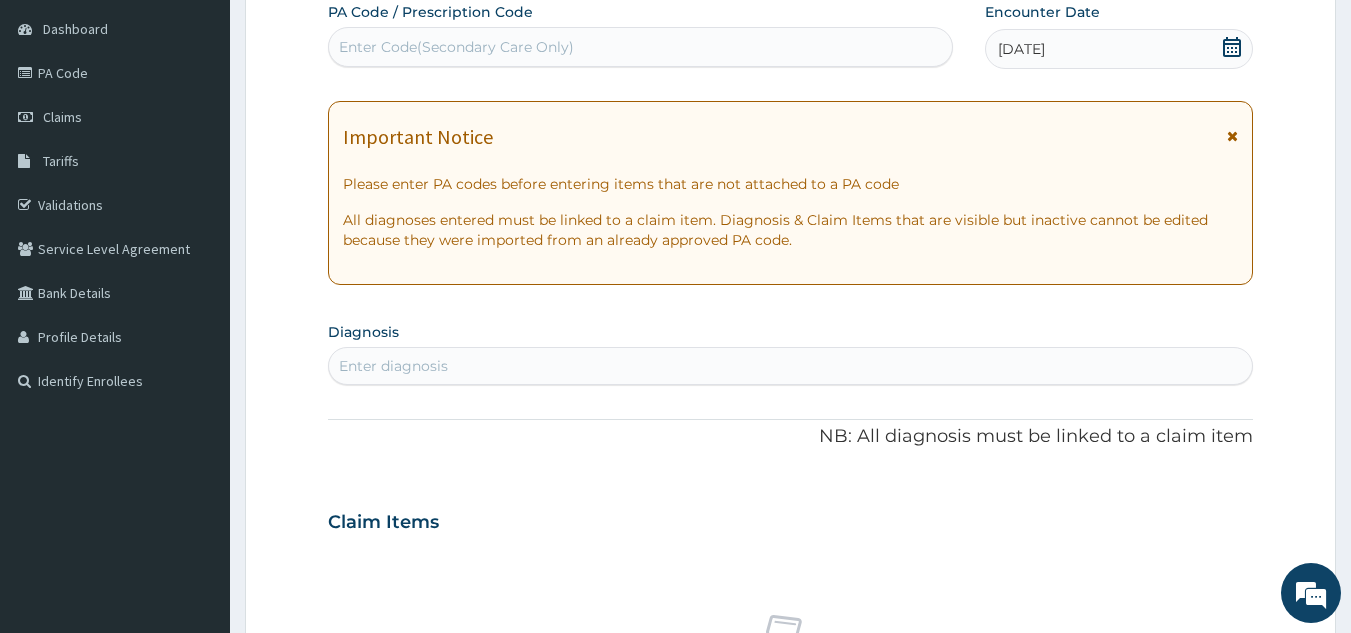 click on "Enter diagnosis" at bounding box center (791, 366) 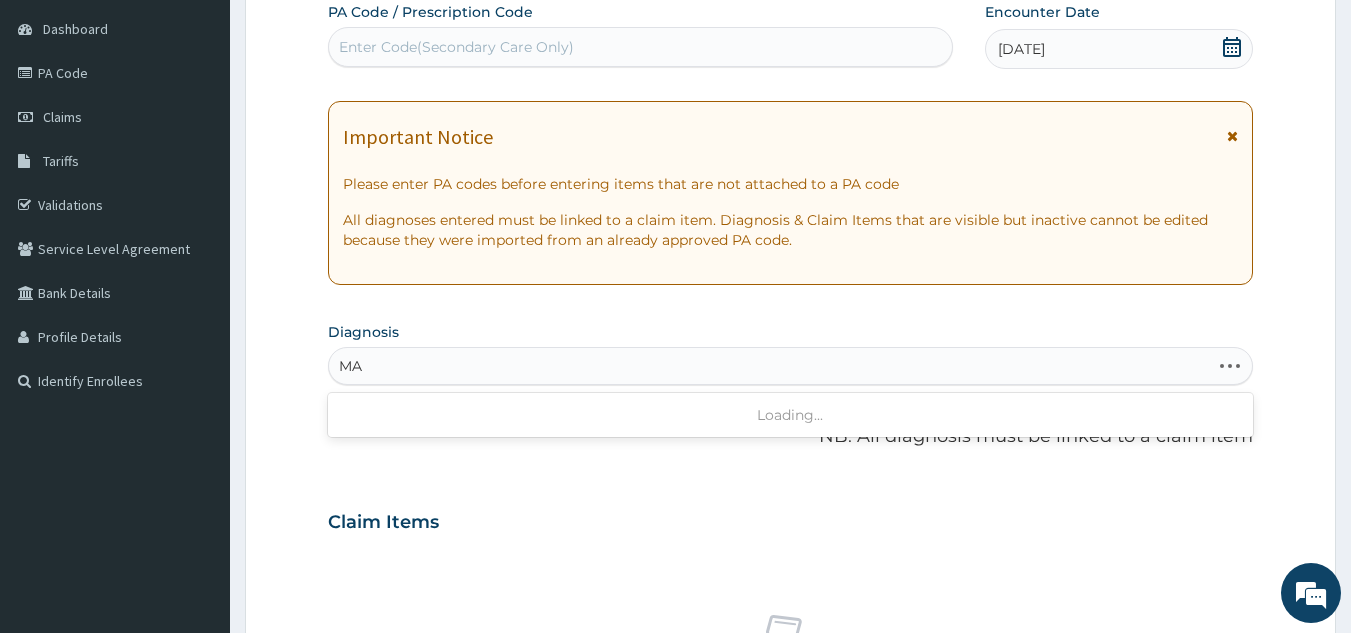 type on "M" 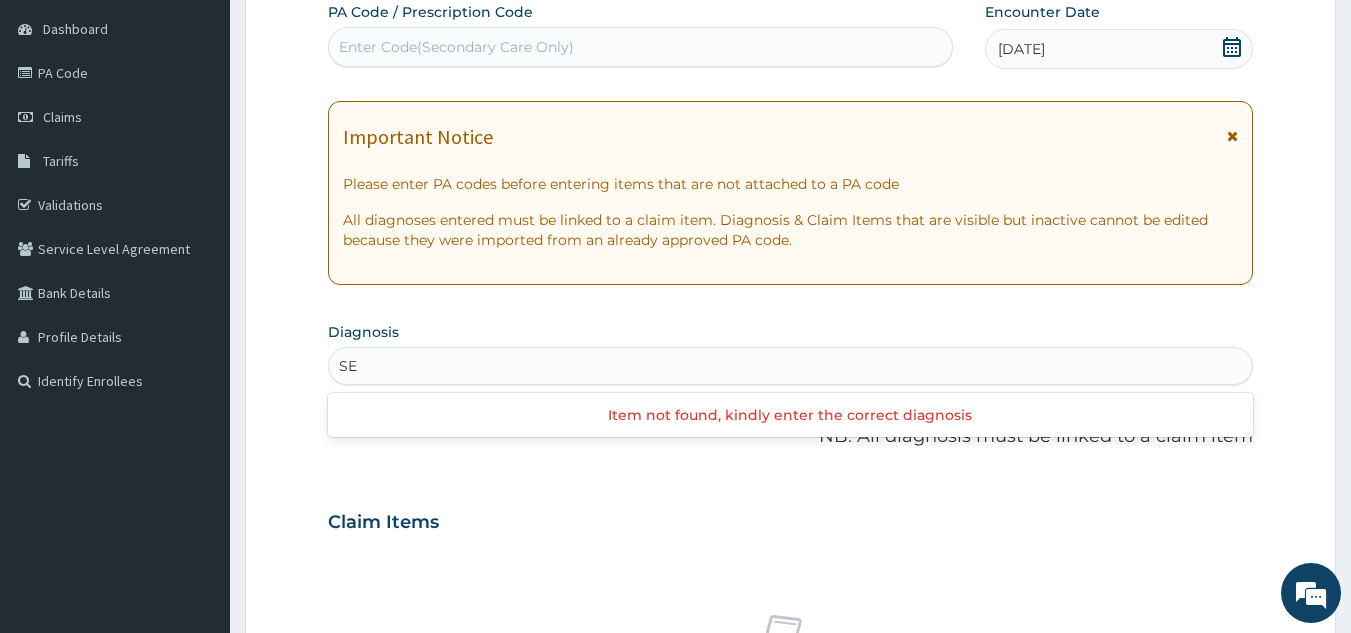 type on "S" 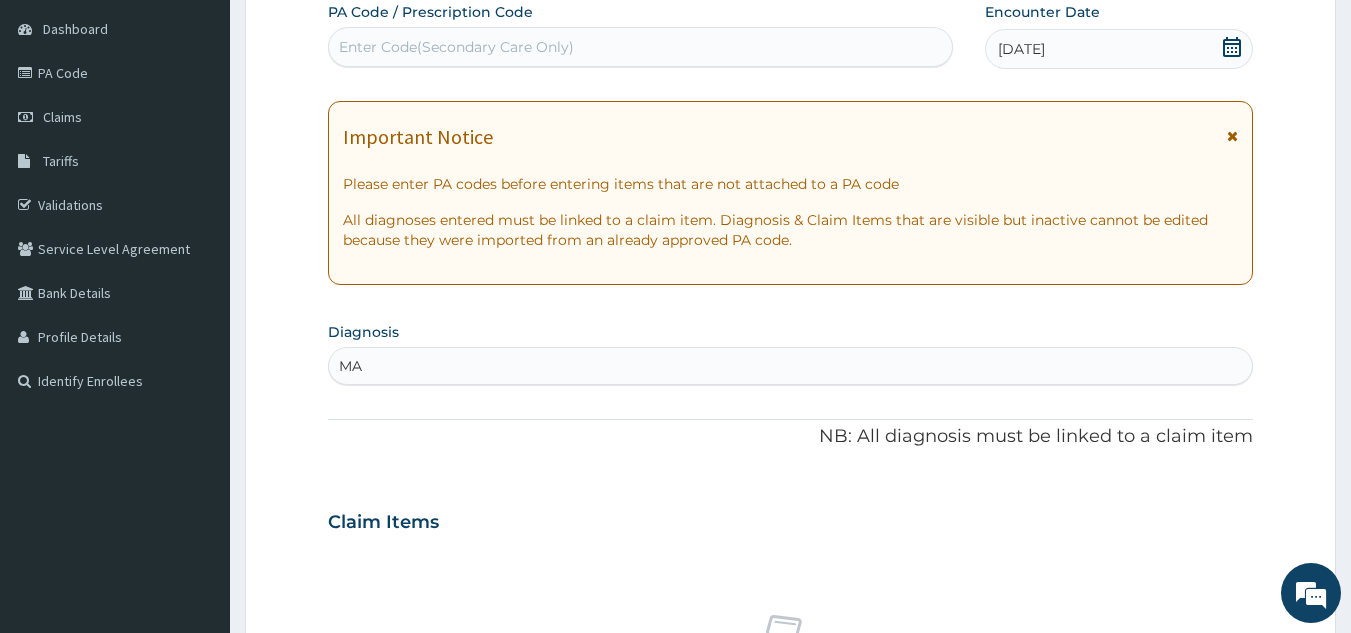 type on "M" 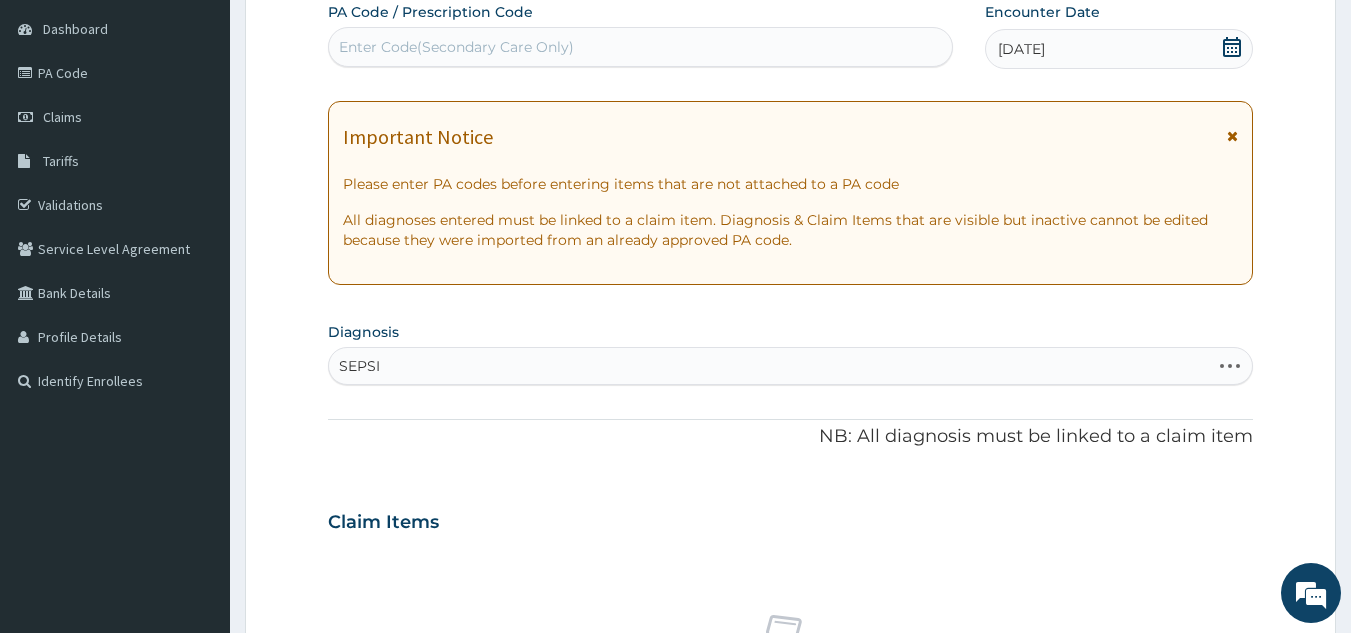 type on "SEPSIS" 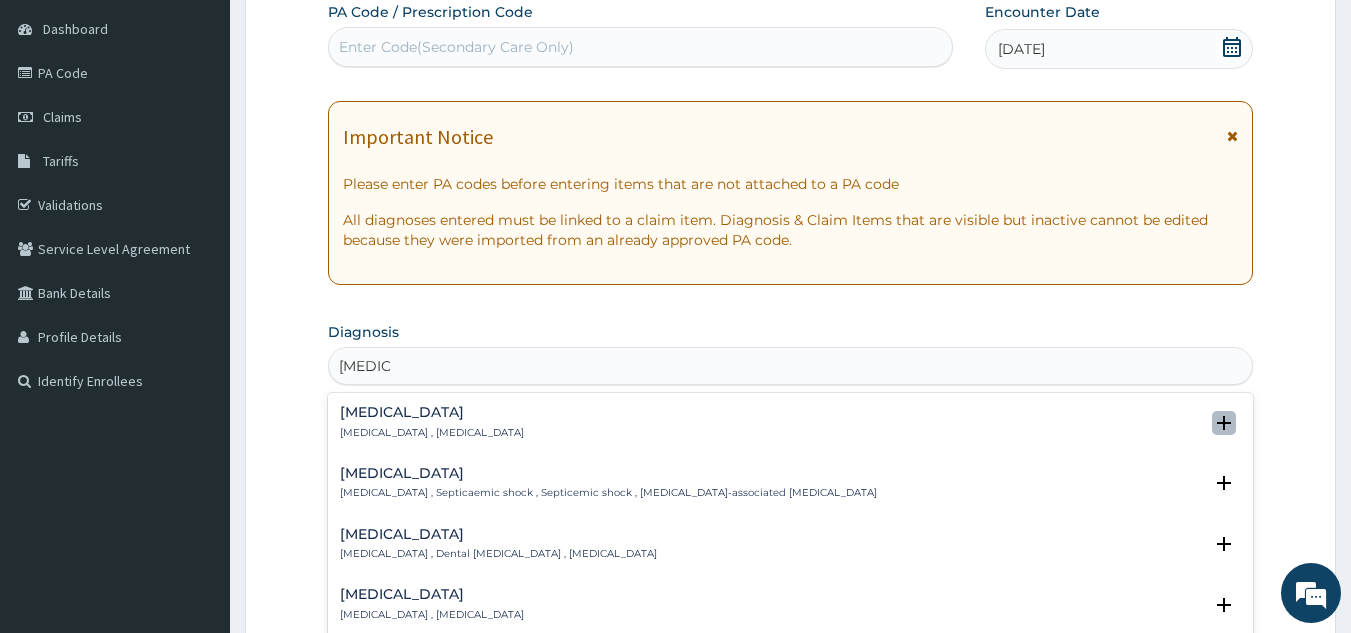 click 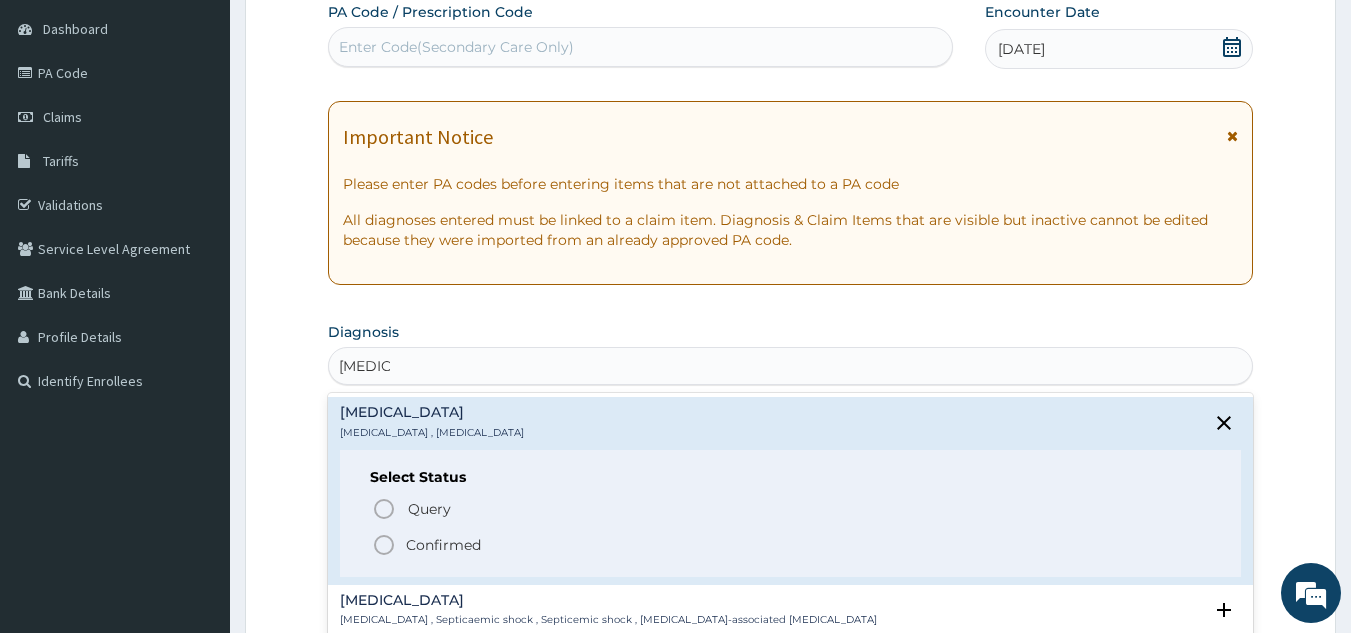 click 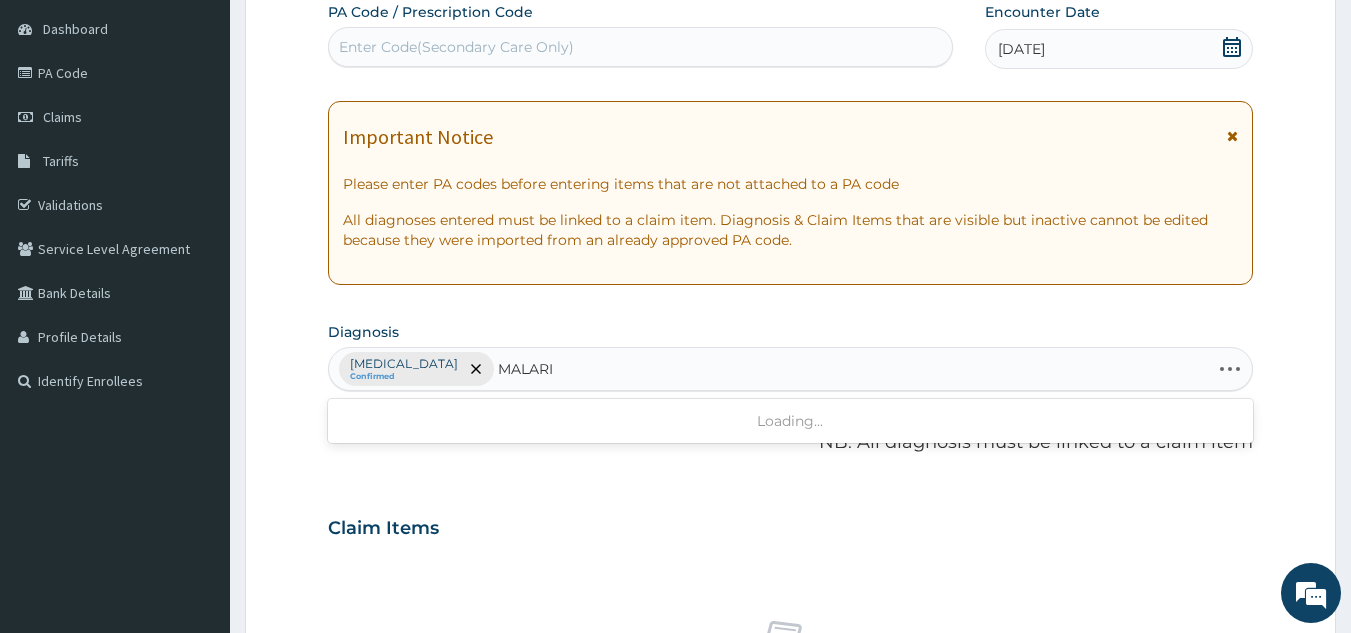 type on "MALARIA" 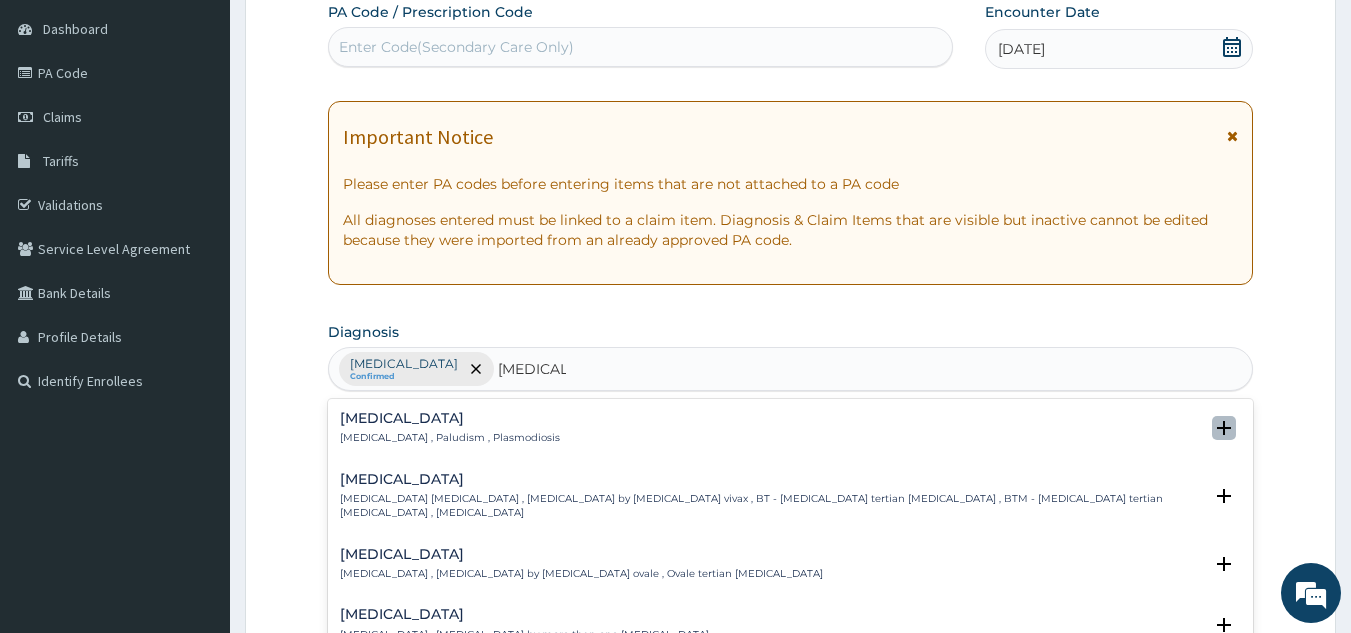 click 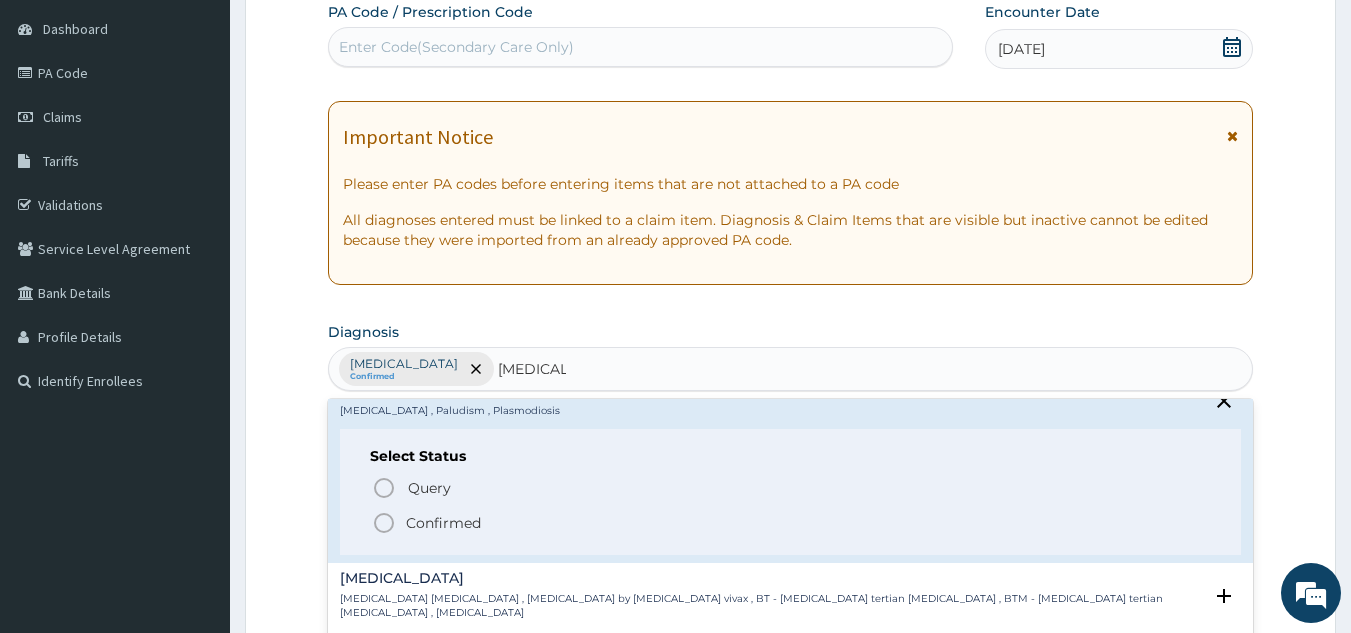 scroll, scrollTop: 28, scrollLeft: 0, axis: vertical 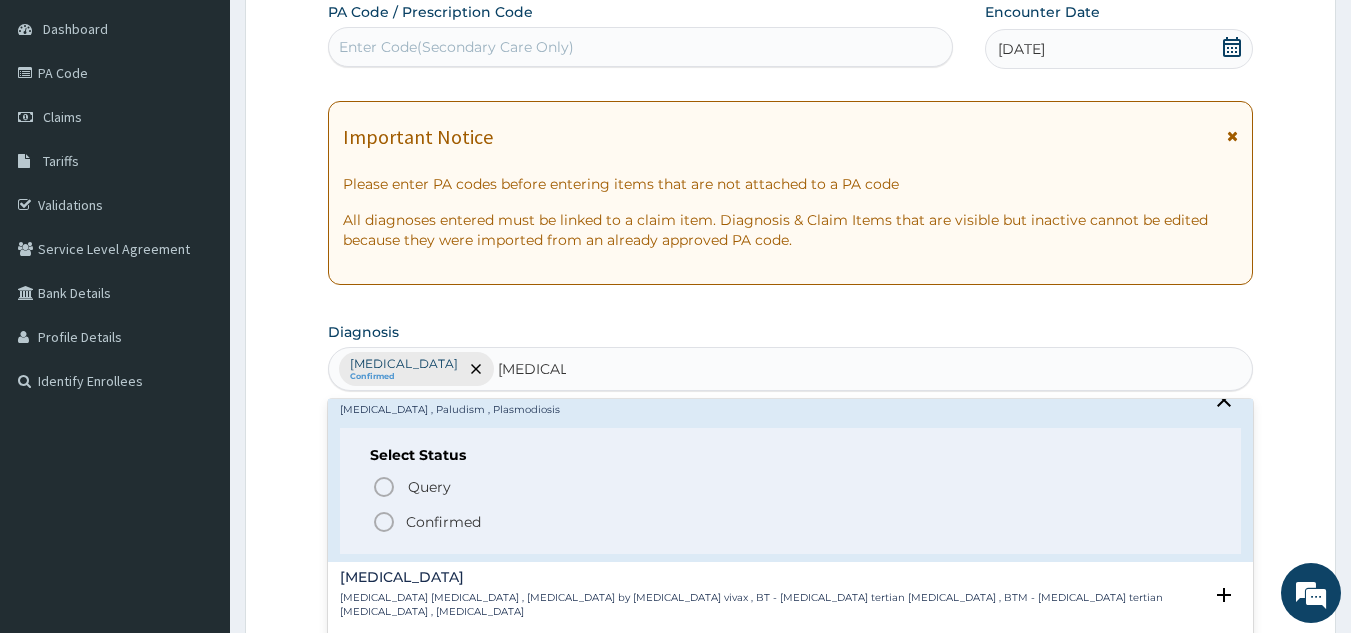click 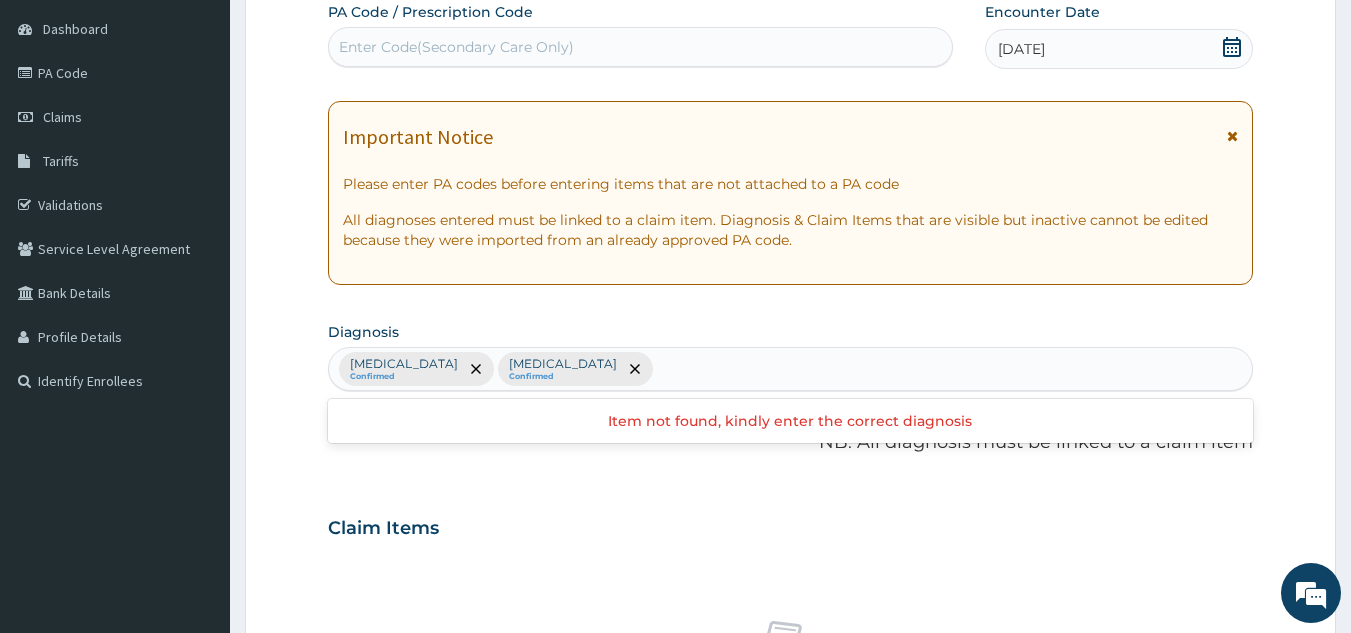 scroll, scrollTop: 742, scrollLeft: 0, axis: vertical 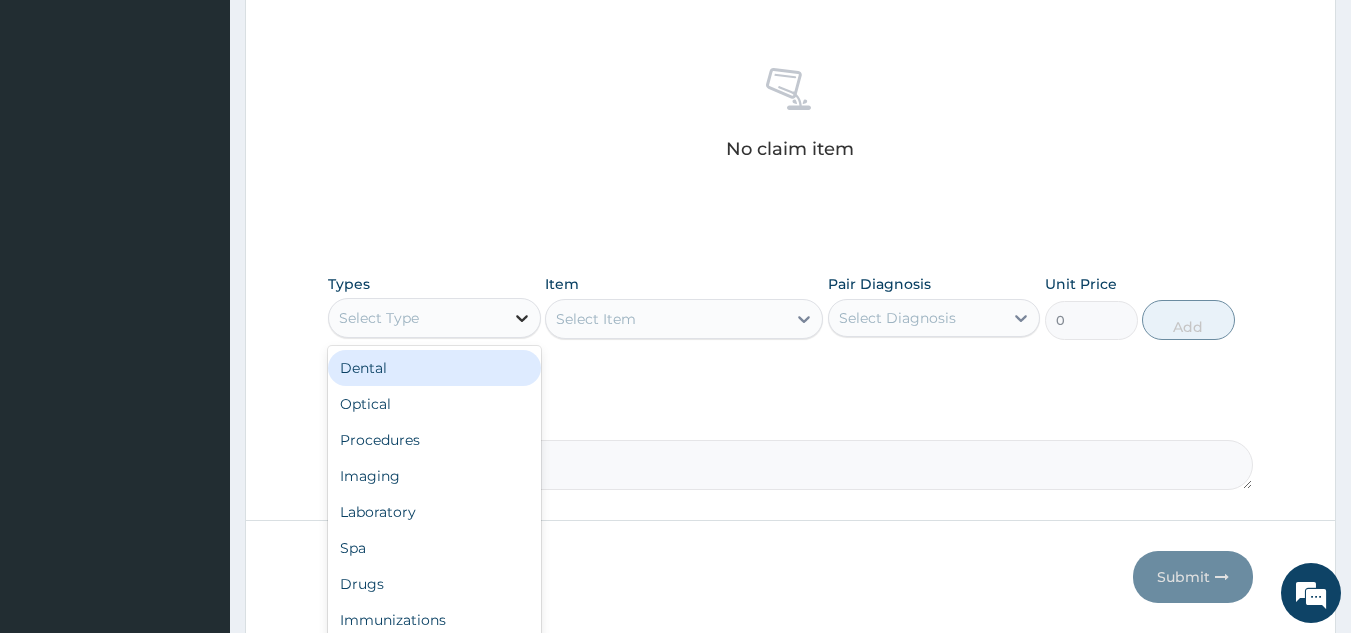click at bounding box center [522, 318] 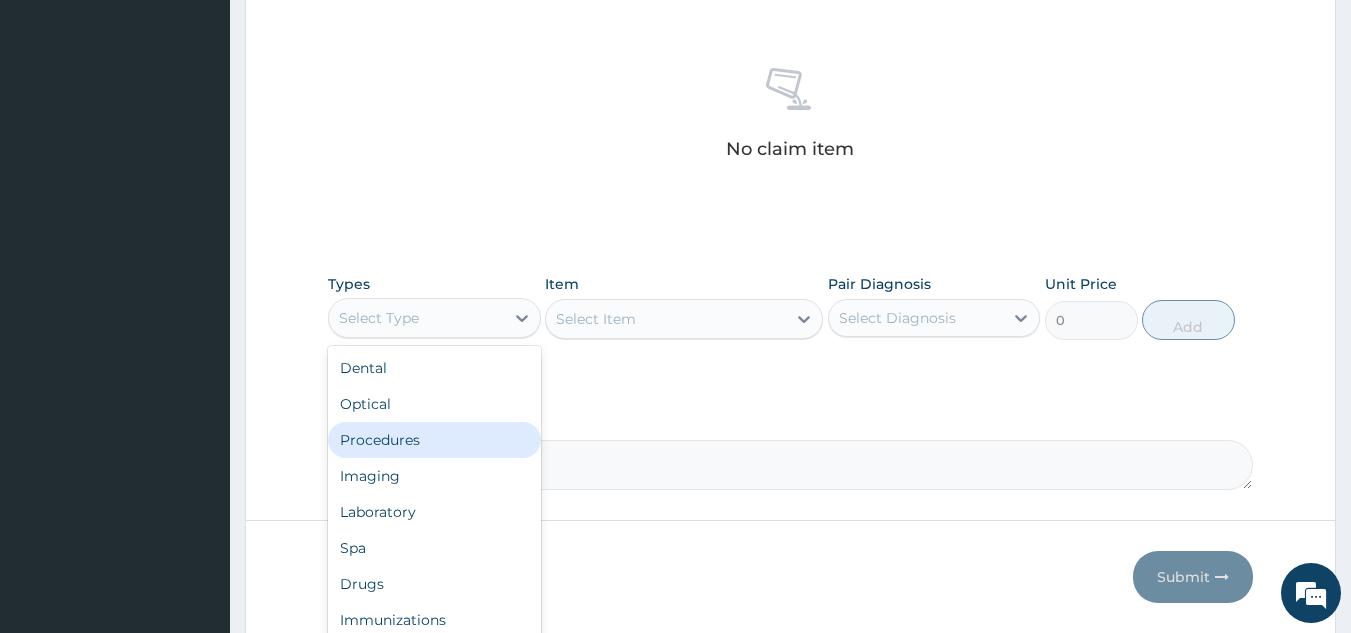 scroll, scrollTop: 68, scrollLeft: 0, axis: vertical 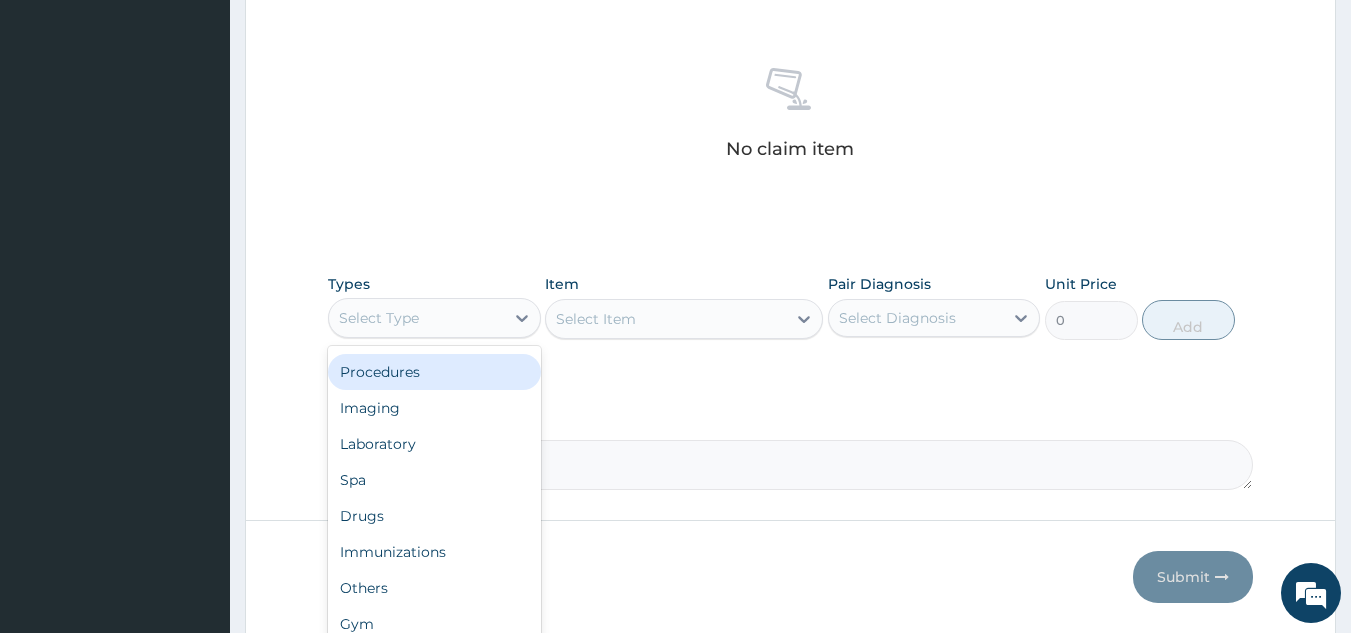 click on "Procedures" at bounding box center [434, 372] 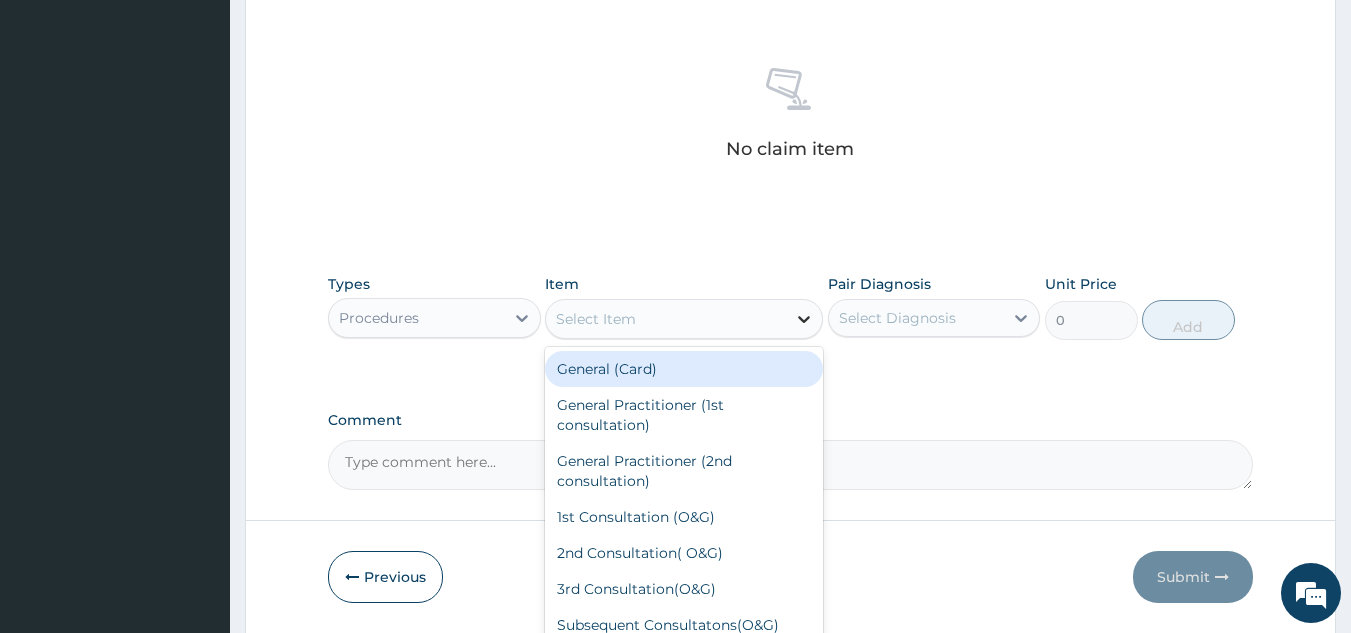 click 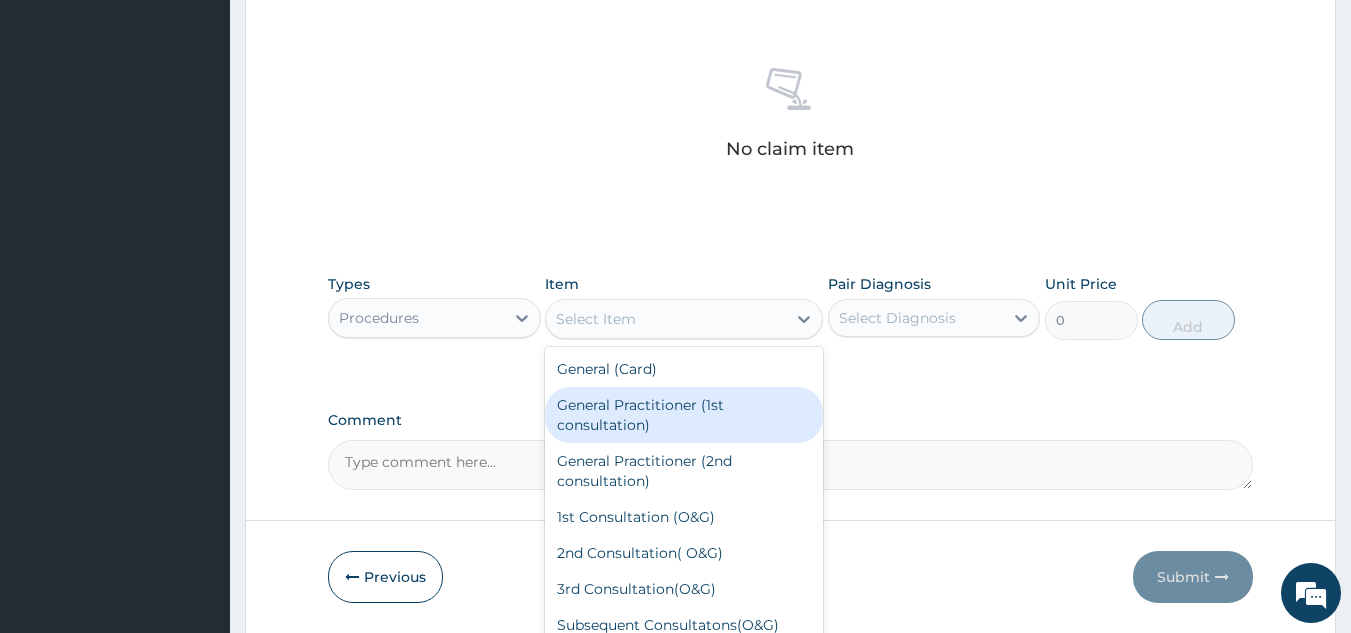 click on "General Practitioner (1st consultation)" at bounding box center [684, 415] 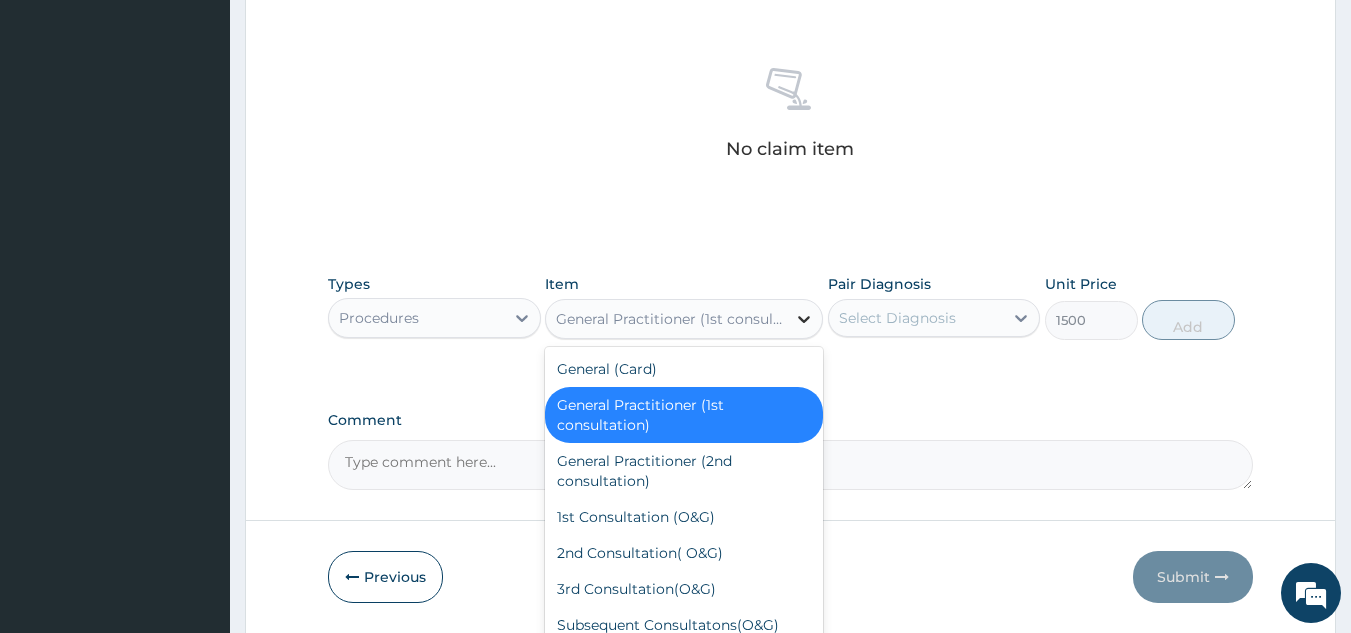 click at bounding box center [804, 319] 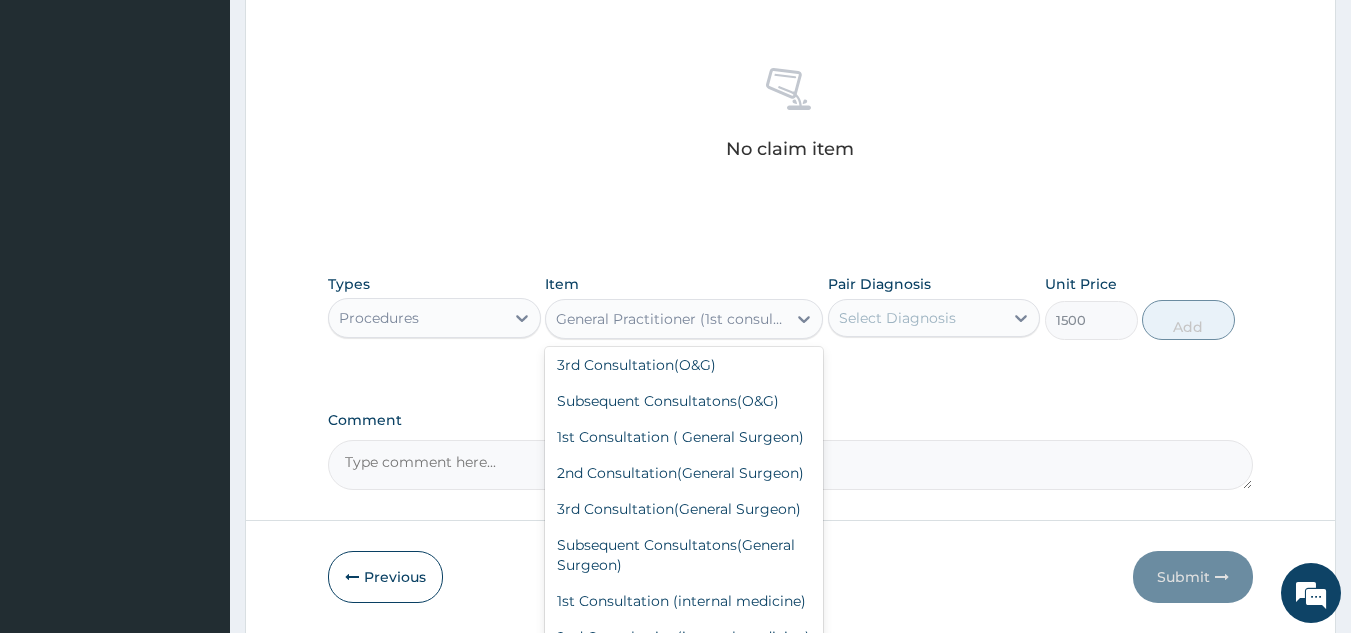 scroll, scrollTop: 262, scrollLeft: 0, axis: vertical 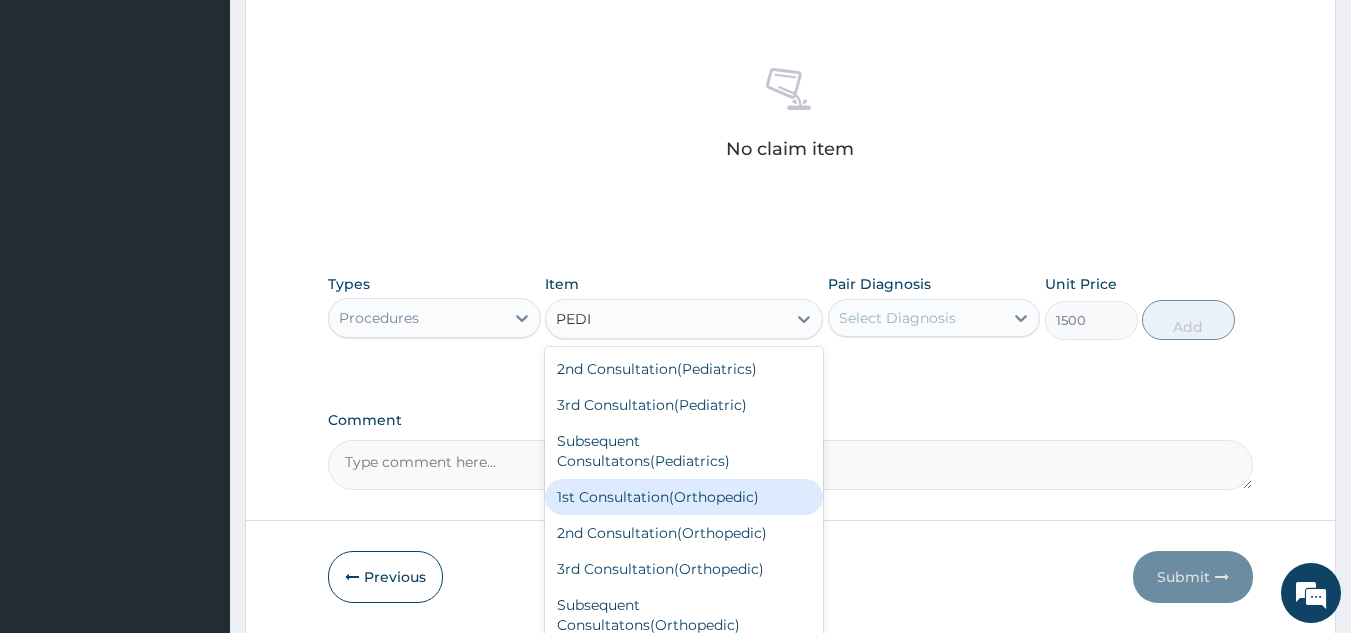 type on "PEDIA" 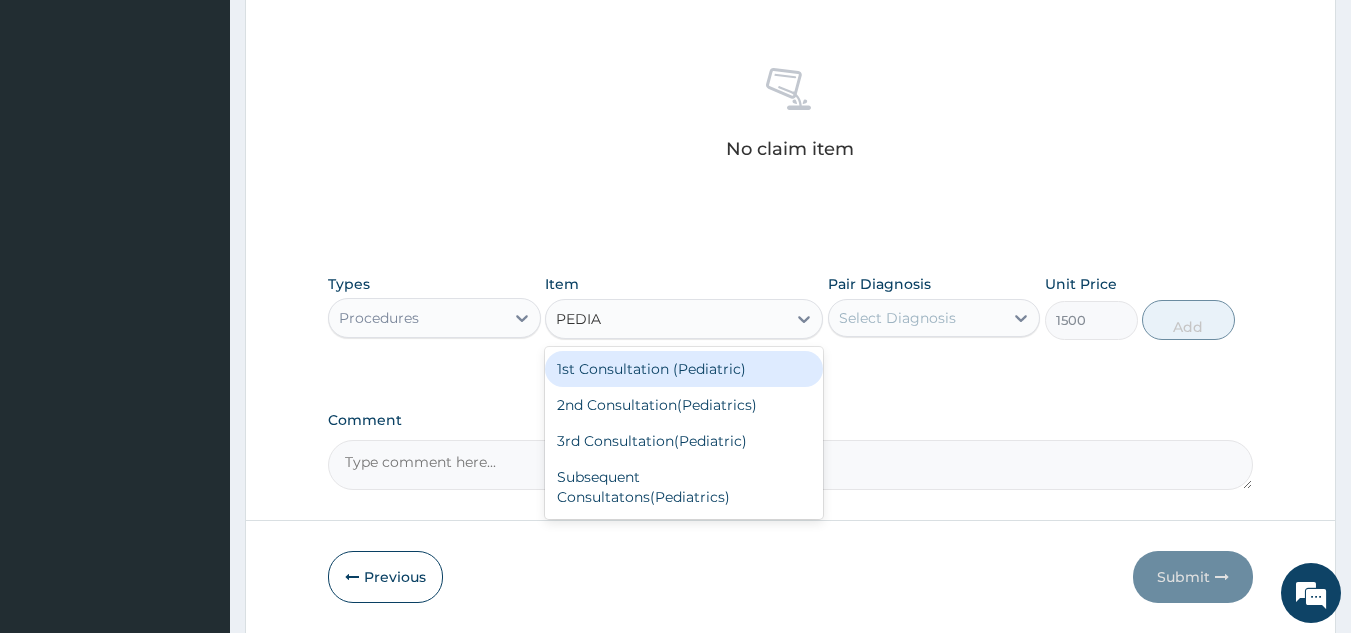 scroll, scrollTop: 0, scrollLeft: 0, axis: both 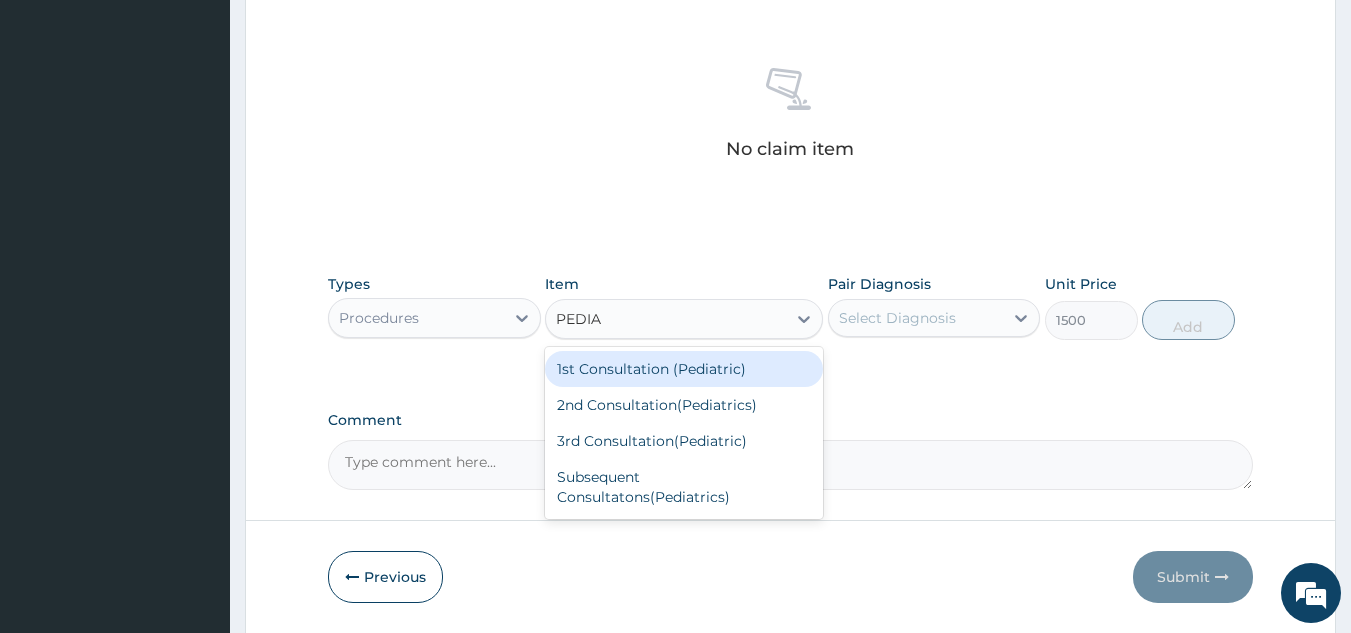 click on "1st Consultation (Pediatric)" at bounding box center [684, 369] 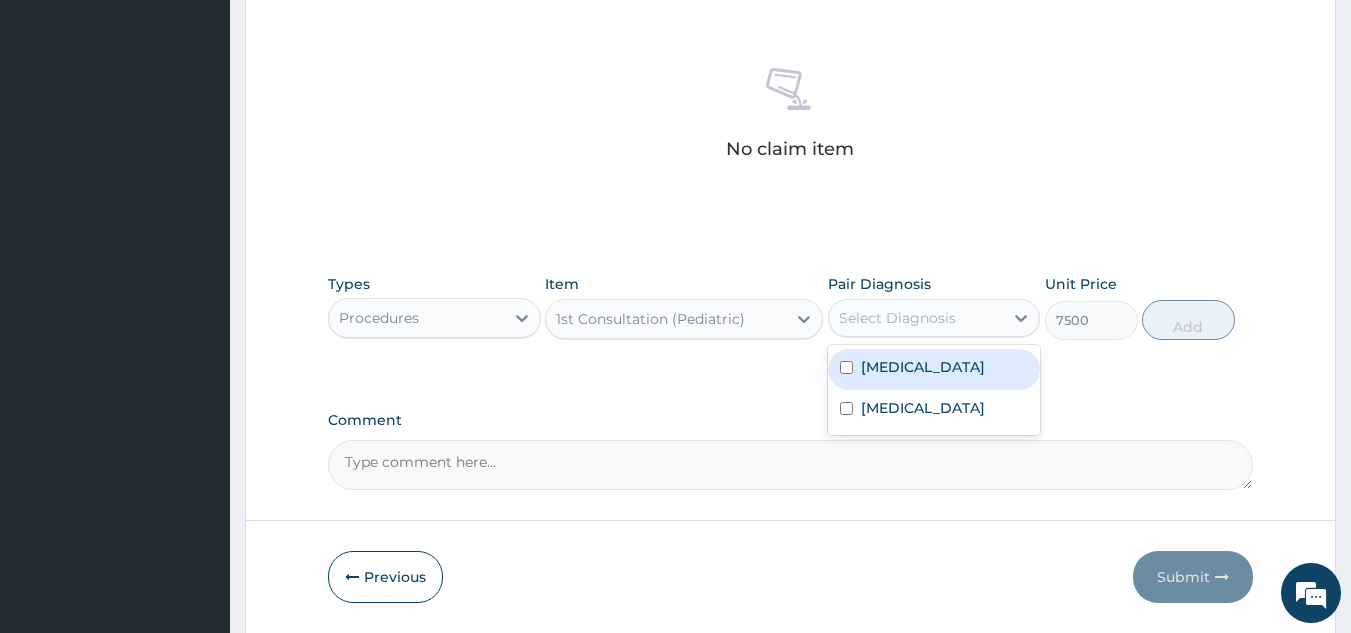 click on "Select Diagnosis" at bounding box center [897, 318] 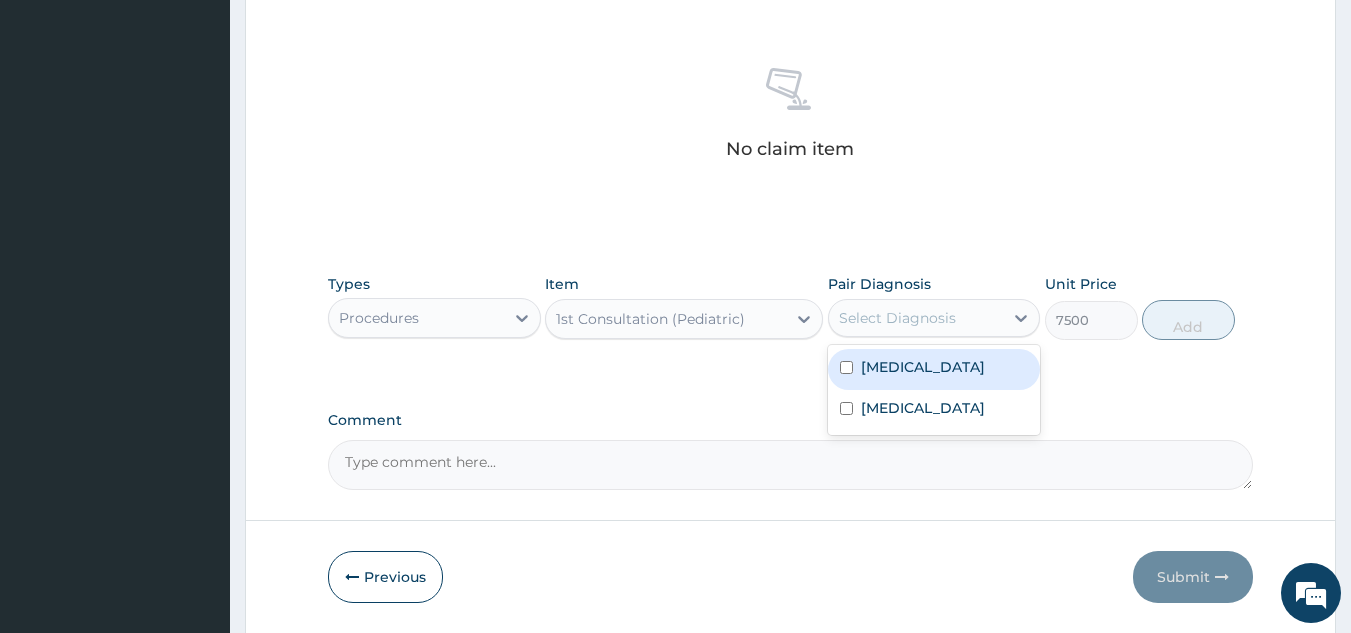 click at bounding box center (846, 367) 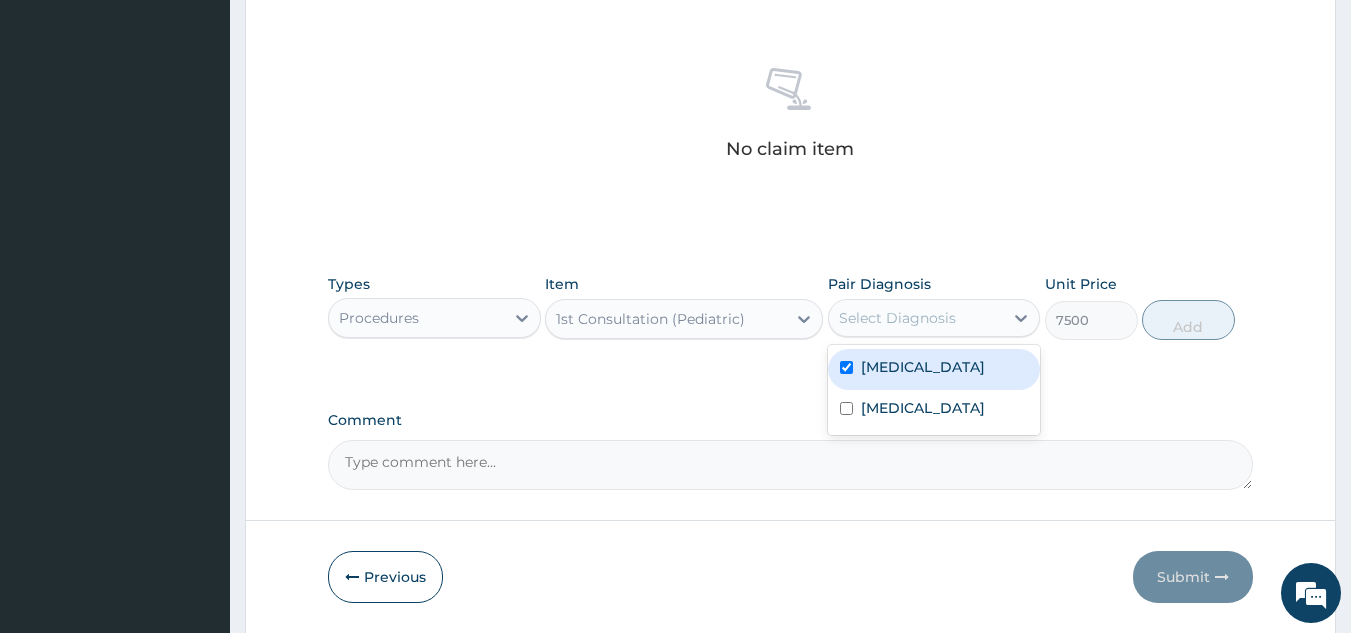 checkbox on "true" 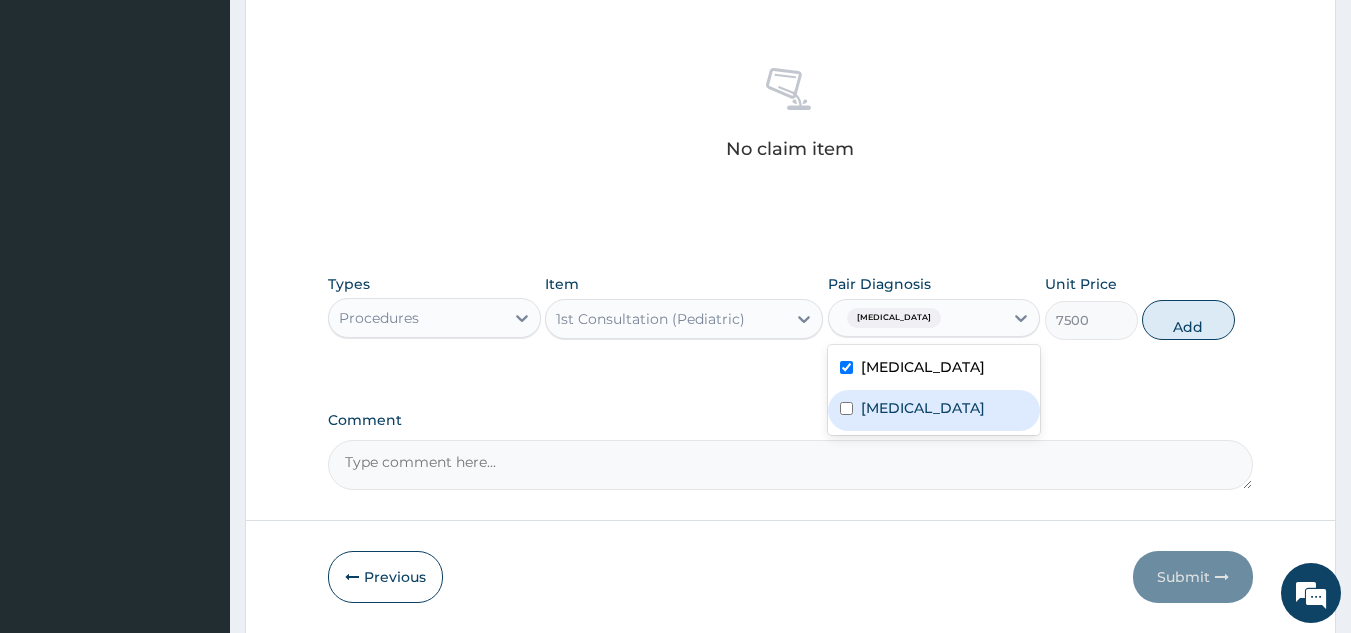 click at bounding box center (846, 408) 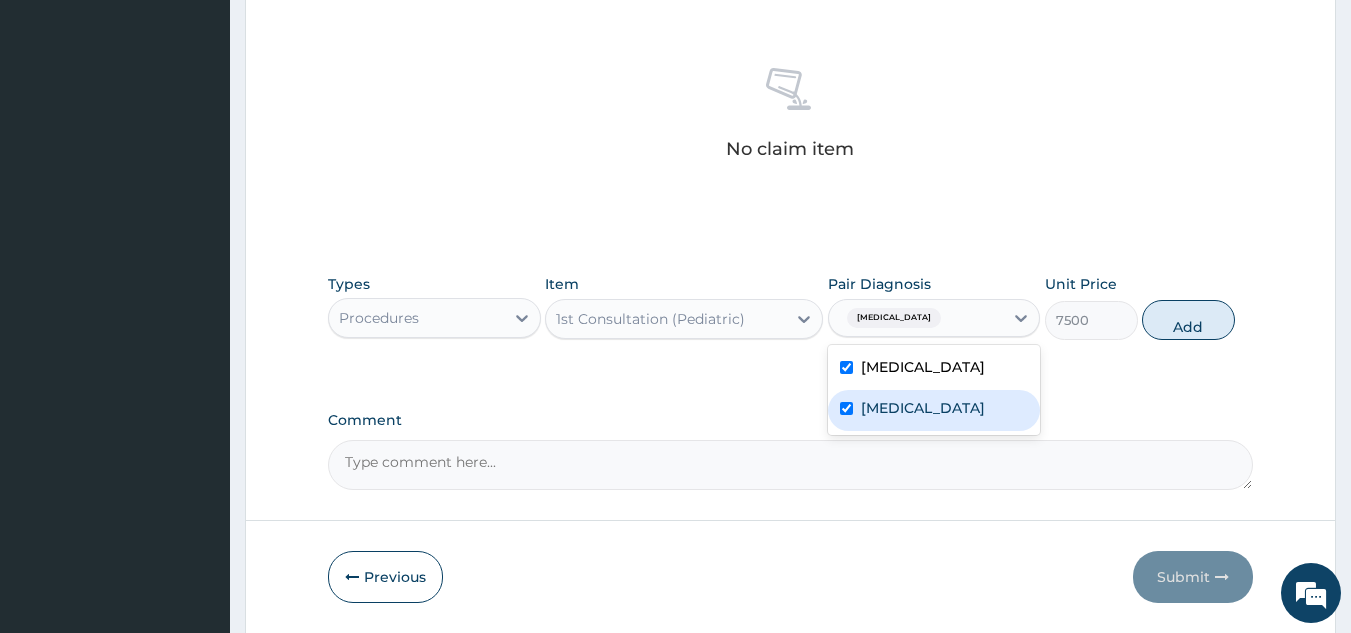 checkbox on "true" 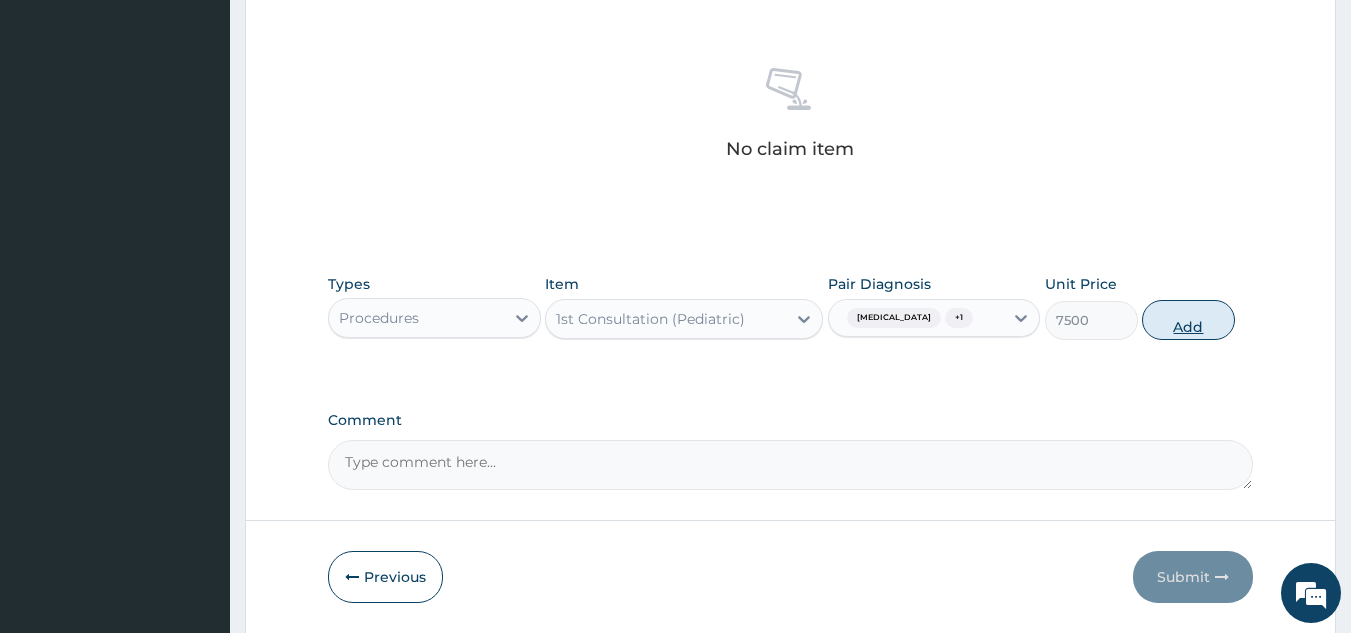 click on "Add" at bounding box center [1188, 320] 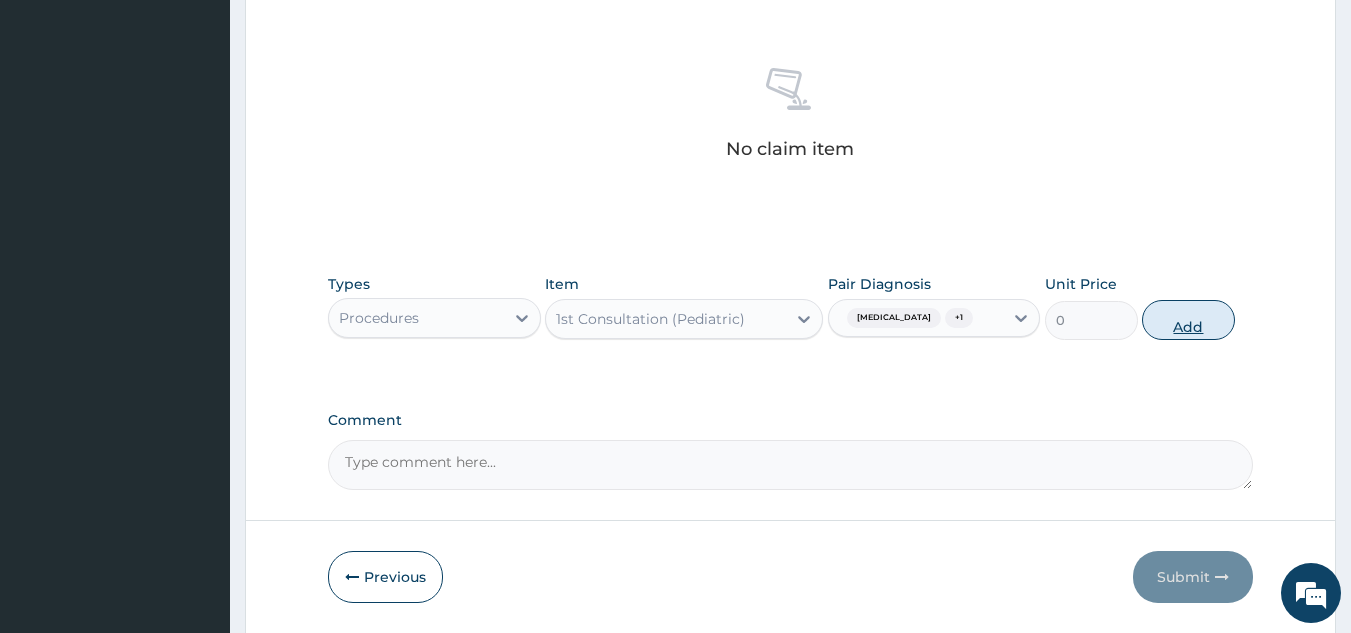 scroll, scrollTop: 729, scrollLeft: 0, axis: vertical 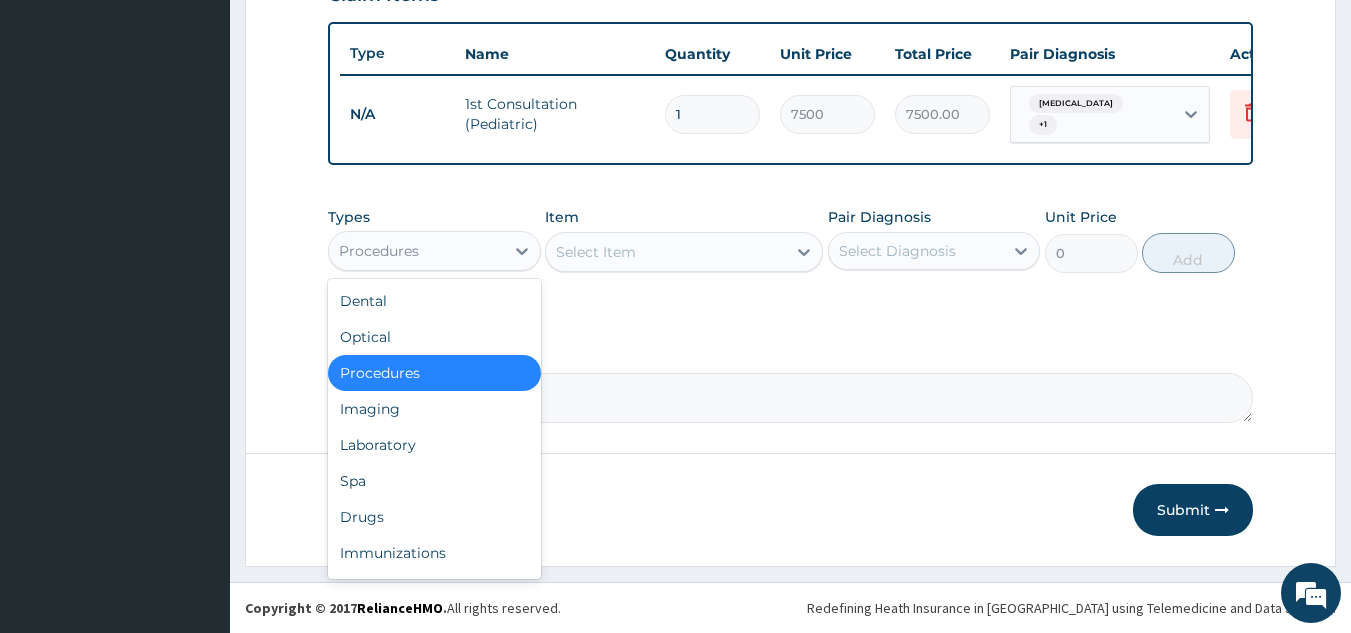 click on "Procedures" at bounding box center (416, 251) 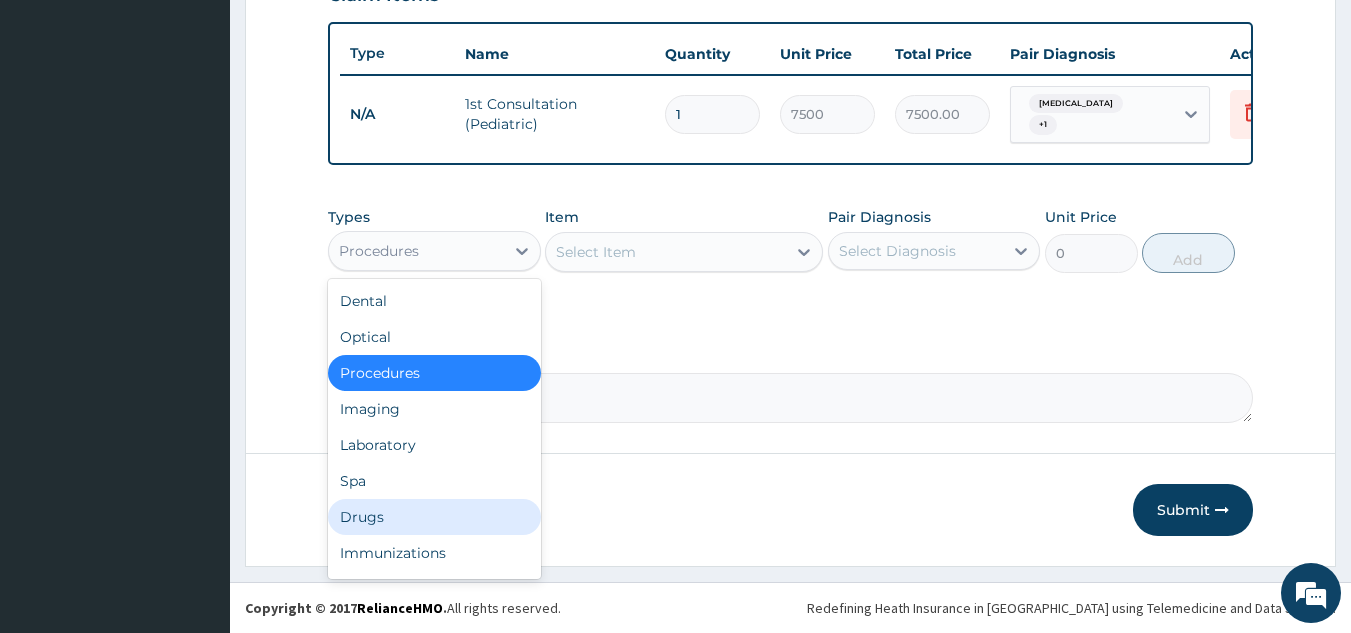 click on "Drugs" at bounding box center (434, 517) 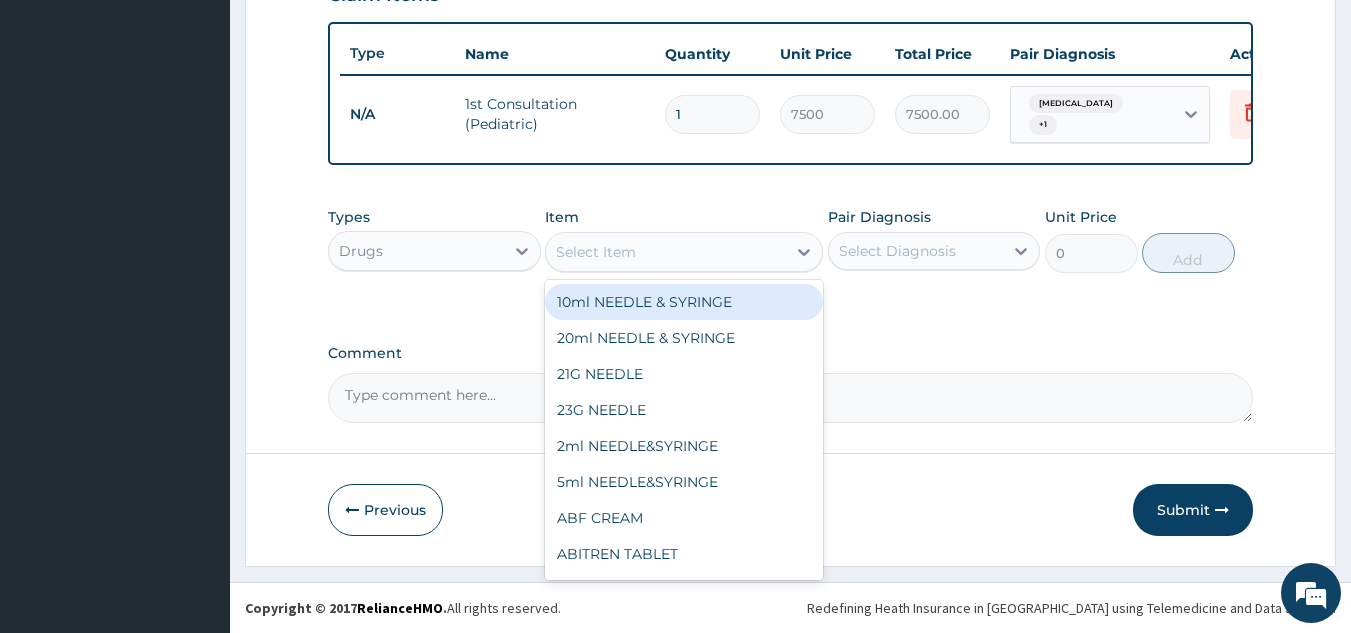click on "Select Item" at bounding box center (666, 252) 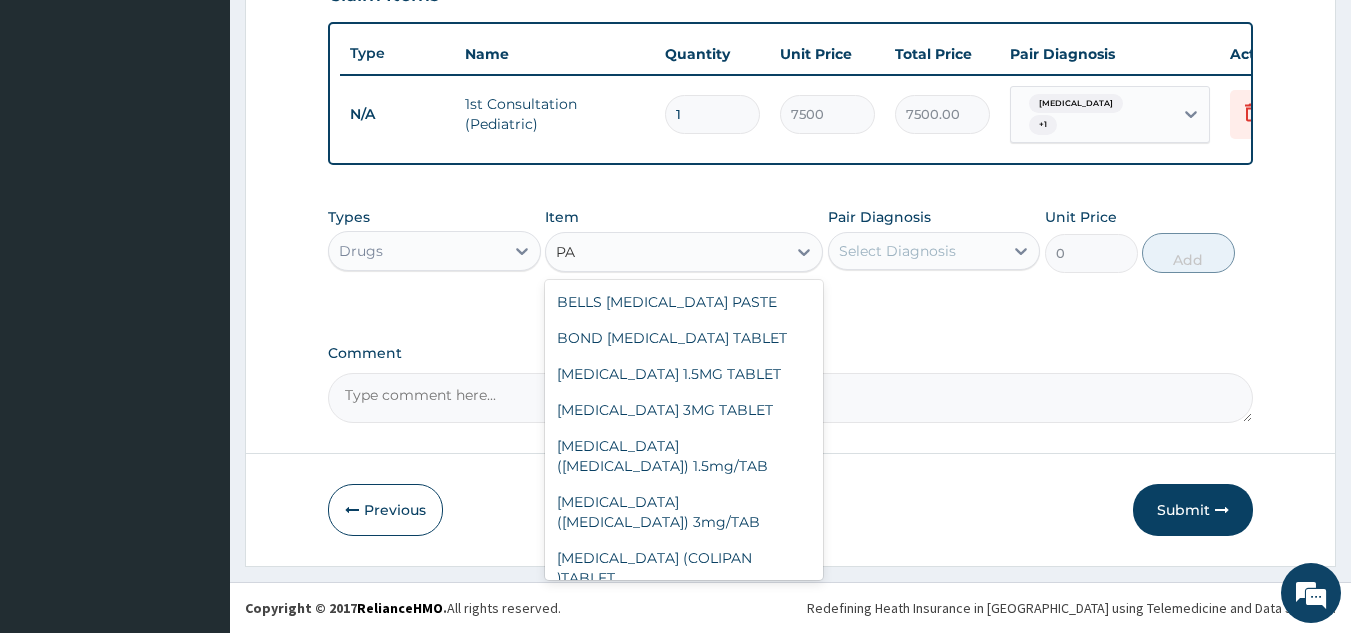 type on "P" 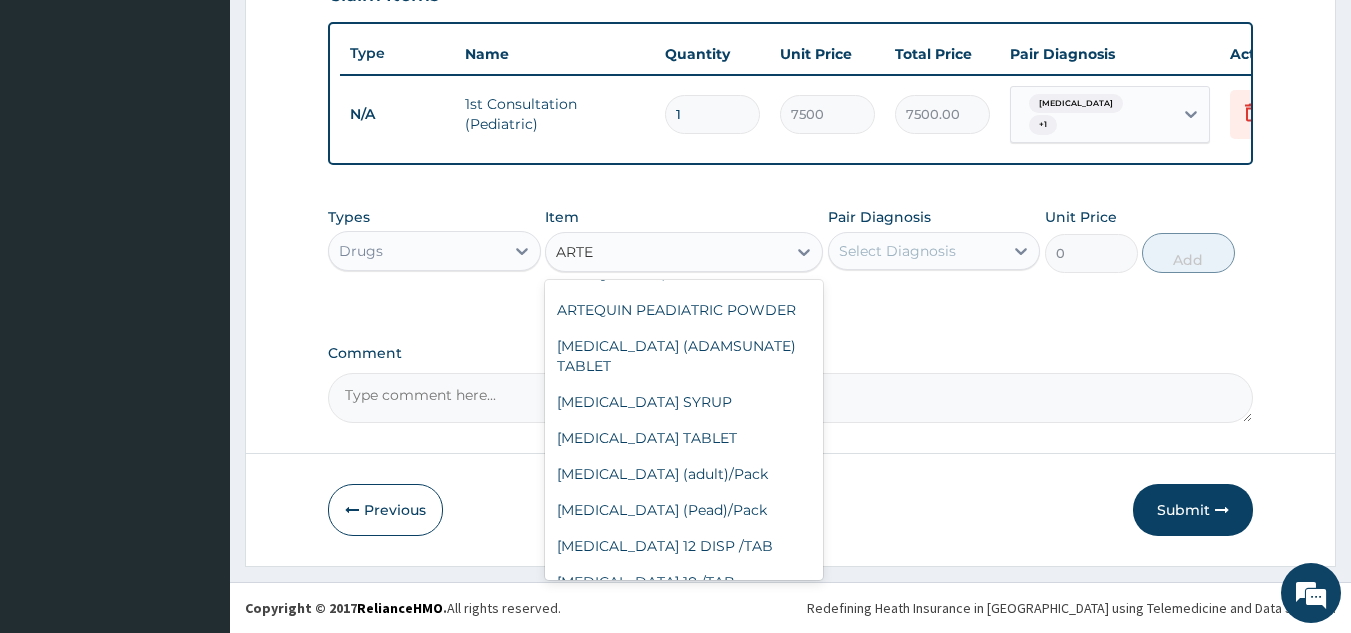 scroll, scrollTop: 249, scrollLeft: 0, axis: vertical 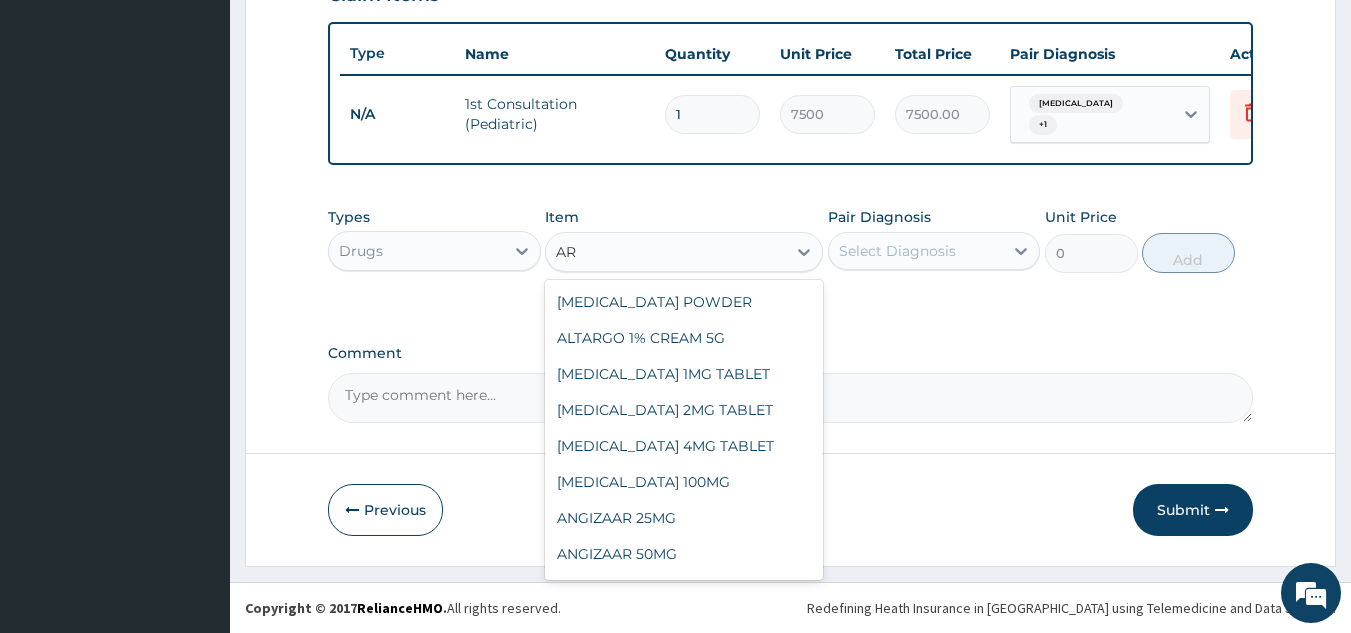 type on "A" 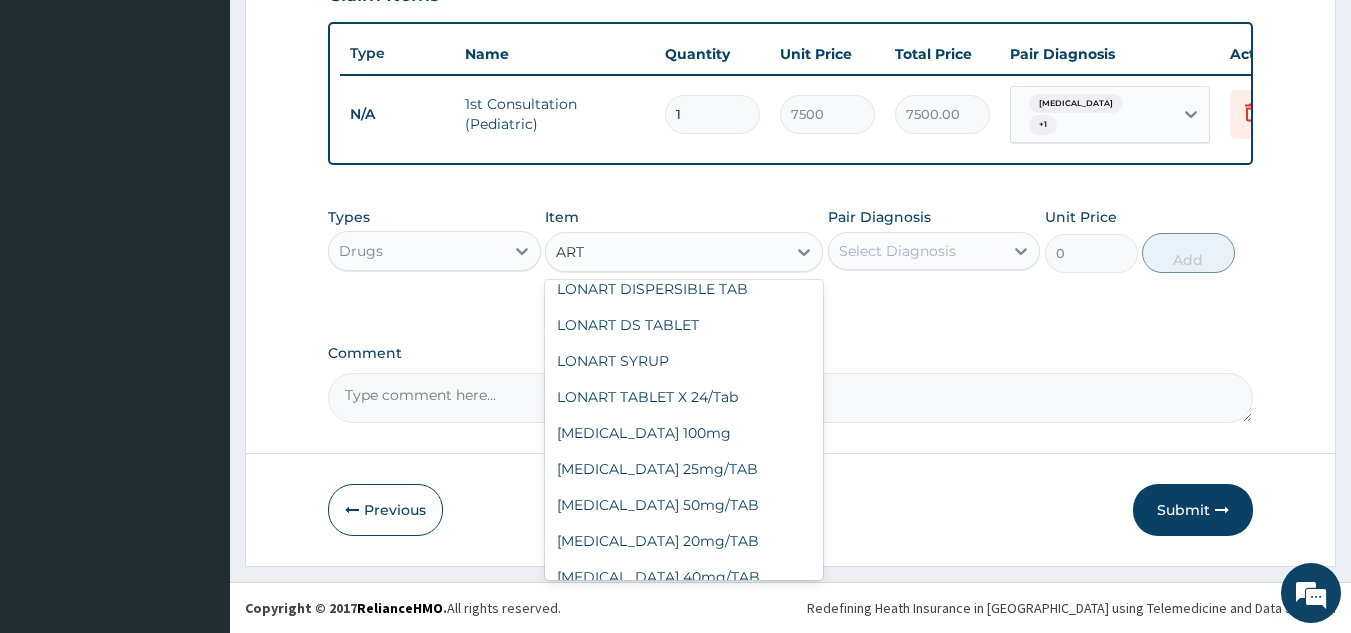 scroll, scrollTop: 1455, scrollLeft: 0, axis: vertical 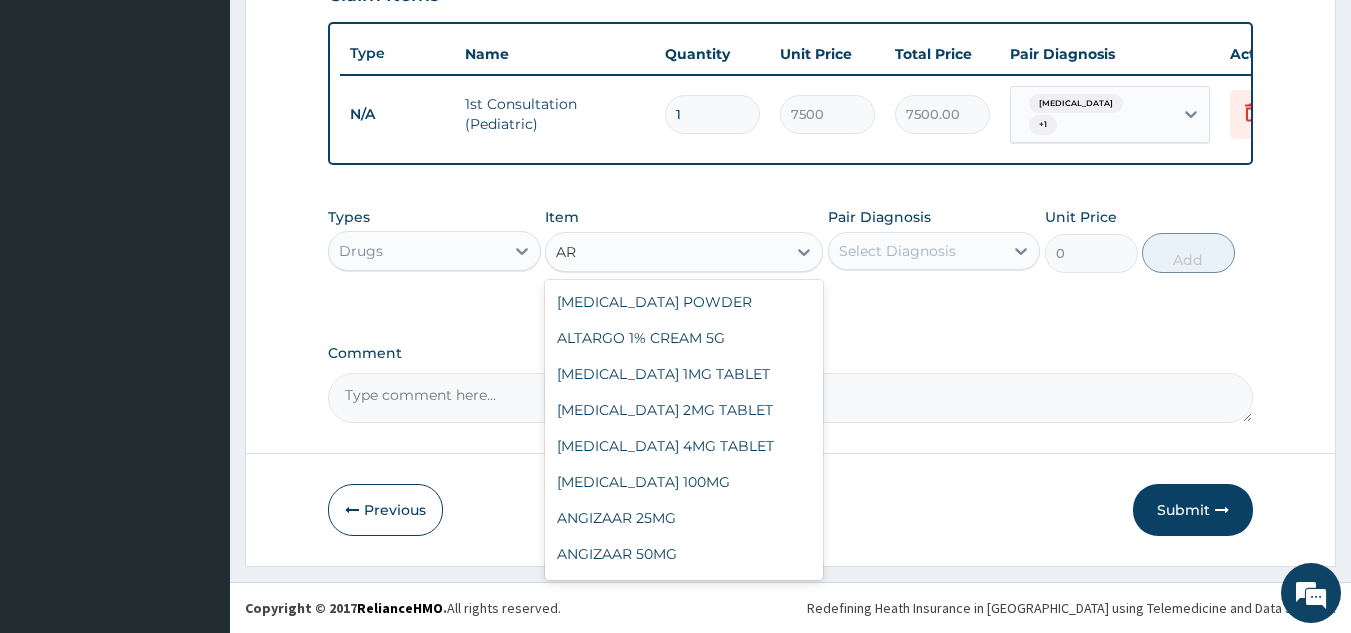 type on "A" 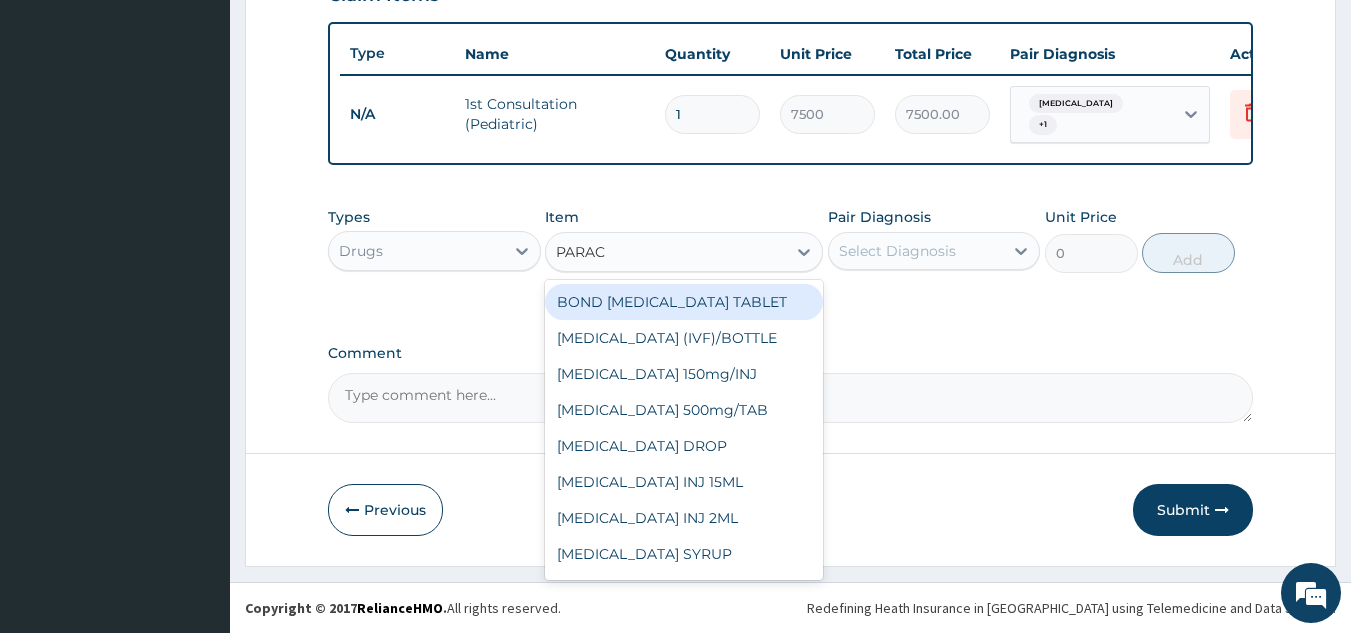 type on "PARACE" 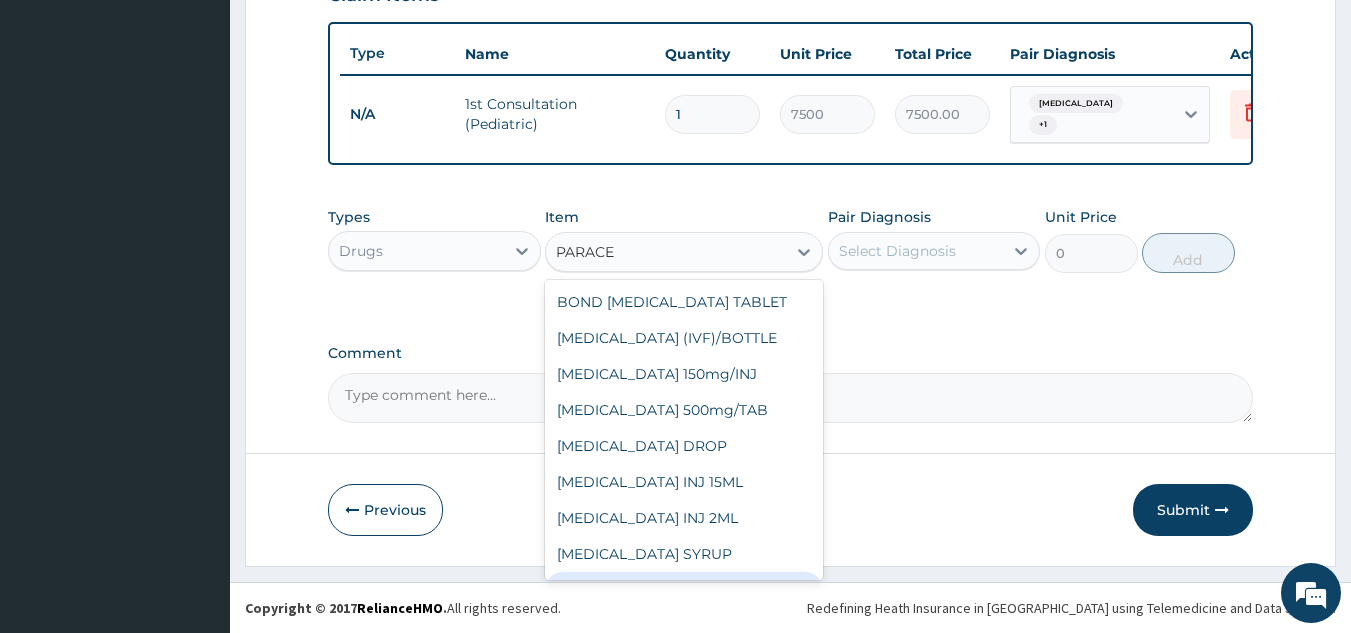 scroll, scrollTop: 32, scrollLeft: 0, axis: vertical 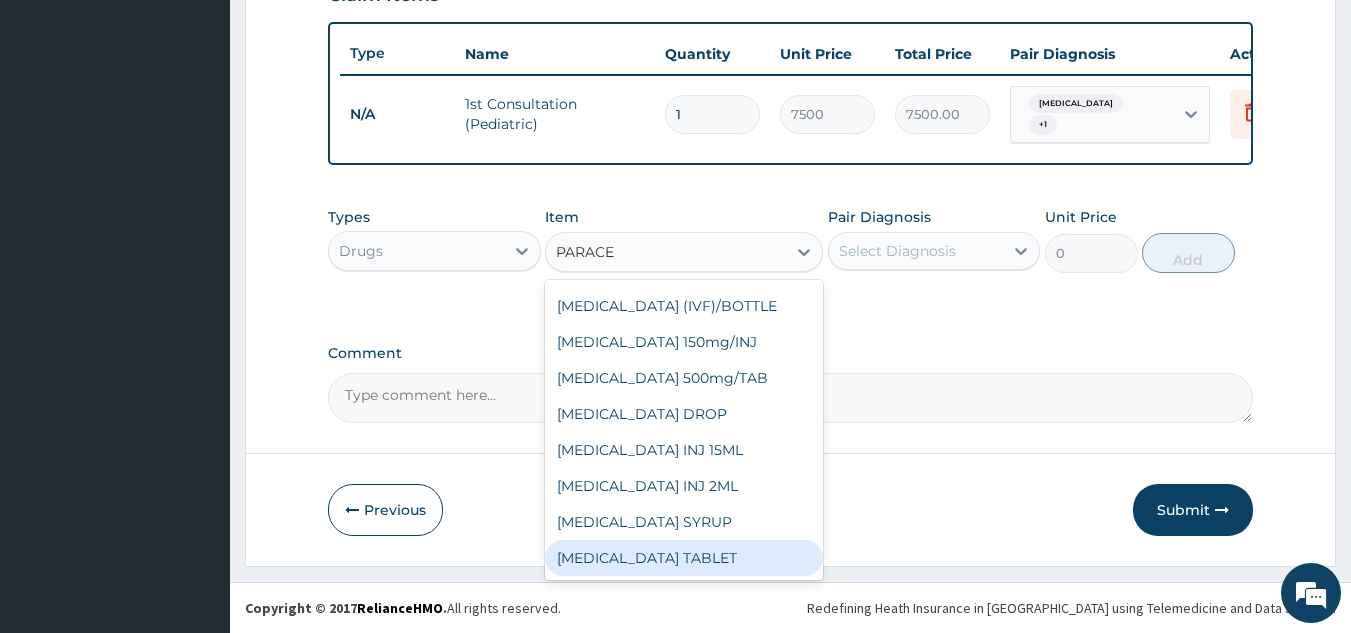 click on "PARACETAMOL TABLET" at bounding box center (684, 558) 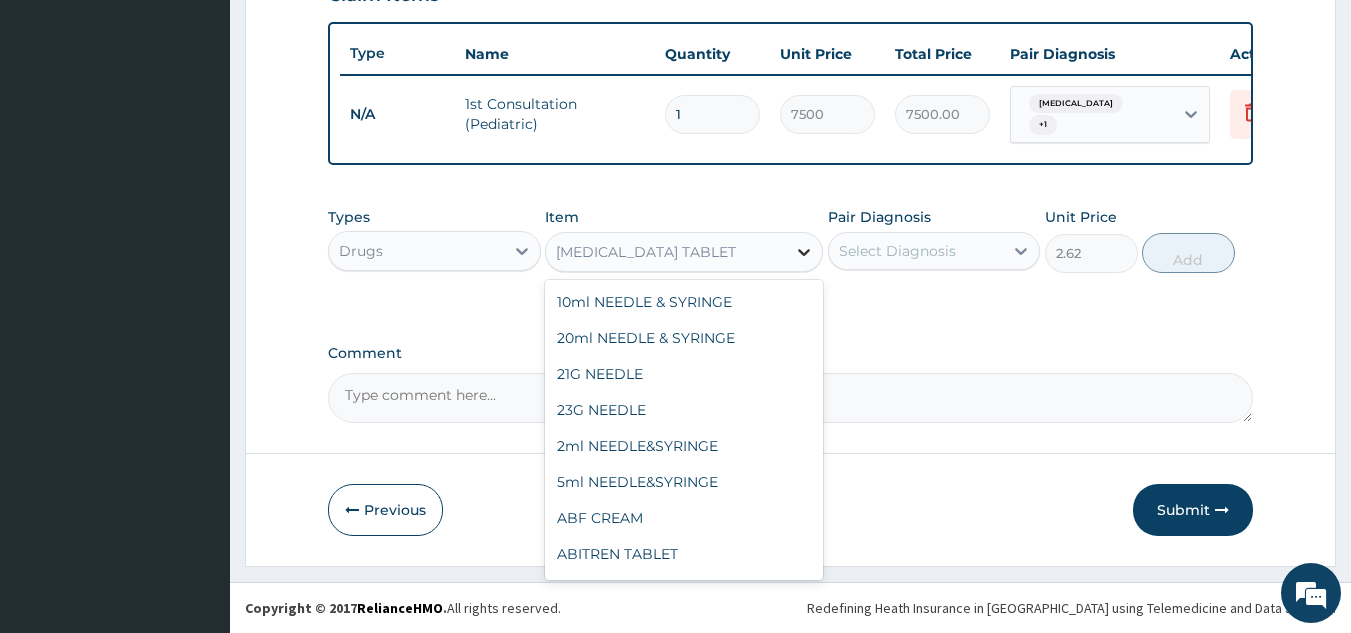 click 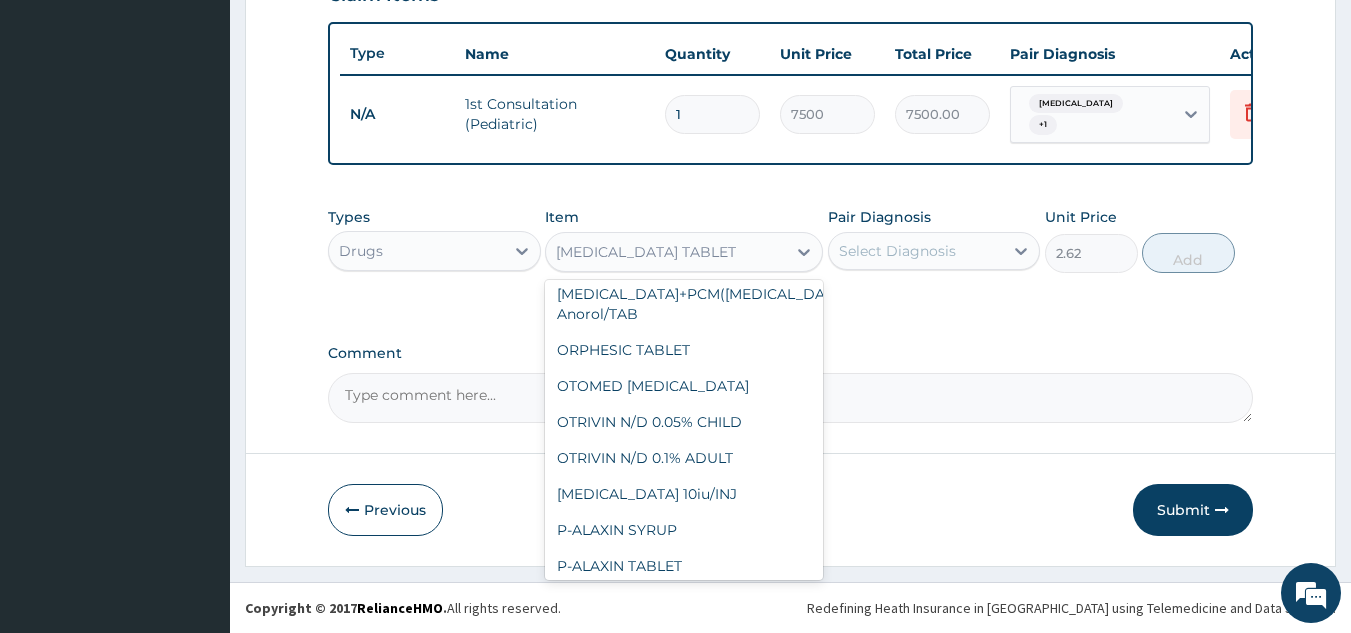 click on "Paracetamol 150mg/INJ" at bounding box center [684, 1074] 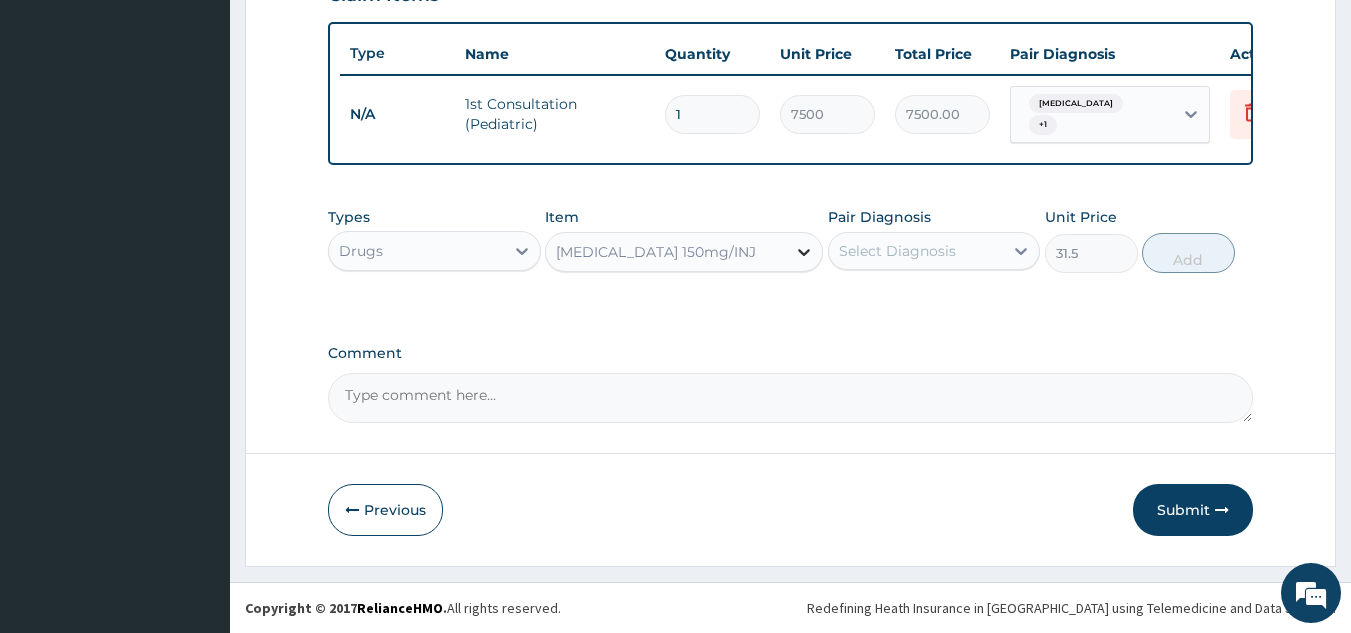 click 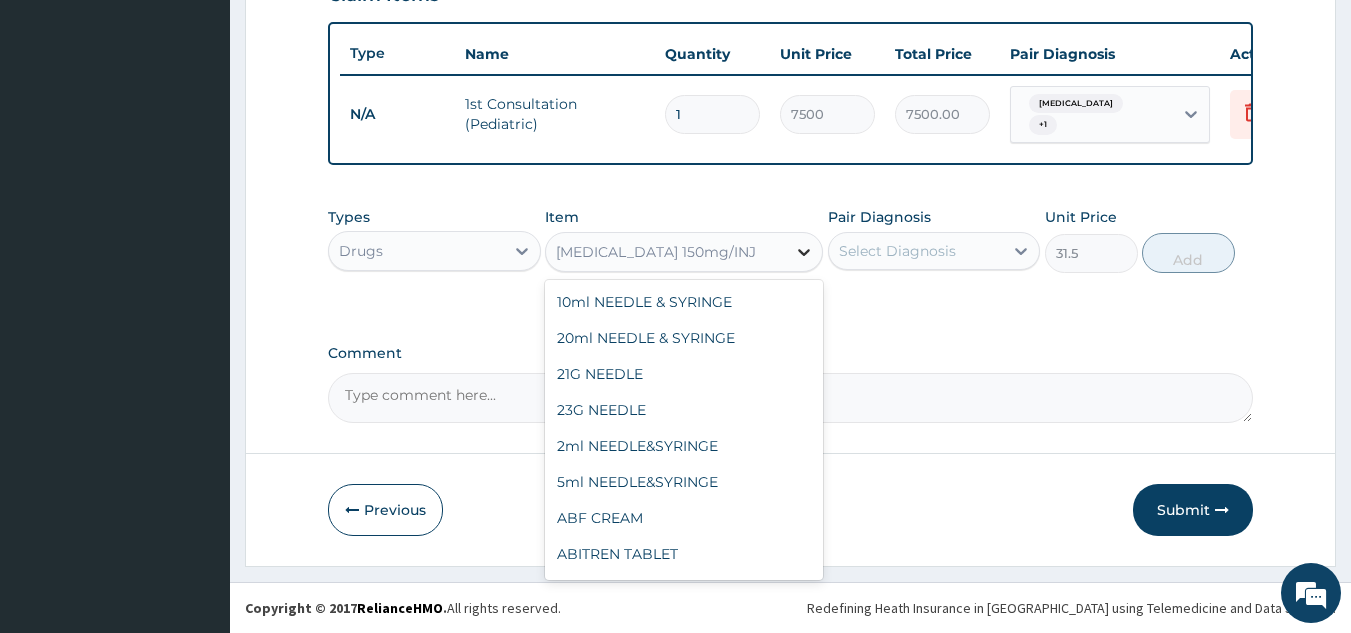 scroll, scrollTop: 33652, scrollLeft: 0, axis: vertical 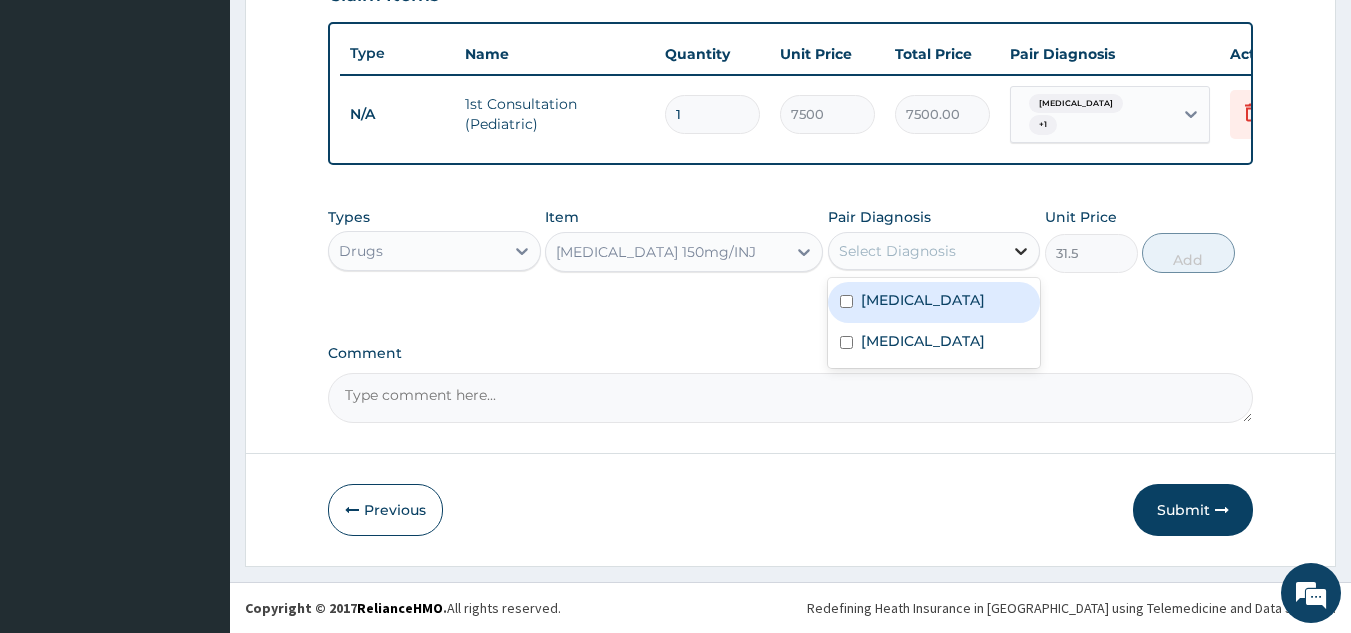 click at bounding box center [1021, 251] 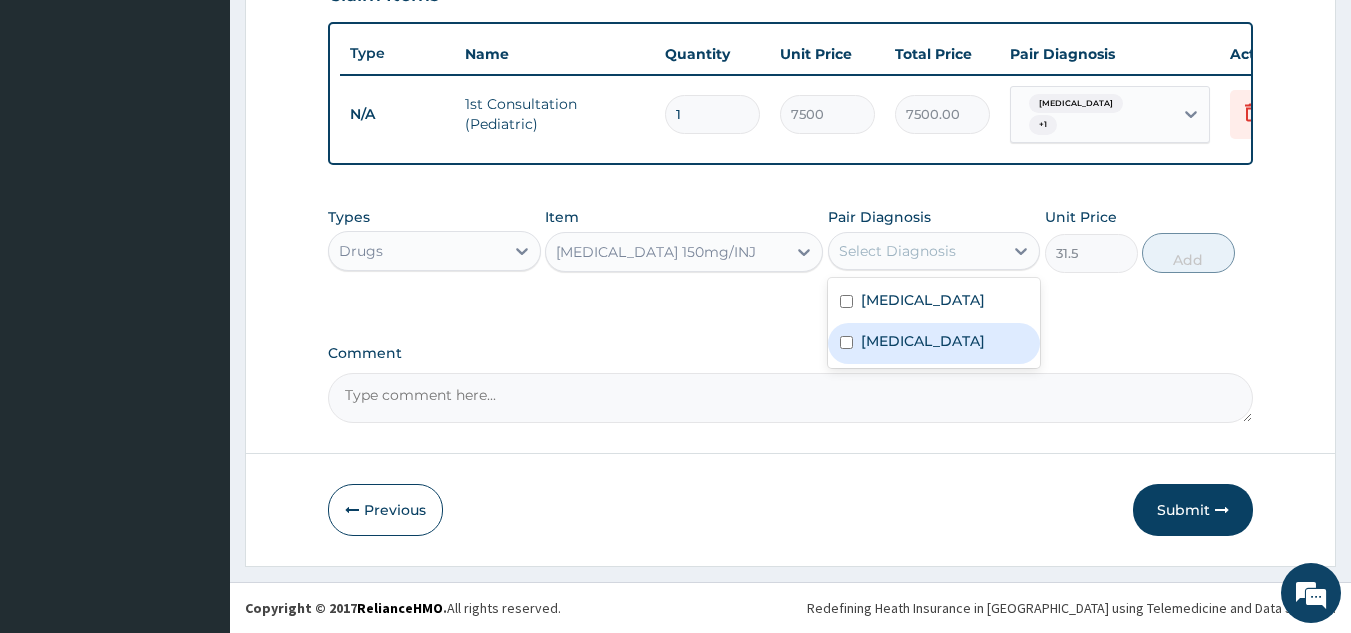 click at bounding box center [846, 342] 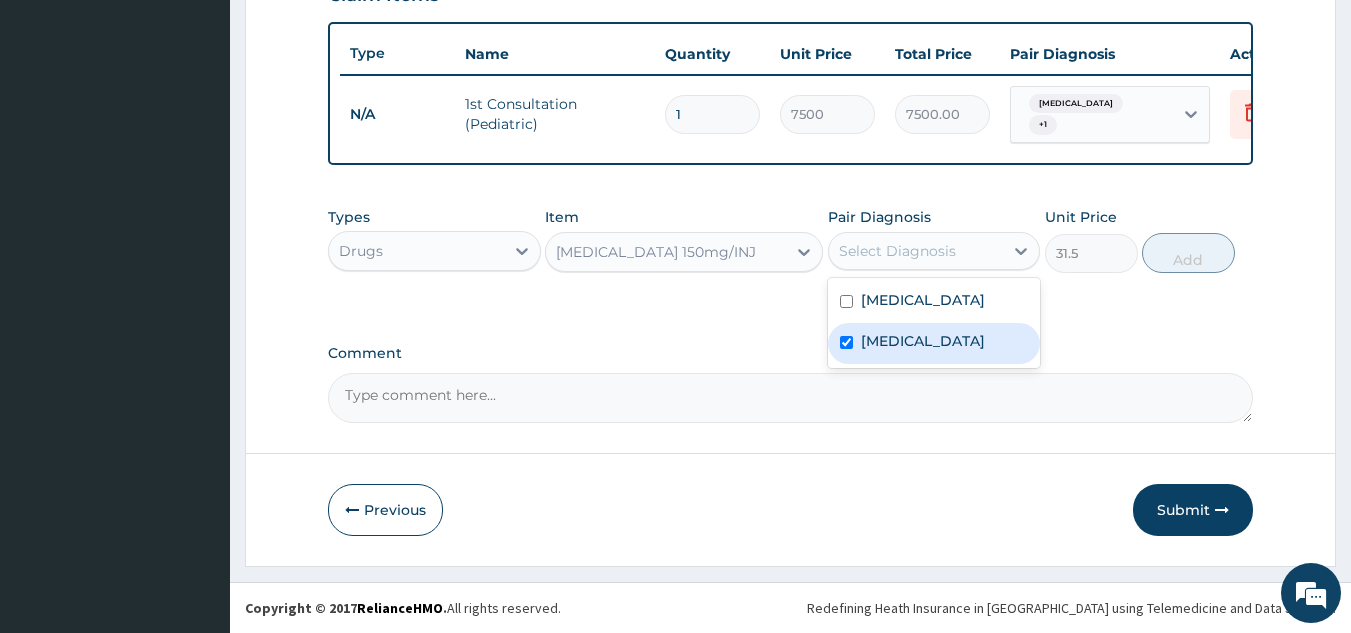 checkbox on "true" 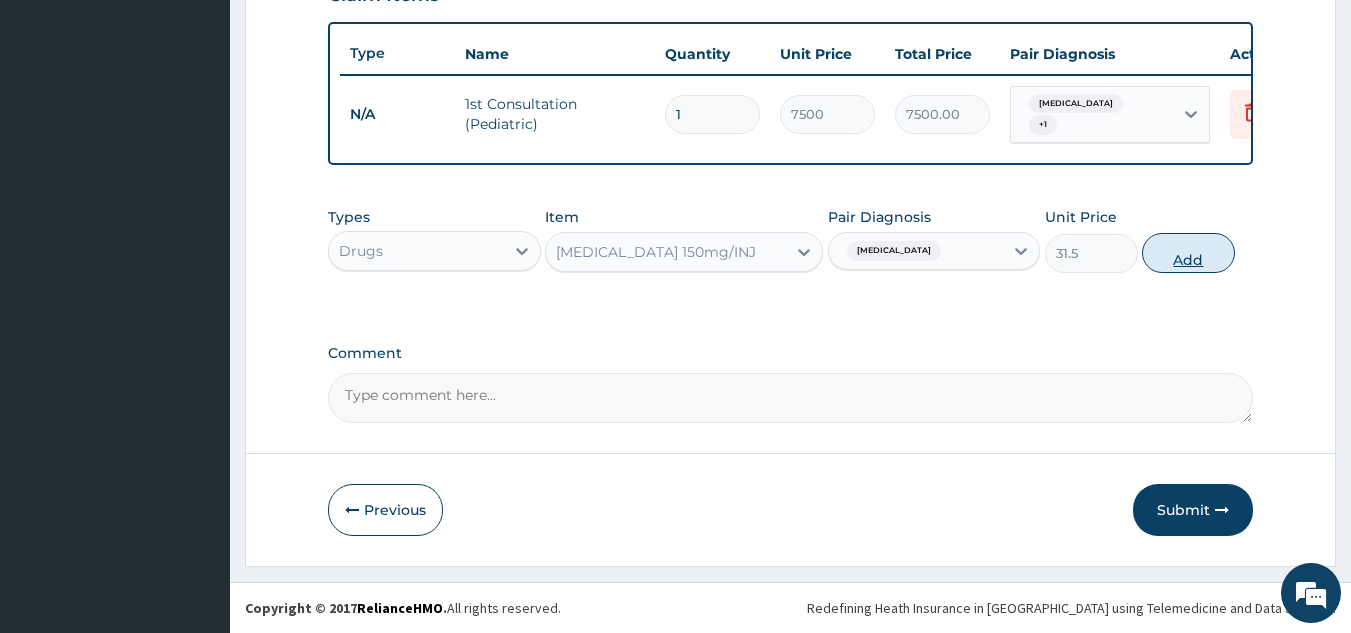 click on "Add" at bounding box center [1188, 253] 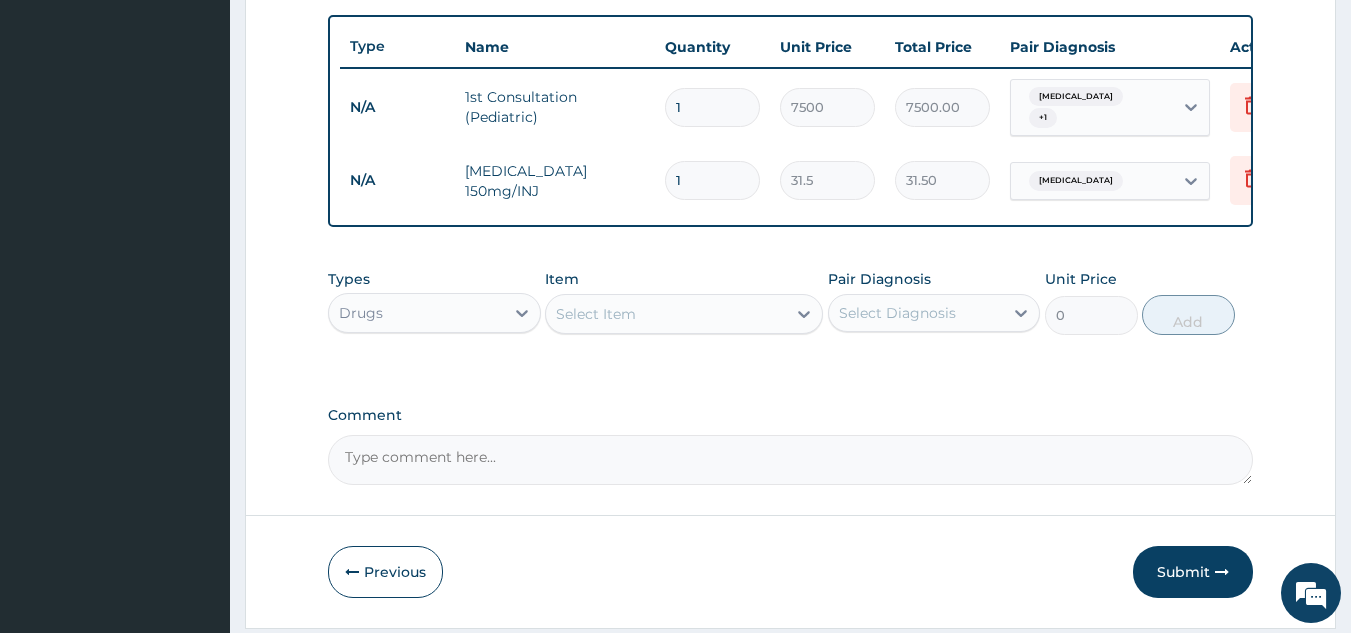 click on "Select Item" at bounding box center [666, 314] 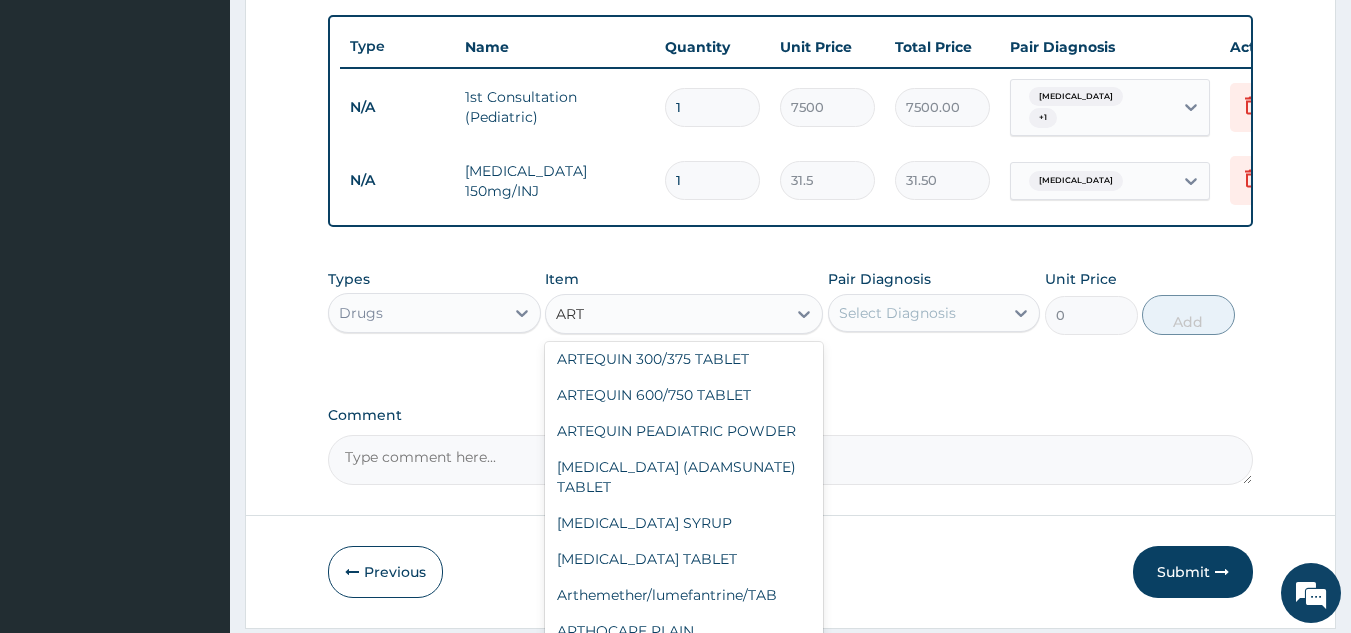 scroll, scrollTop: 249, scrollLeft: 0, axis: vertical 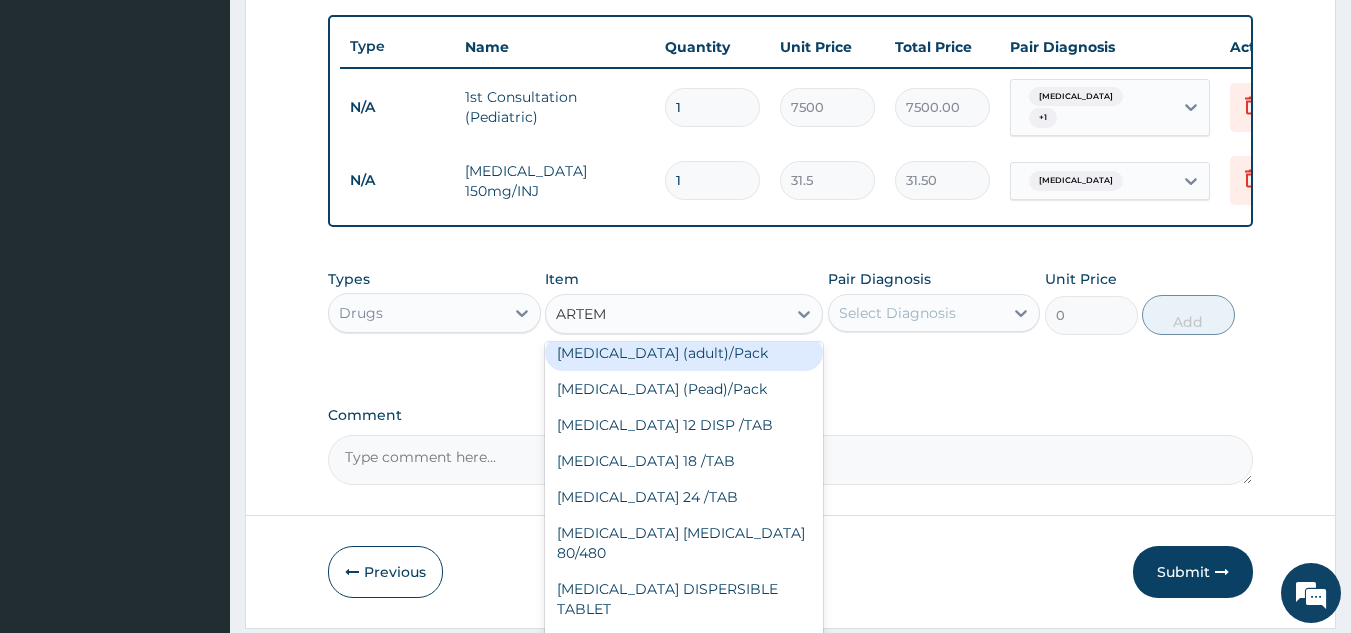 type on "ARTEME" 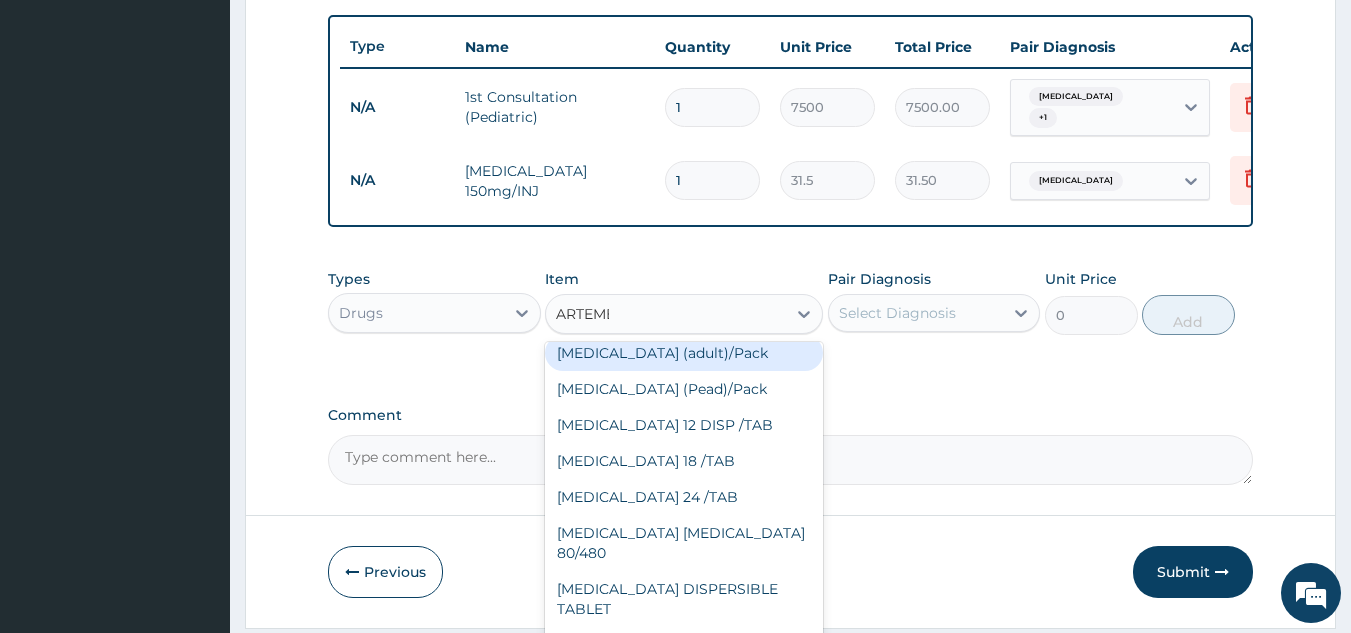 scroll, scrollTop: 0, scrollLeft: 0, axis: both 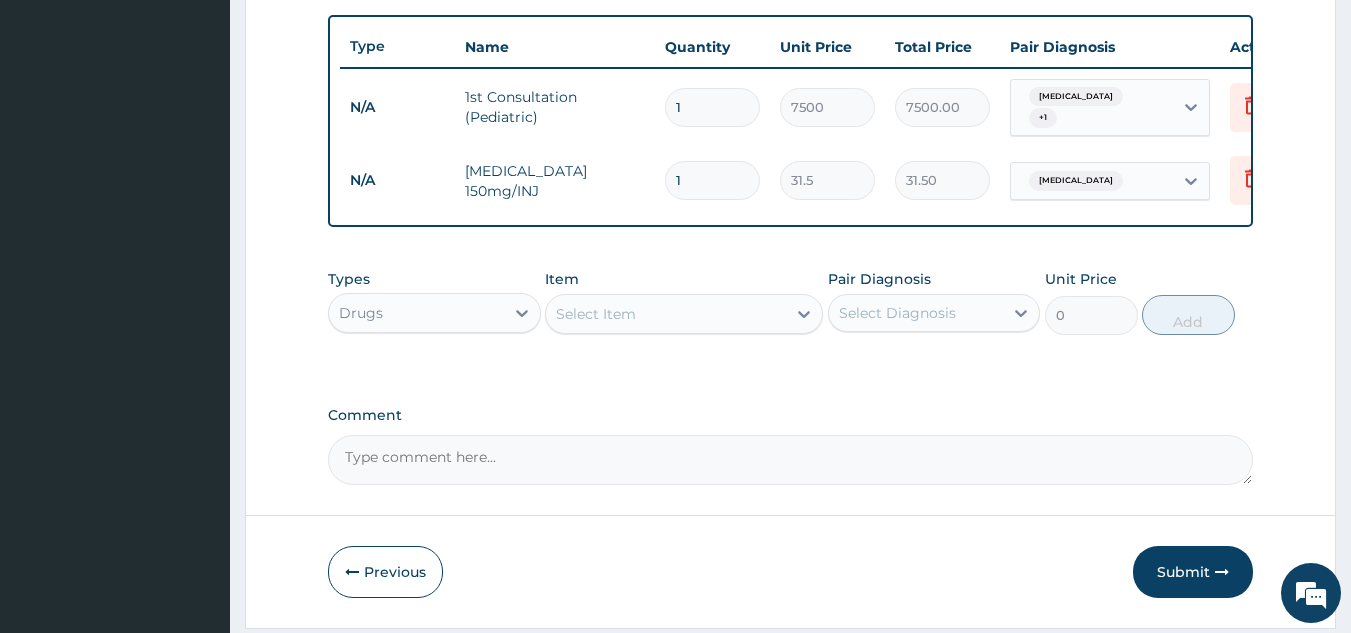 click on "Select Item" at bounding box center (684, 314) 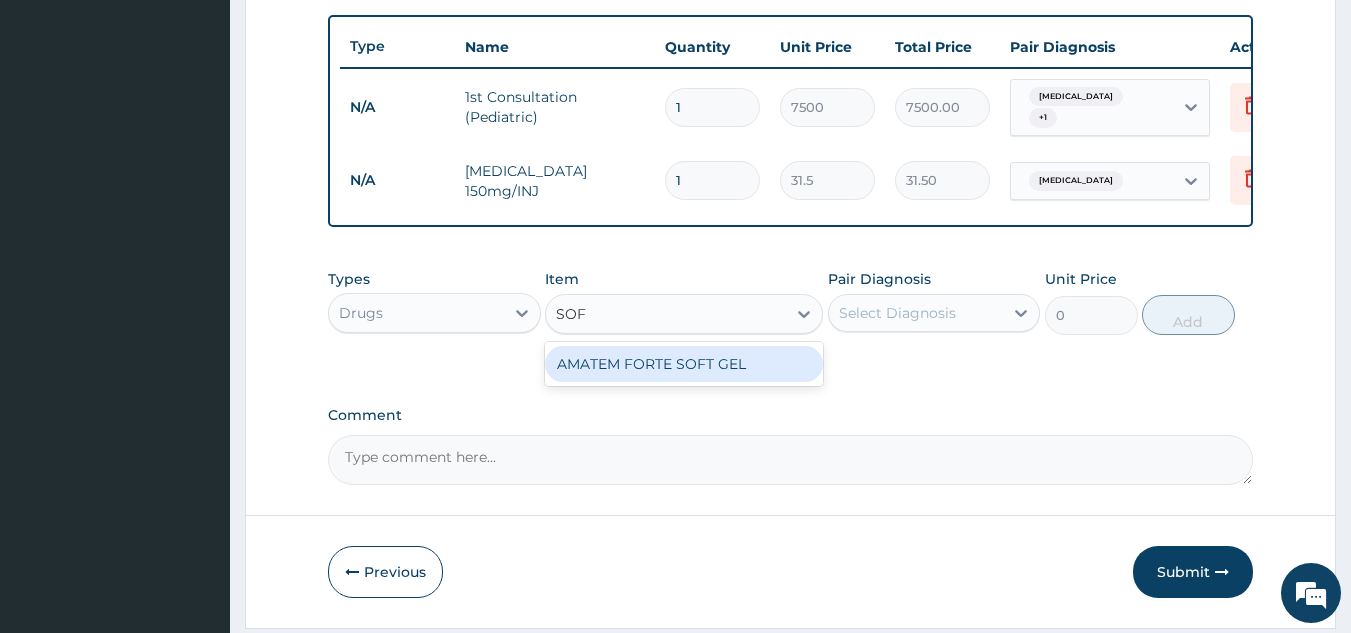 type on "SOFT" 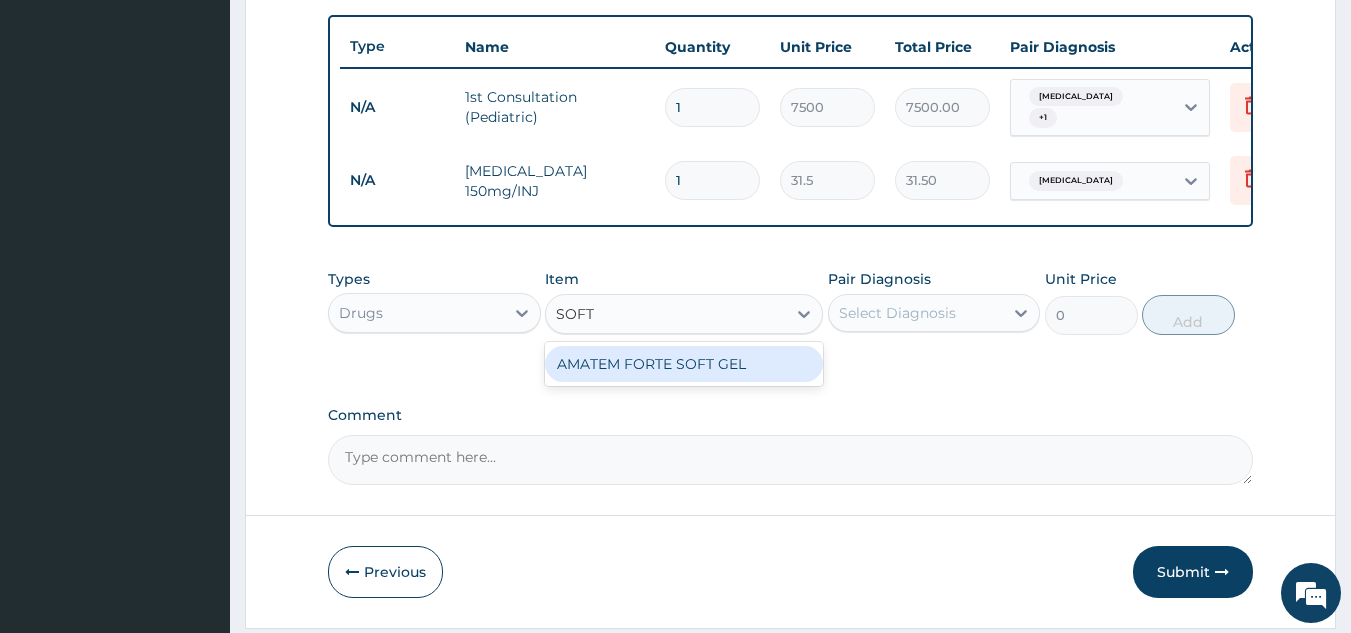 click on "AMATEM FORTE SOFT GEL" at bounding box center [684, 364] 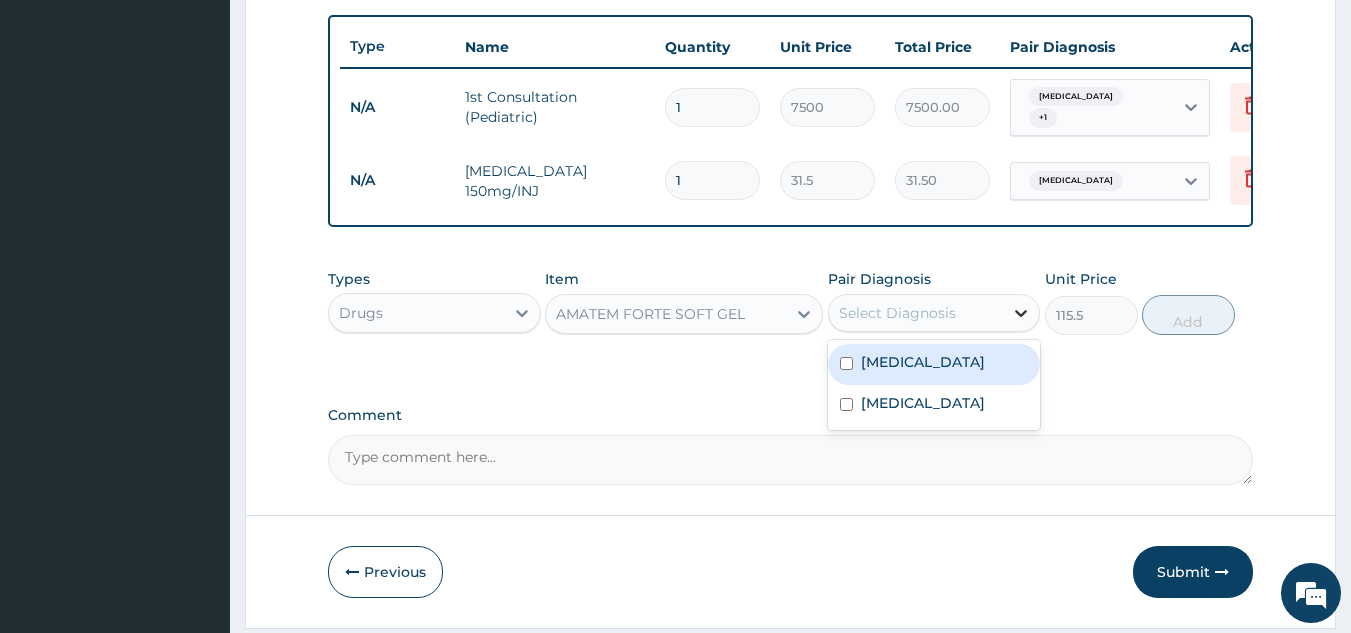 click 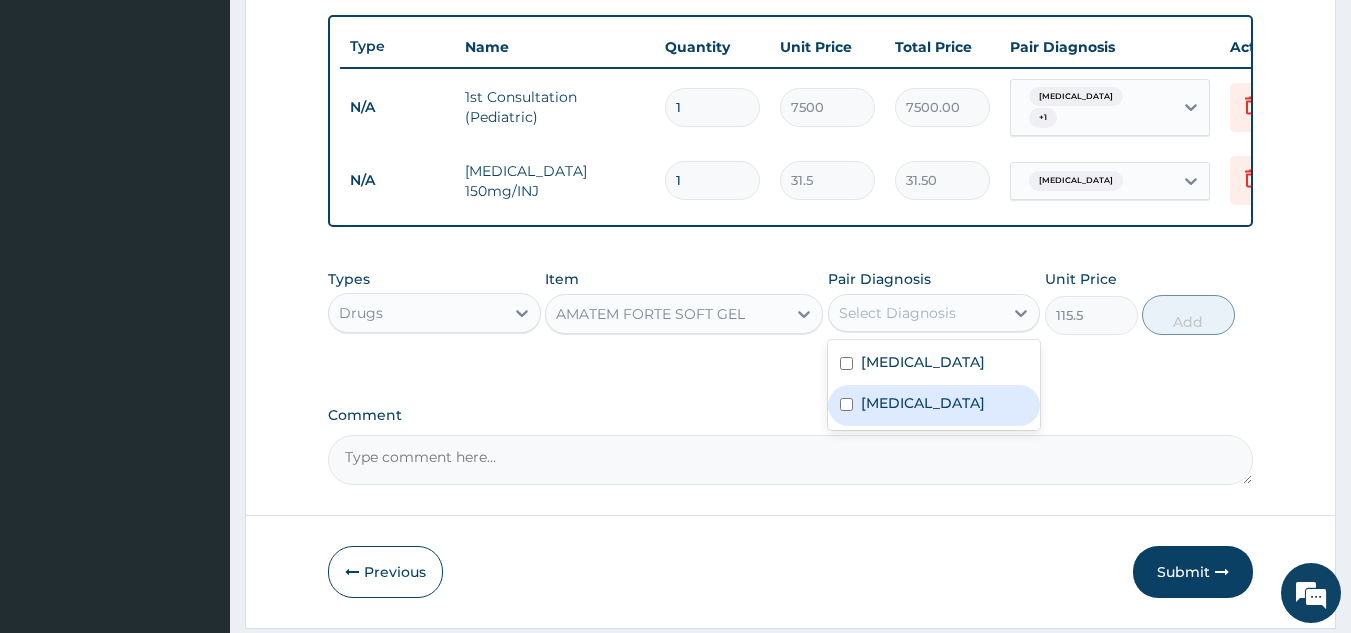 click at bounding box center [846, 404] 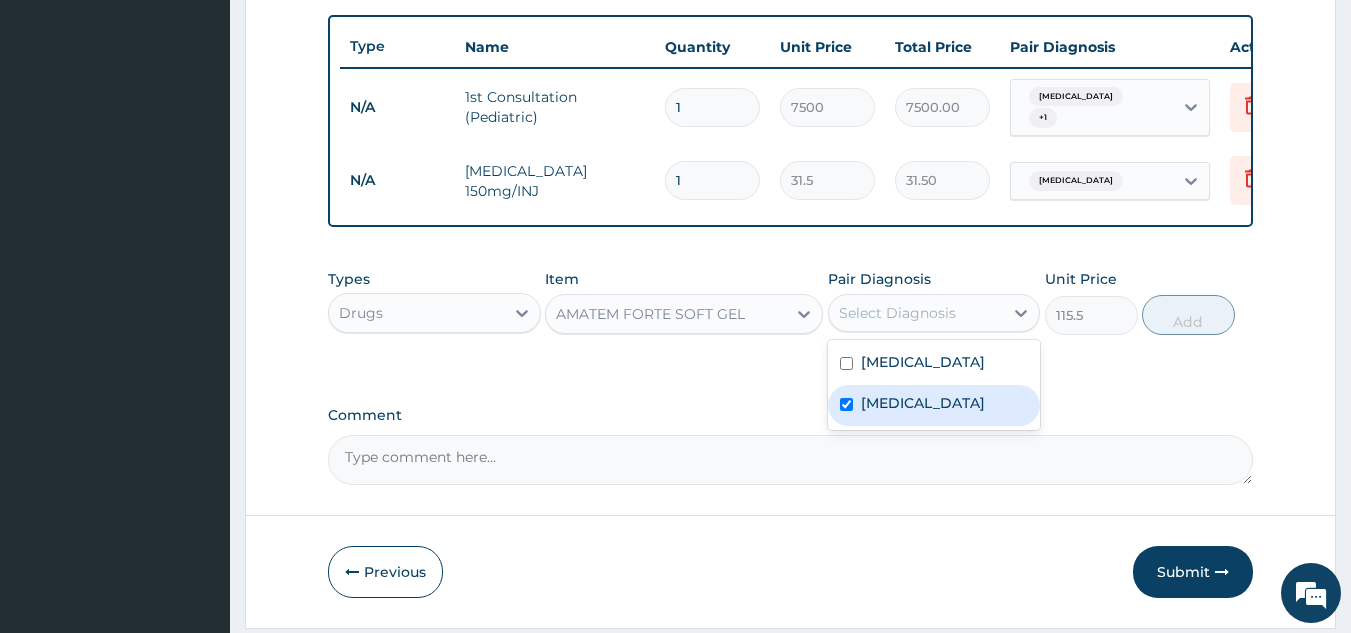checkbox on "true" 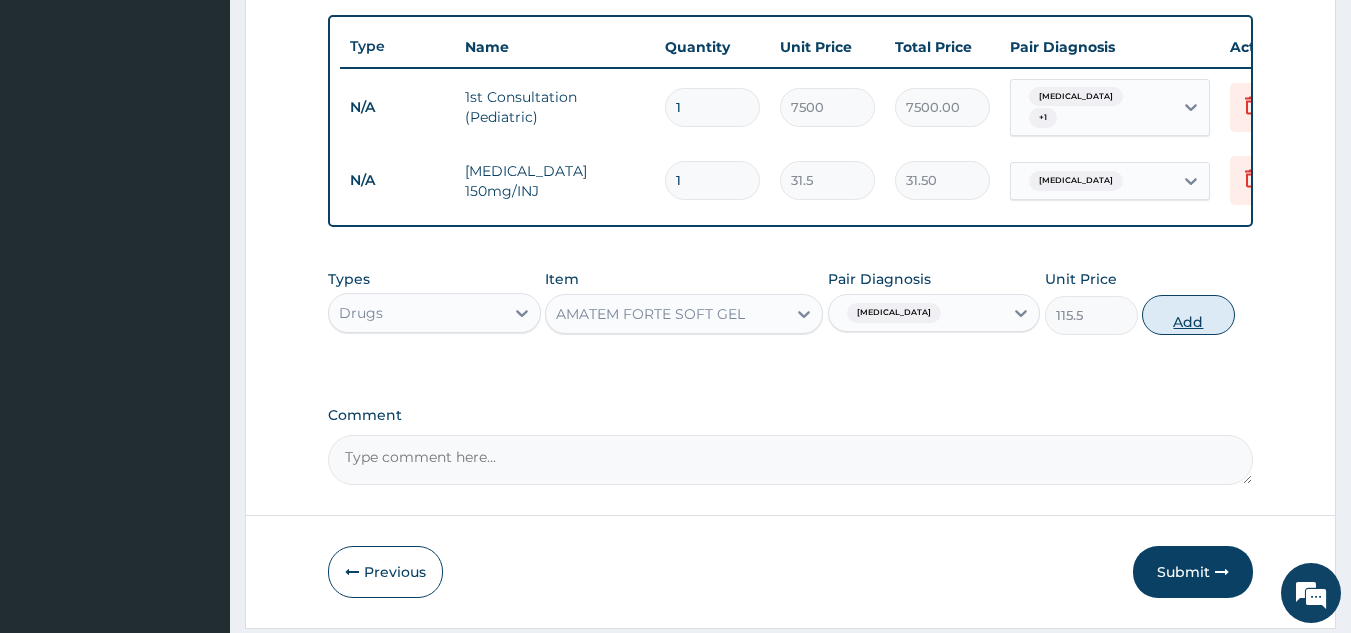 click on "Add" at bounding box center (1188, 315) 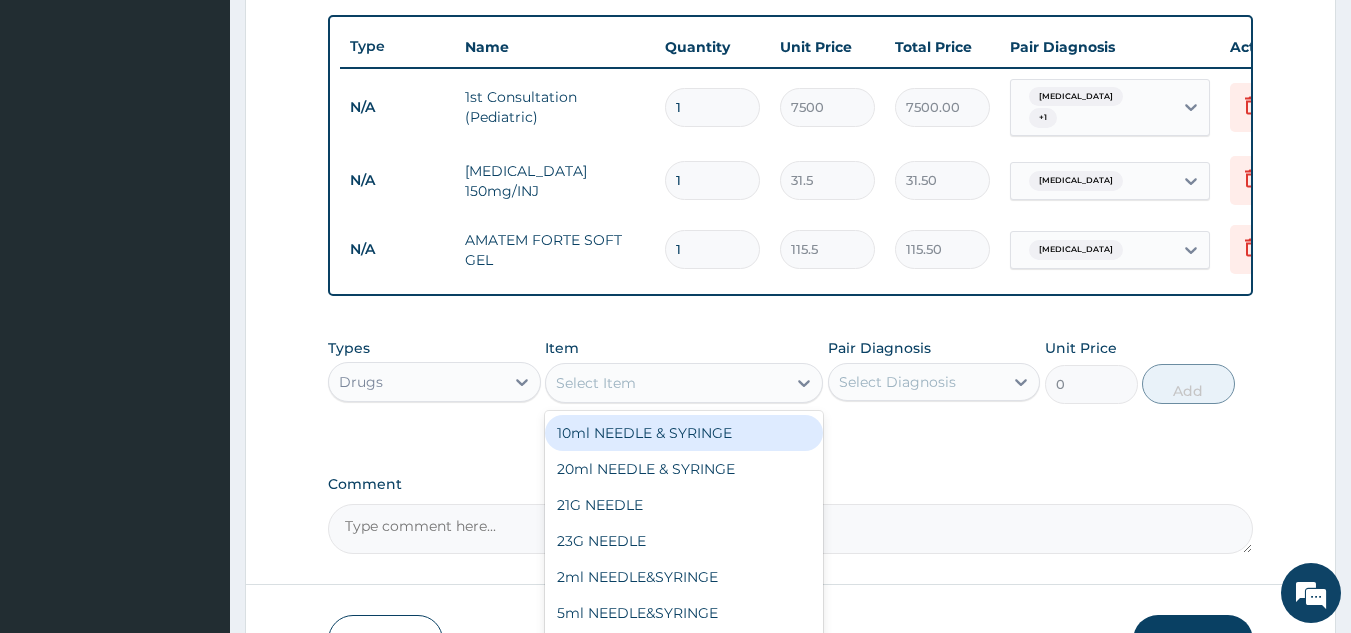 click on "Select Item" at bounding box center [666, 383] 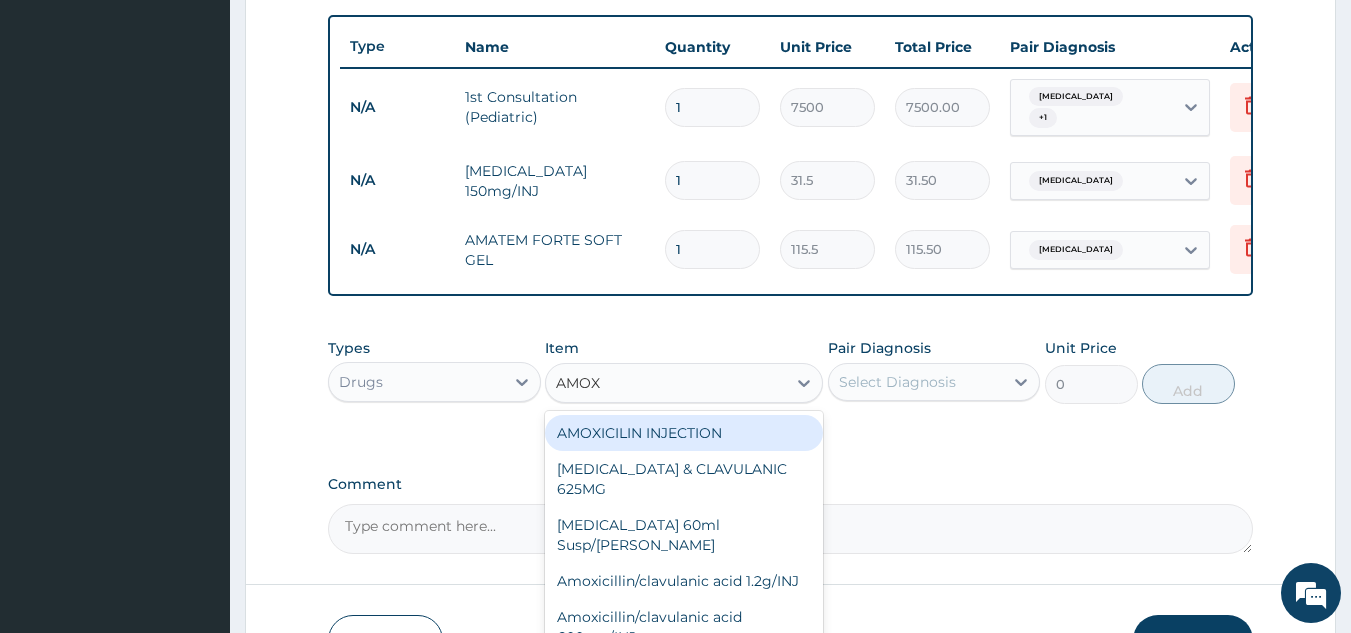 type on "AMO" 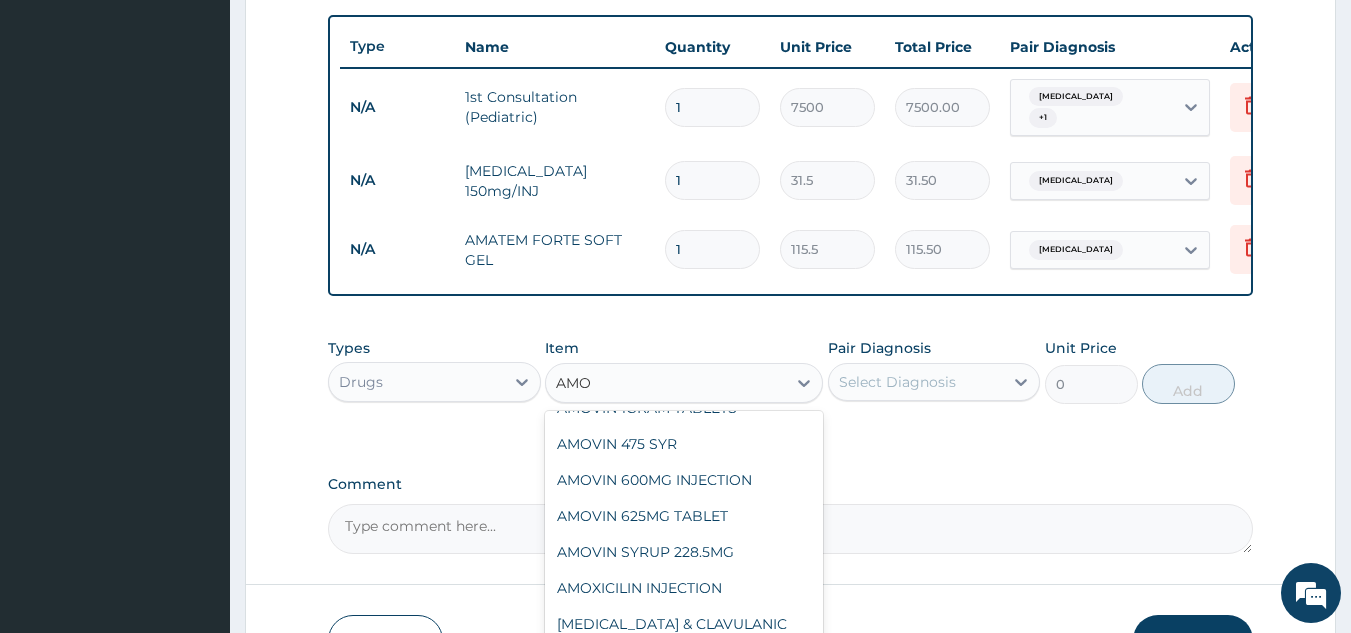 scroll, scrollTop: 262, scrollLeft: 0, axis: vertical 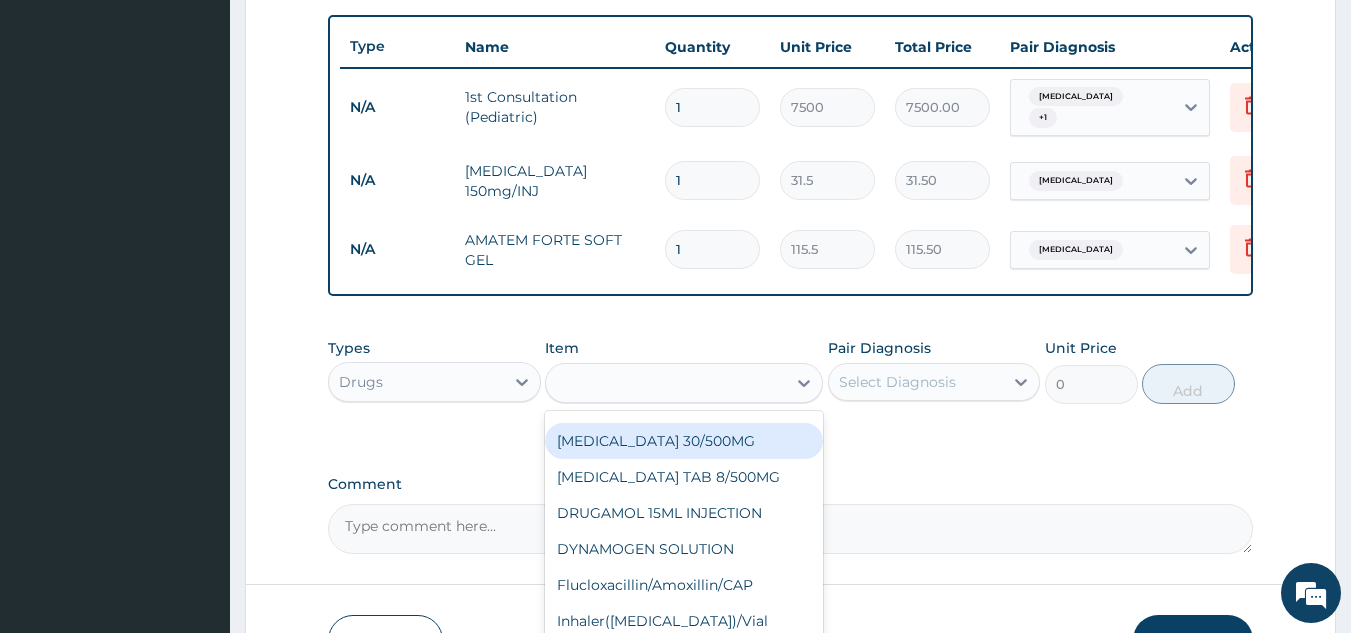 click on "AMO" at bounding box center [666, 383] 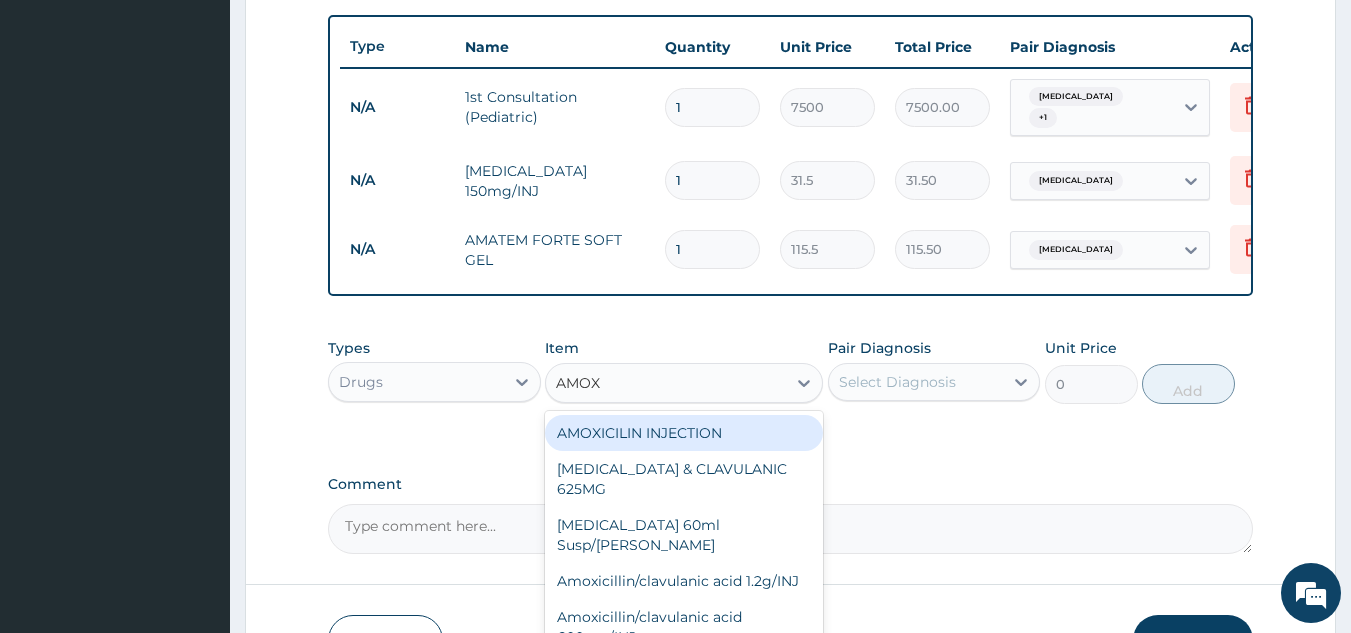 type on "AMOXI" 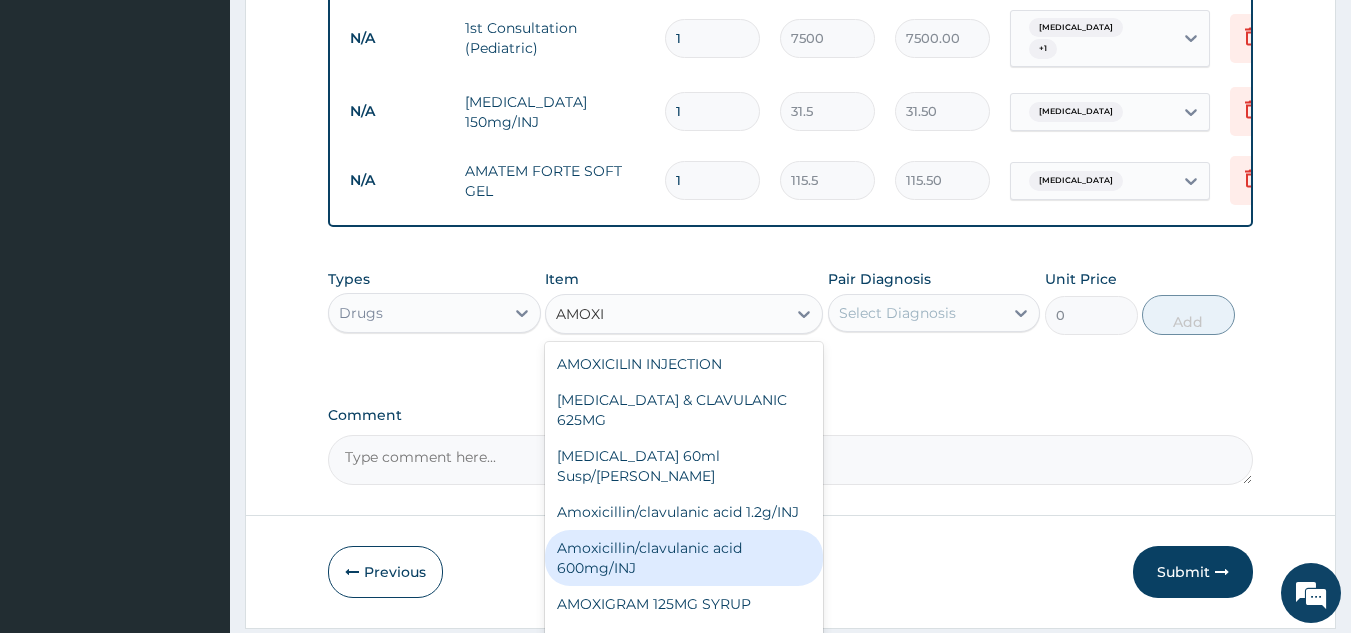 scroll, scrollTop: 809, scrollLeft: 0, axis: vertical 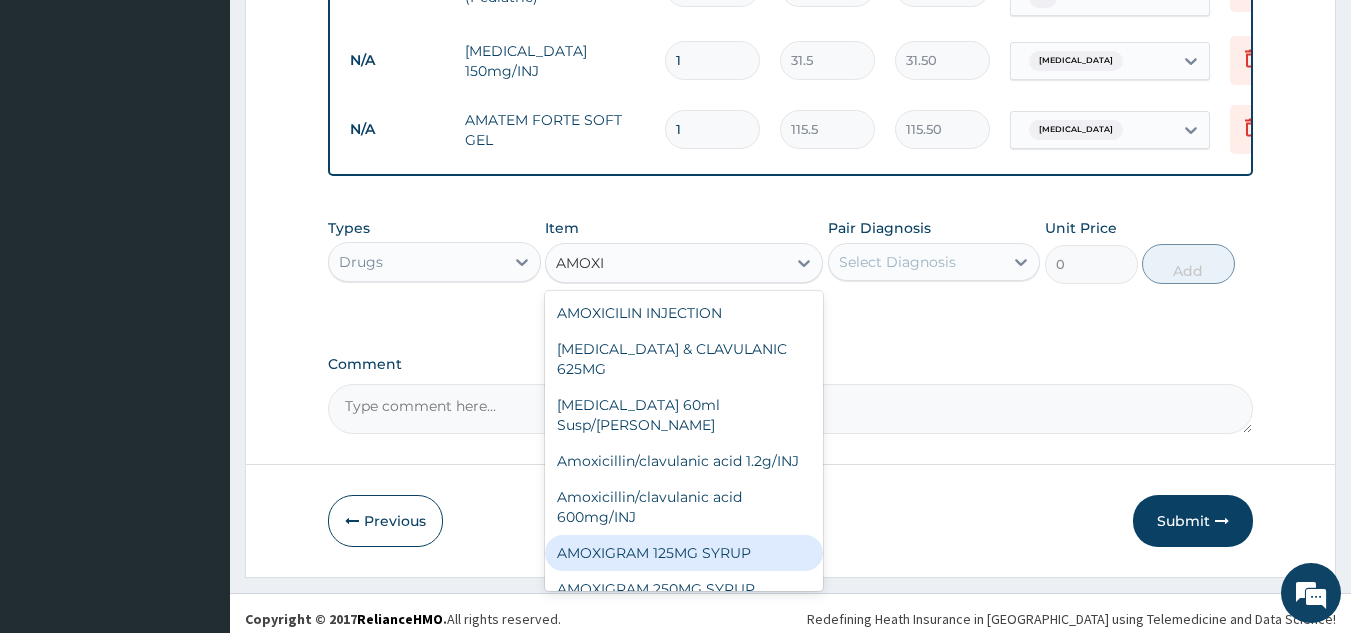 click on "AMOXIGRAM  125MG SYRUP" at bounding box center [684, 553] 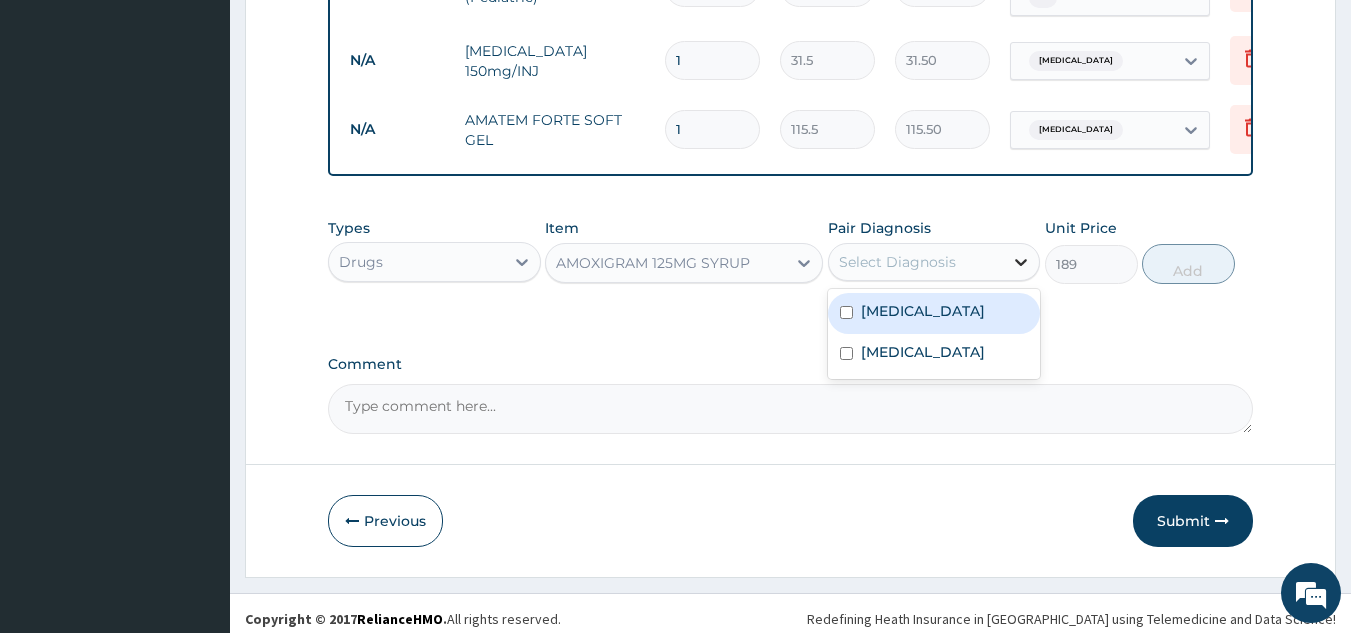 click 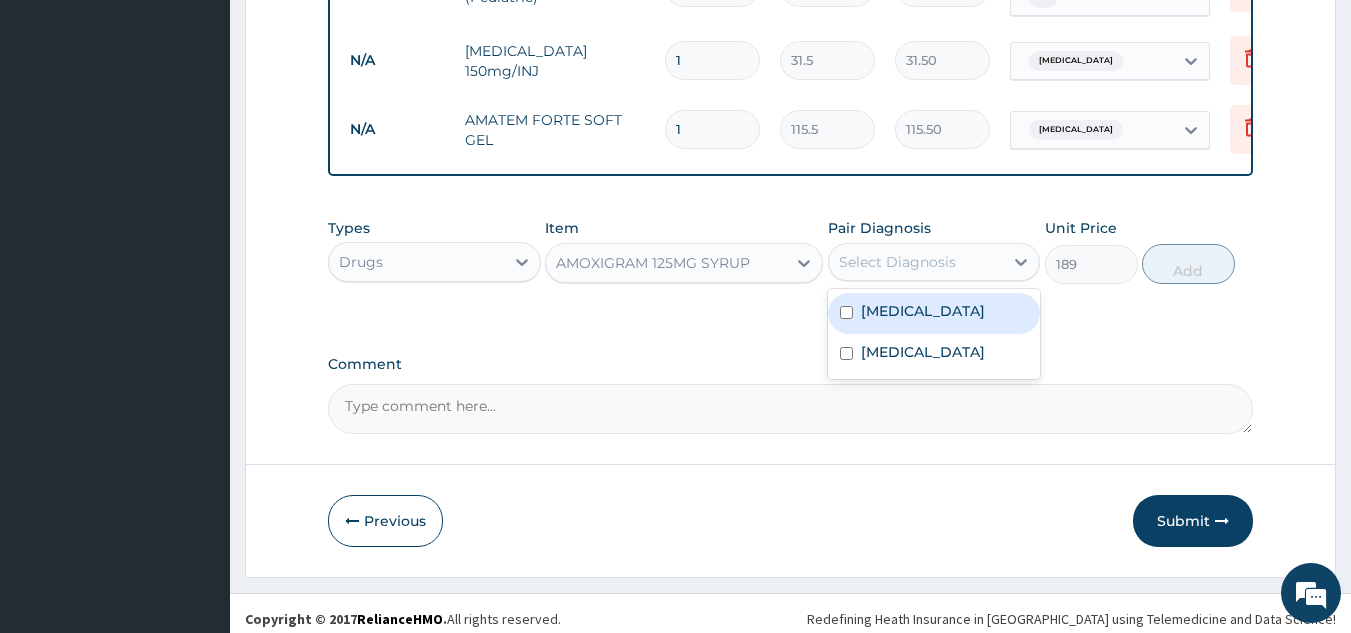 click on "Sepsis" at bounding box center [934, 313] 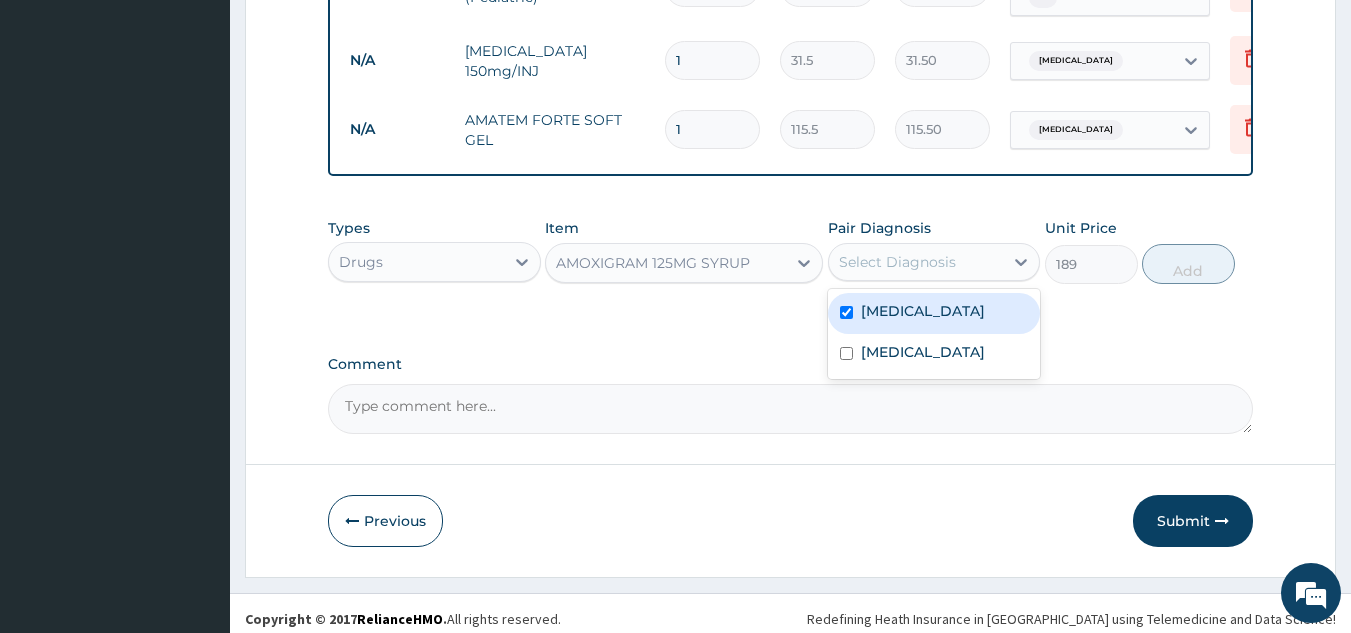 checkbox on "true" 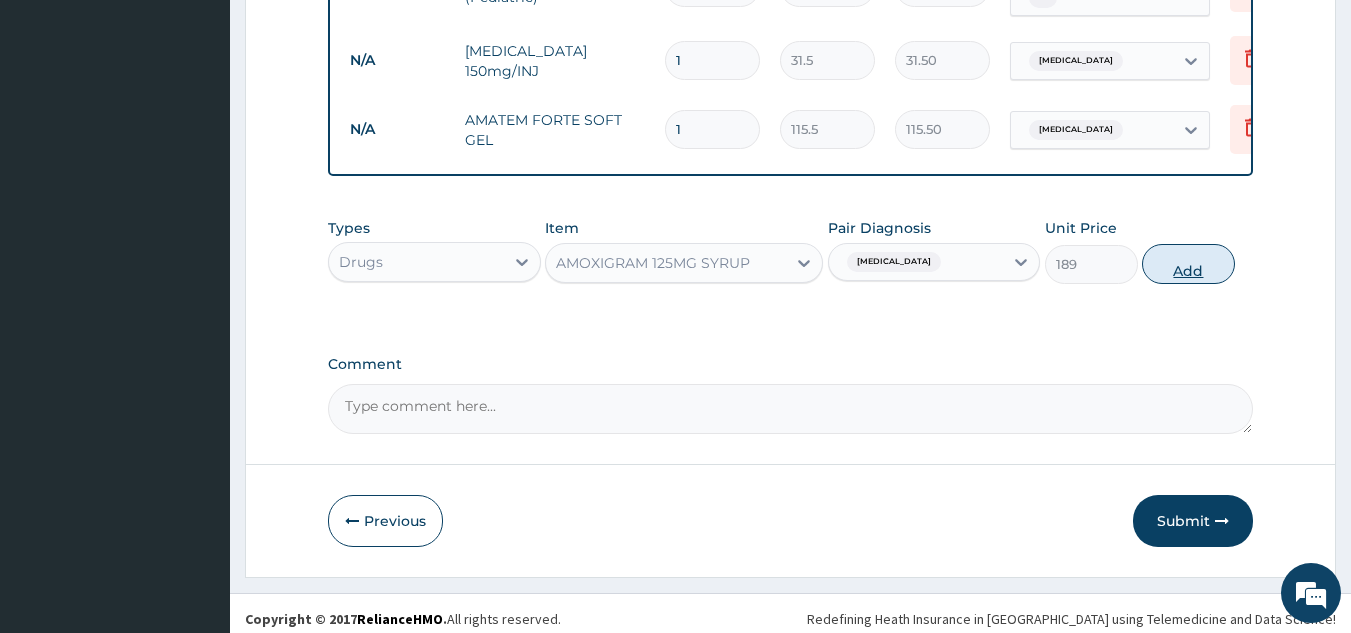 click on "Add" at bounding box center [1188, 264] 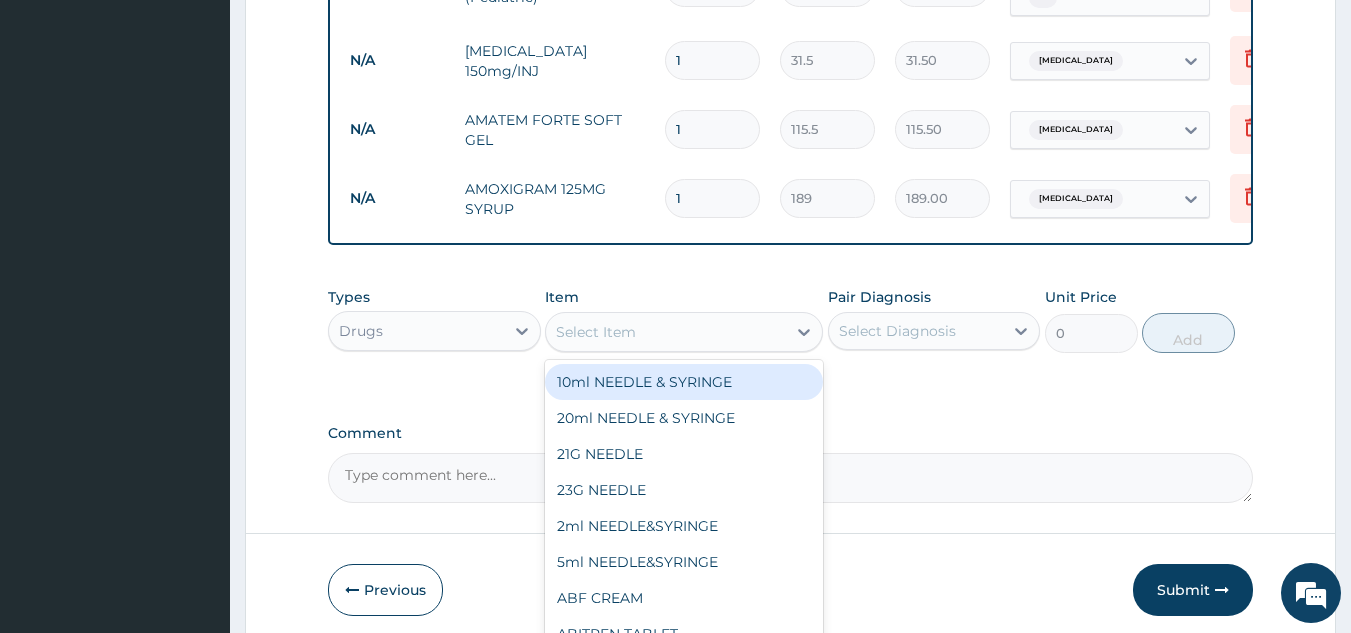 click on "Select Item" at bounding box center [666, 332] 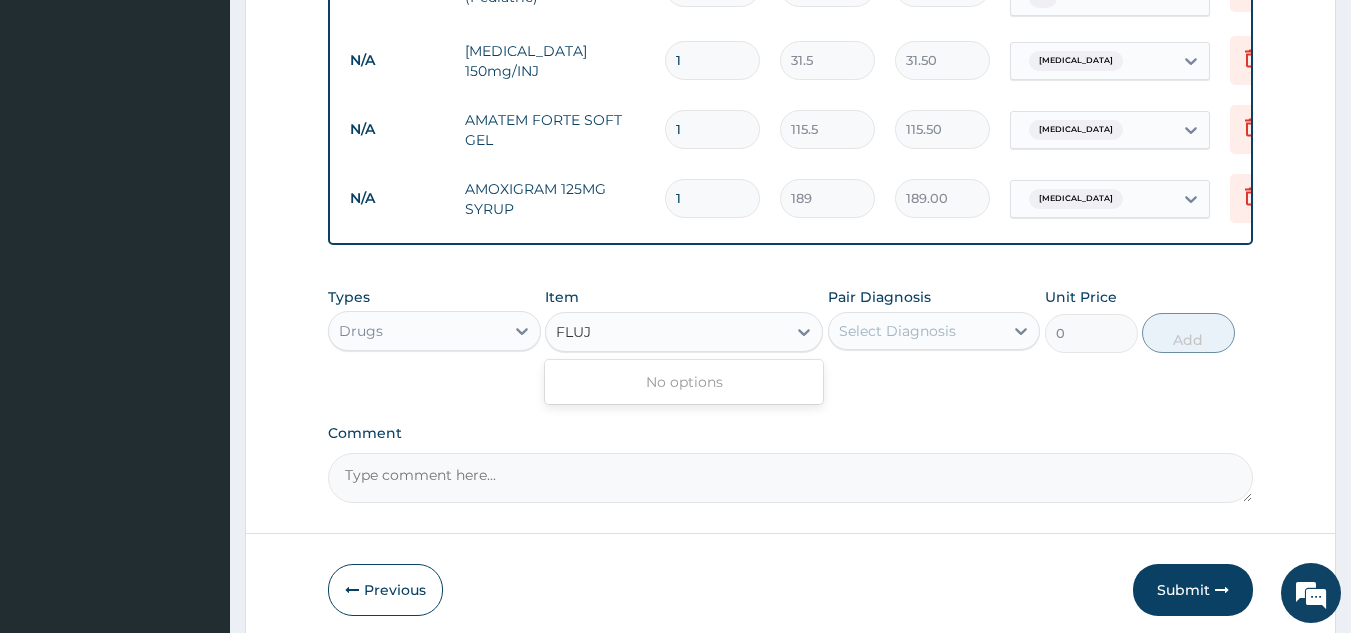 type on "FLU" 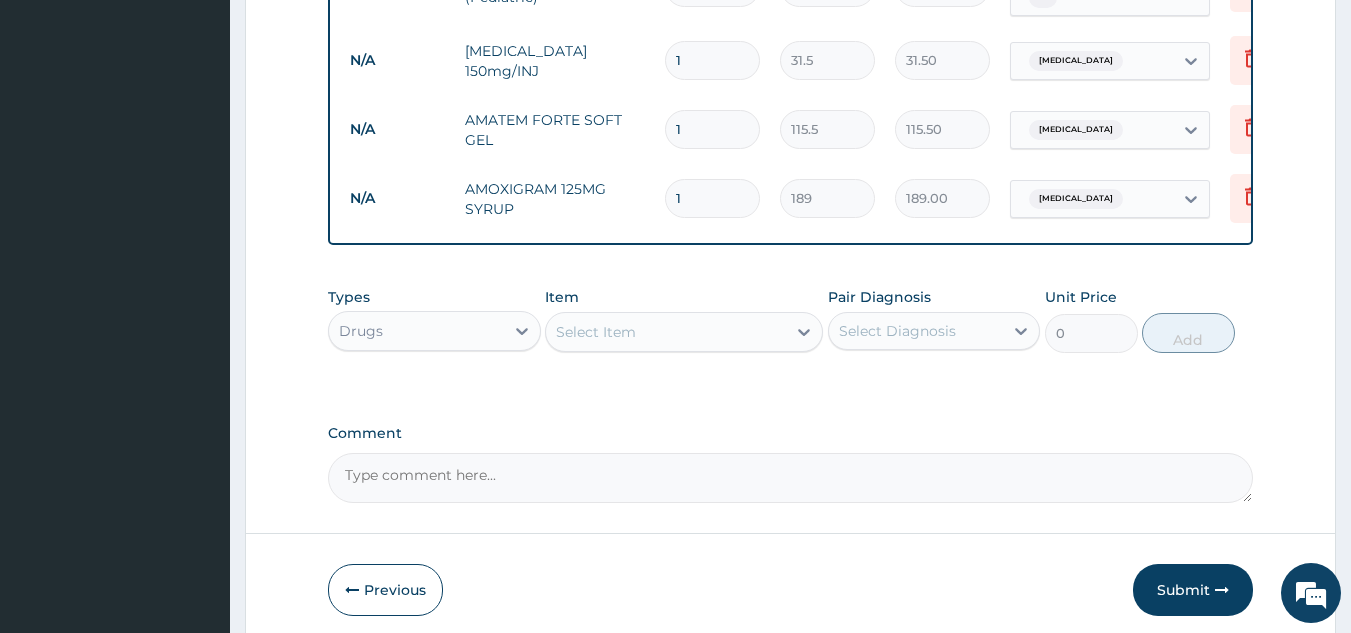 click on "Select Item" at bounding box center [666, 332] 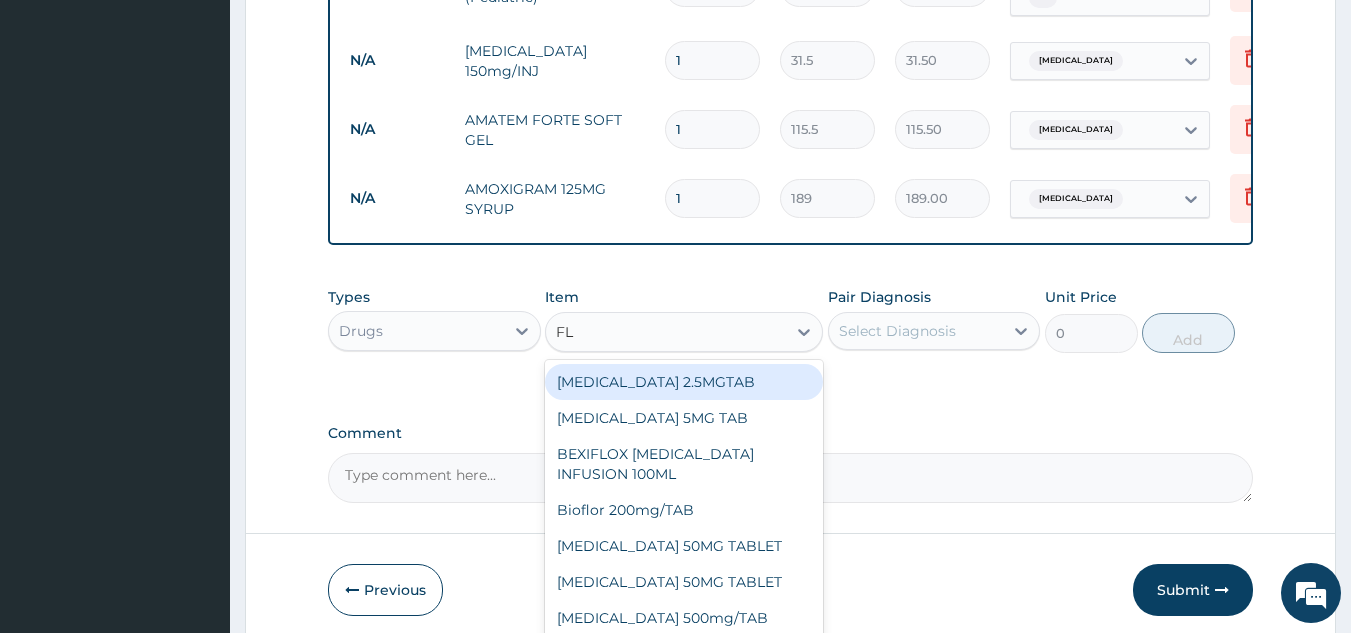 type on "F" 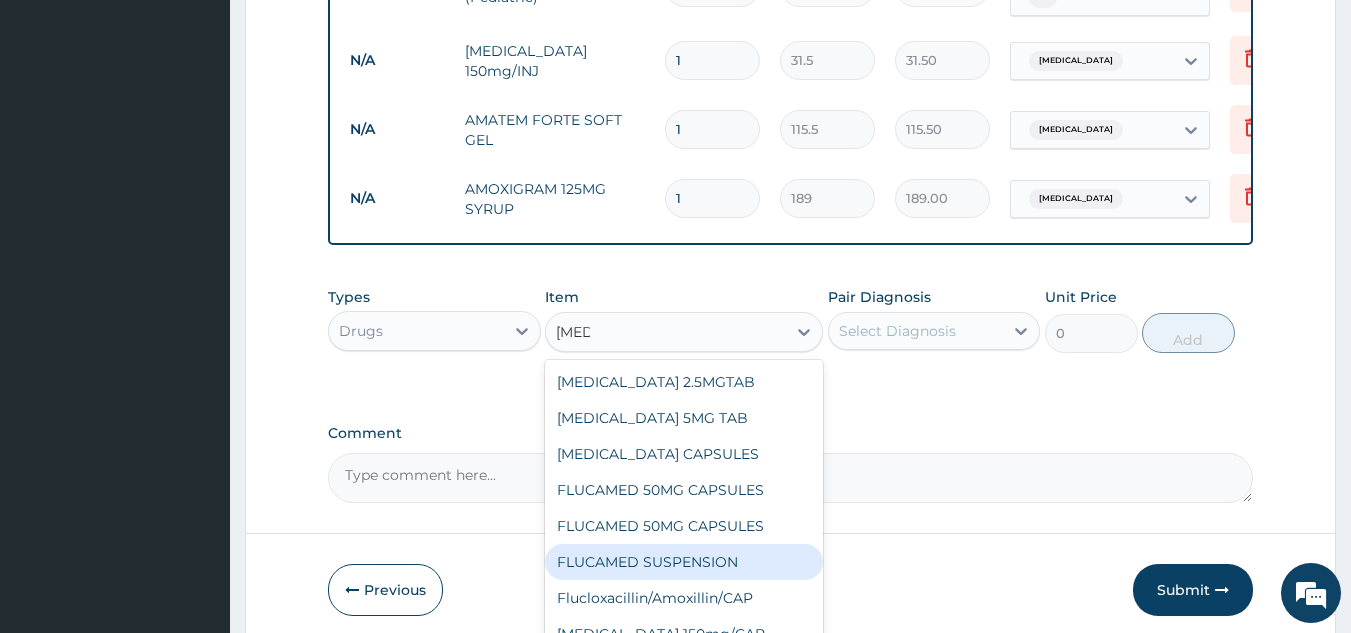 type on "FLU" 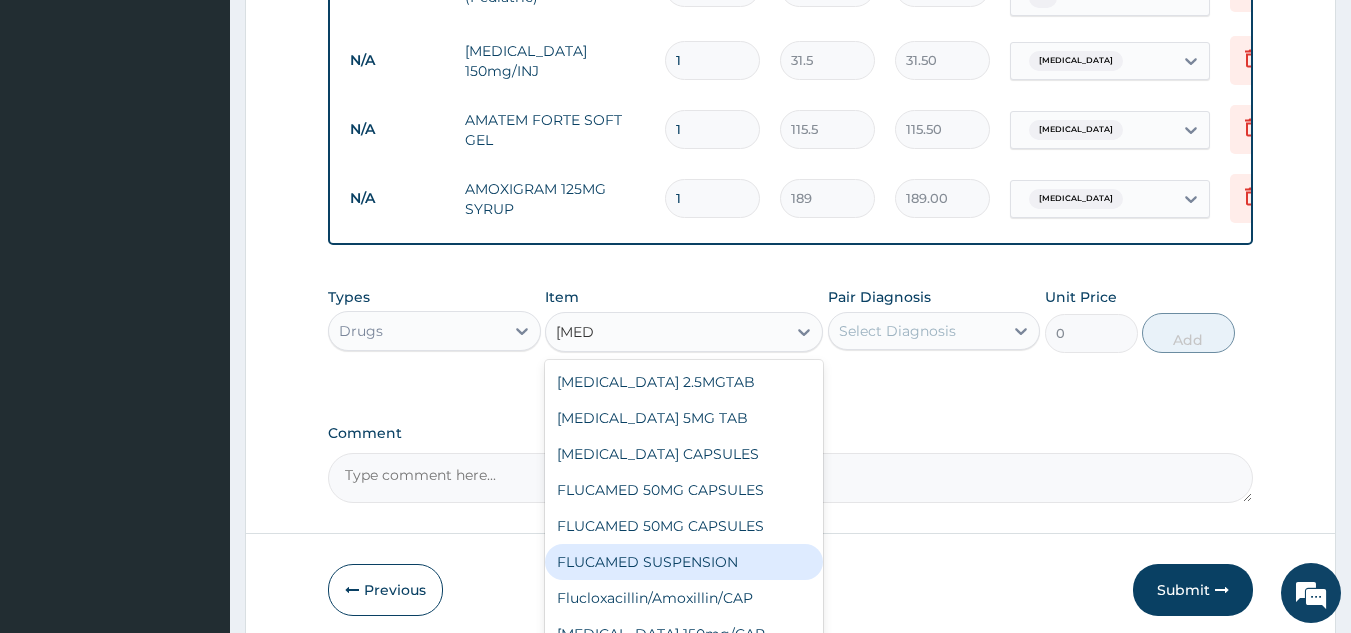 click on "FLUCAMED SUSPENSION" at bounding box center [684, 562] 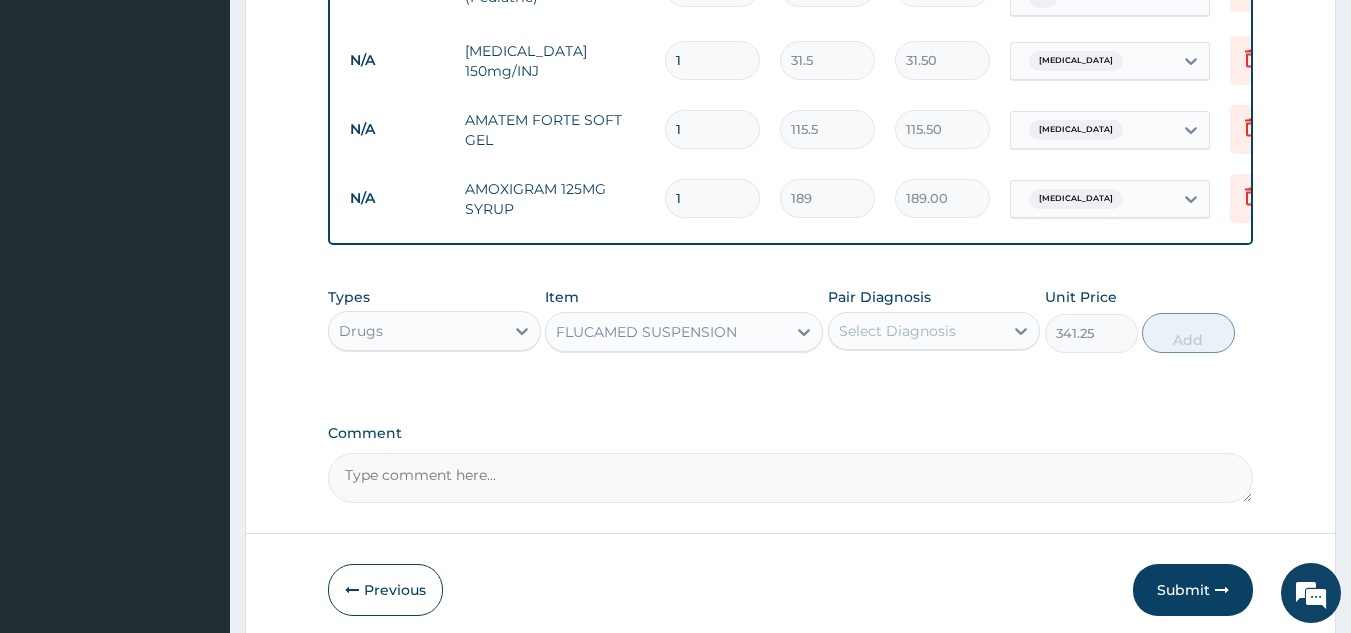 click on "Select Diagnosis" at bounding box center (916, 331) 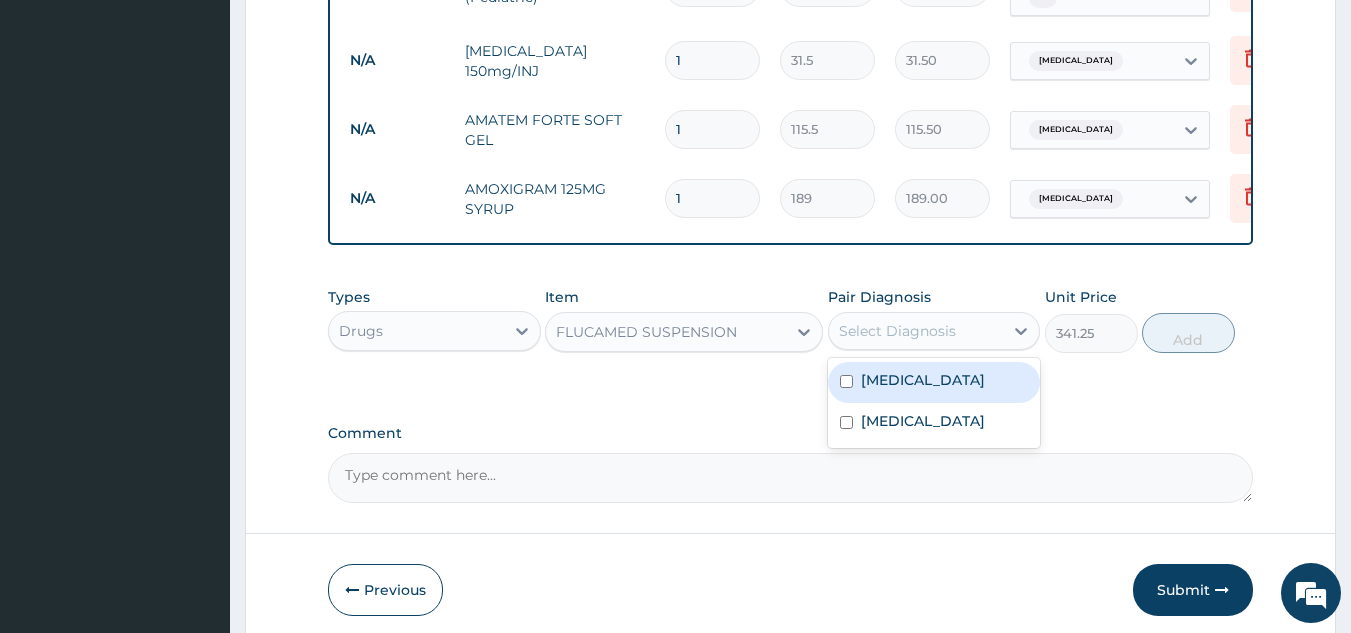 click at bounding box center [846, 381] 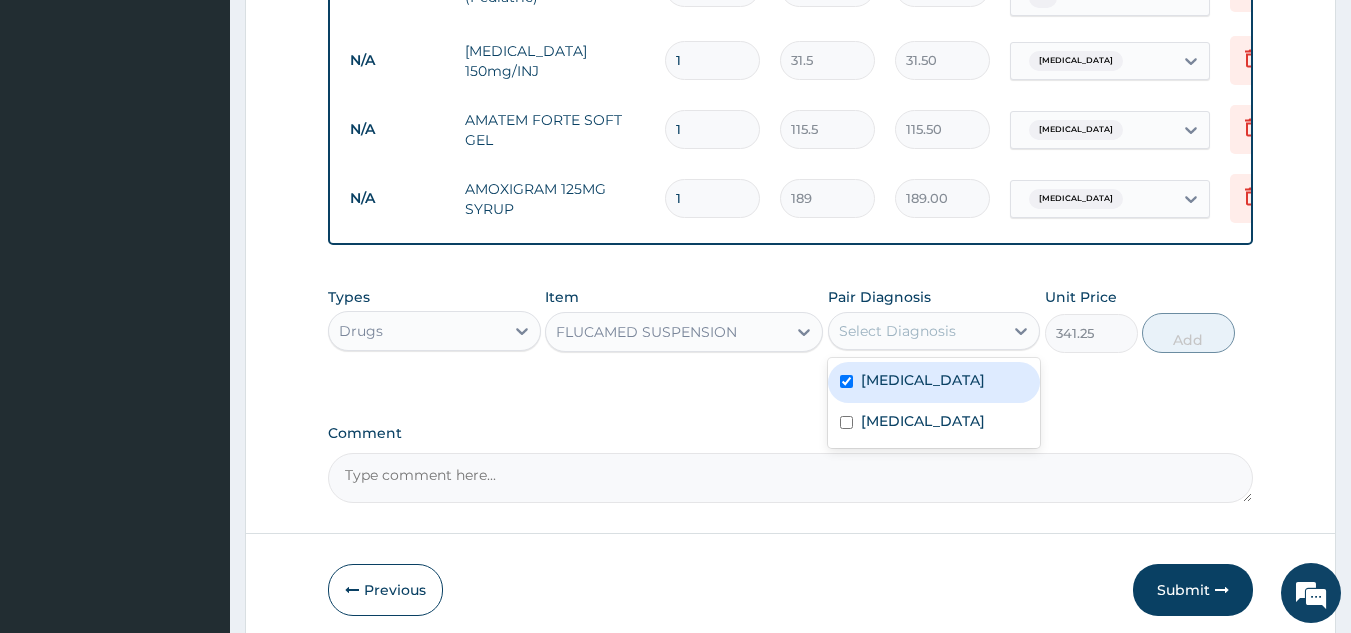 checkbox on "true" 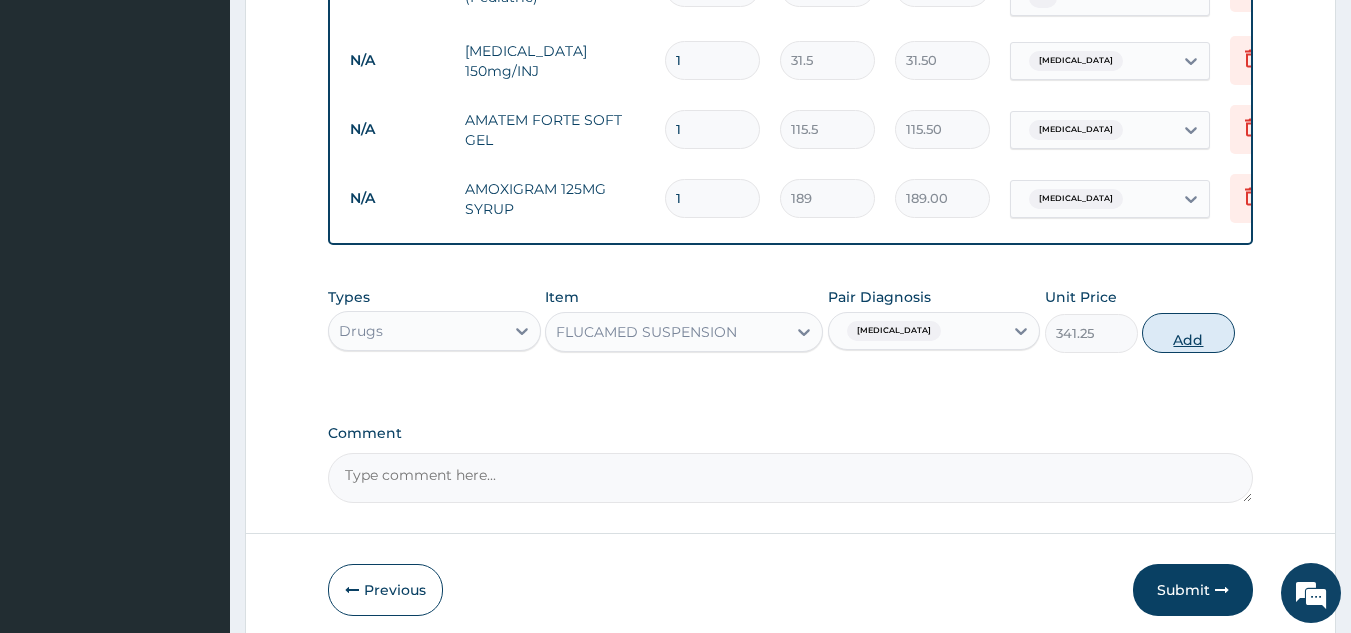 click on "Add" at bounding box center [1188, 333] 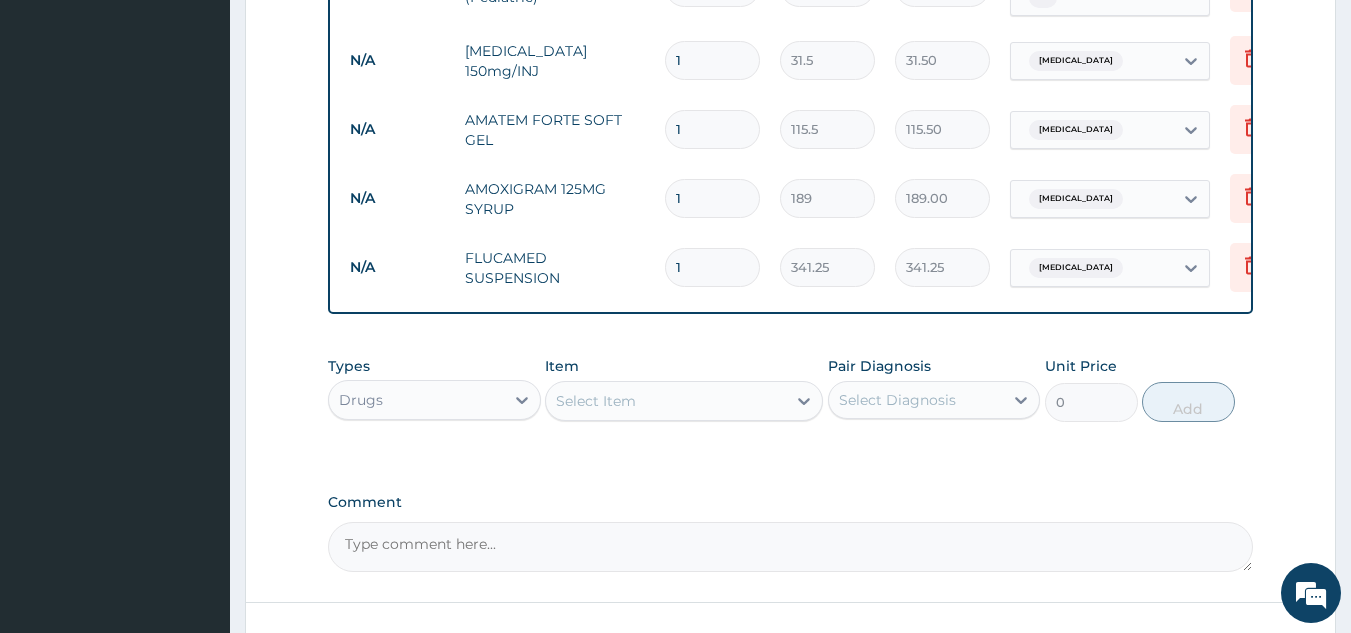 type on "16" 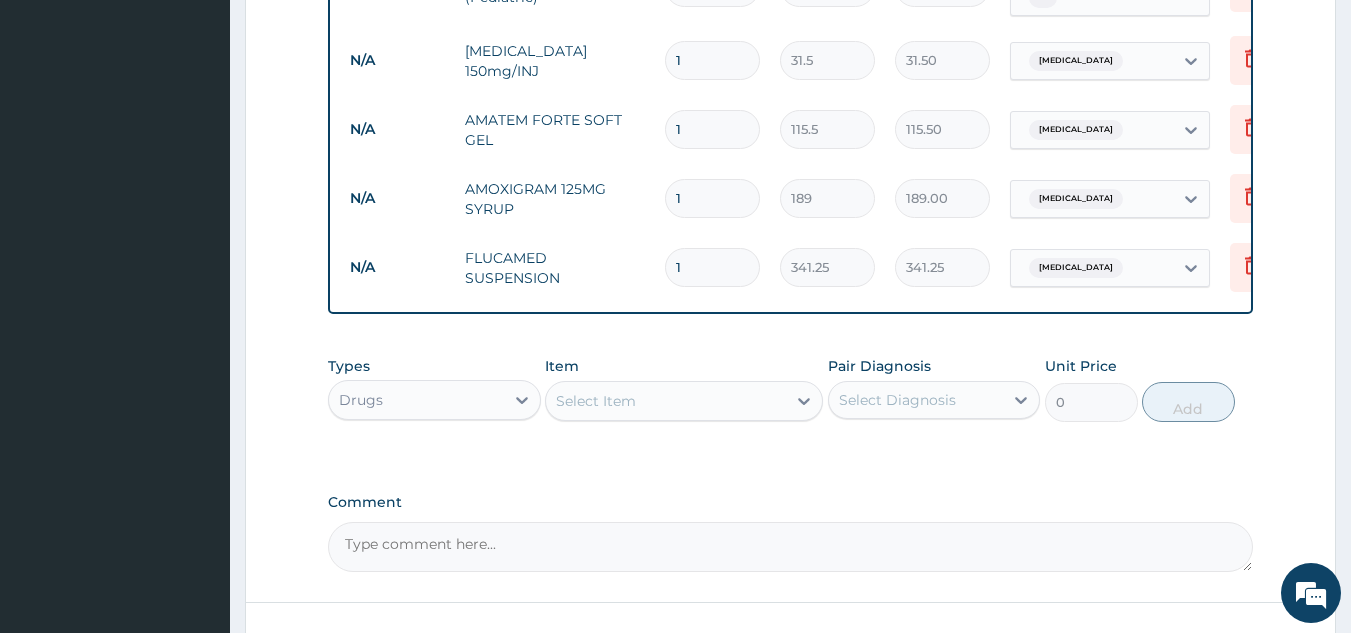 type on "5460.00" 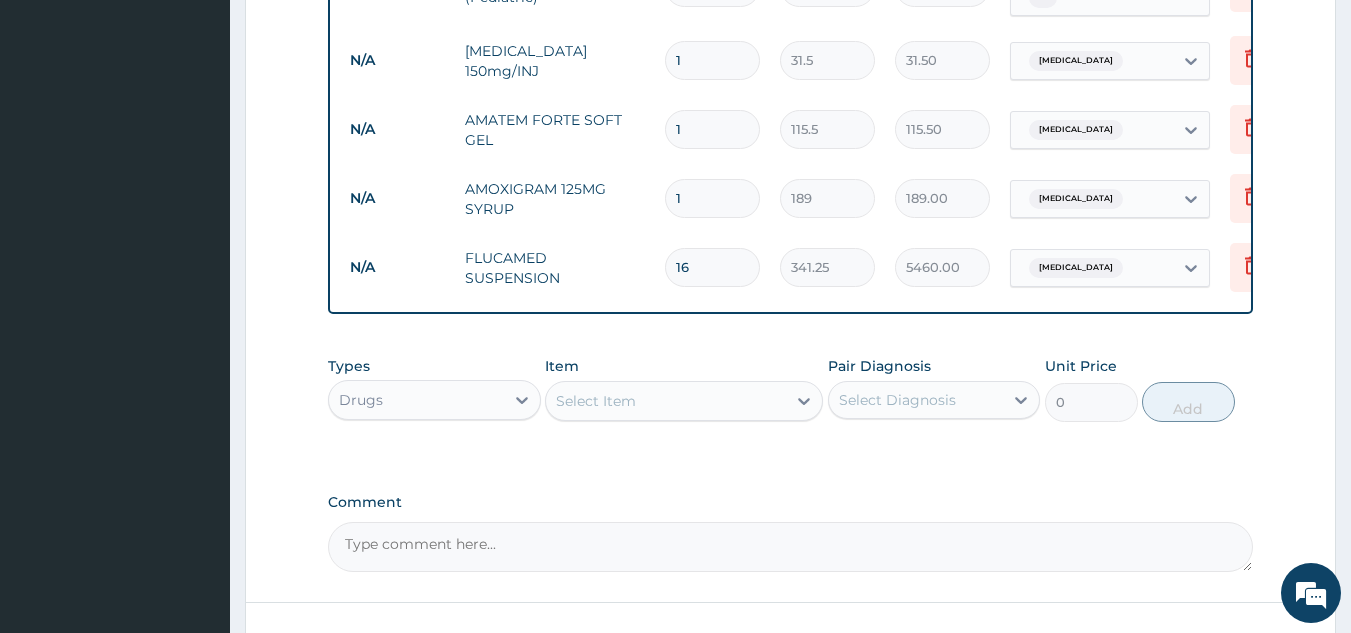 type on "16" 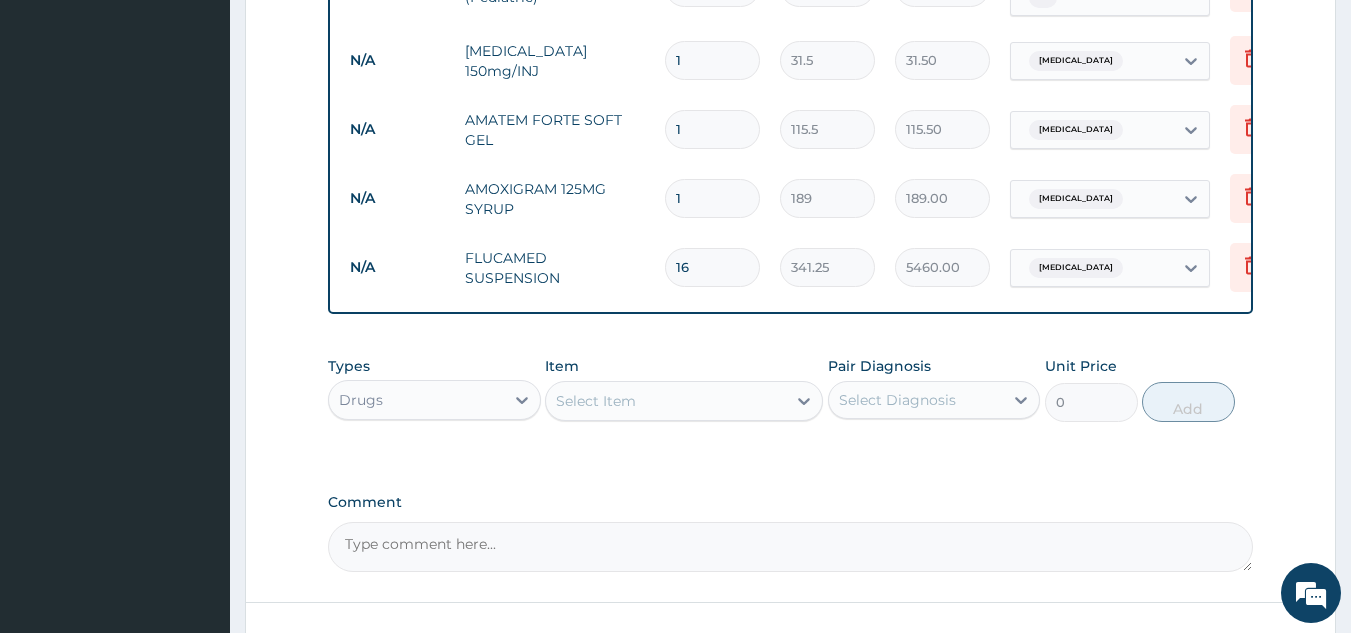 type 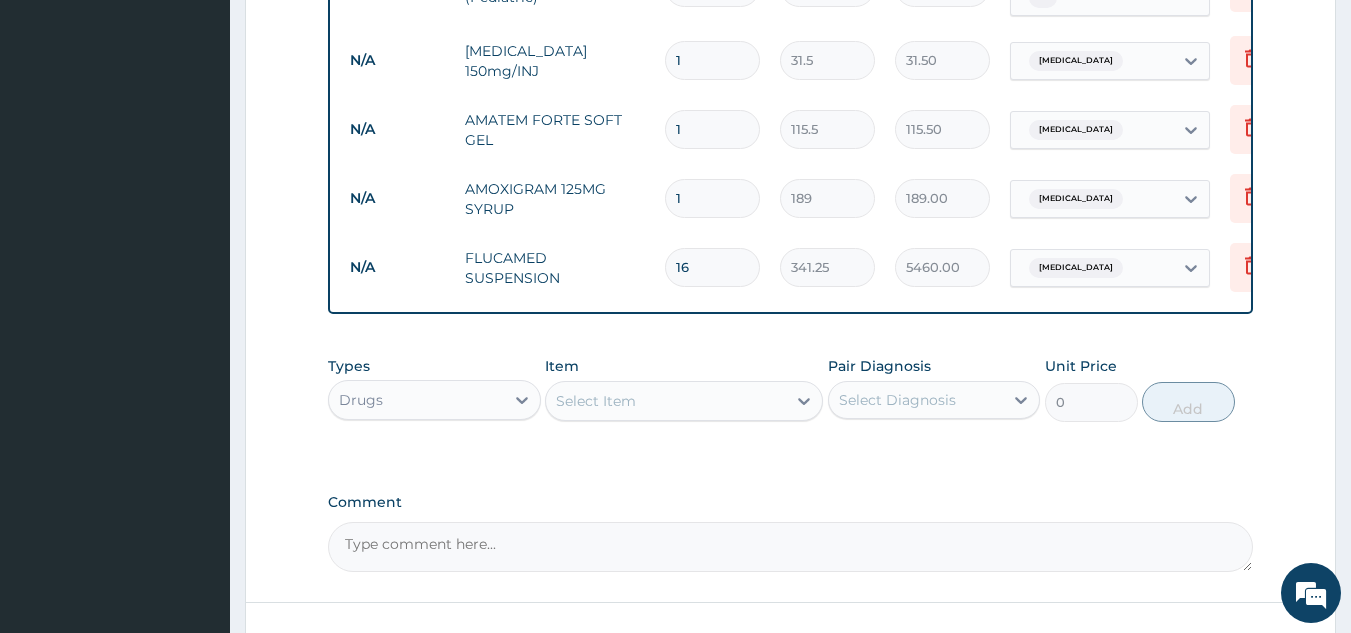 type on "0.00" 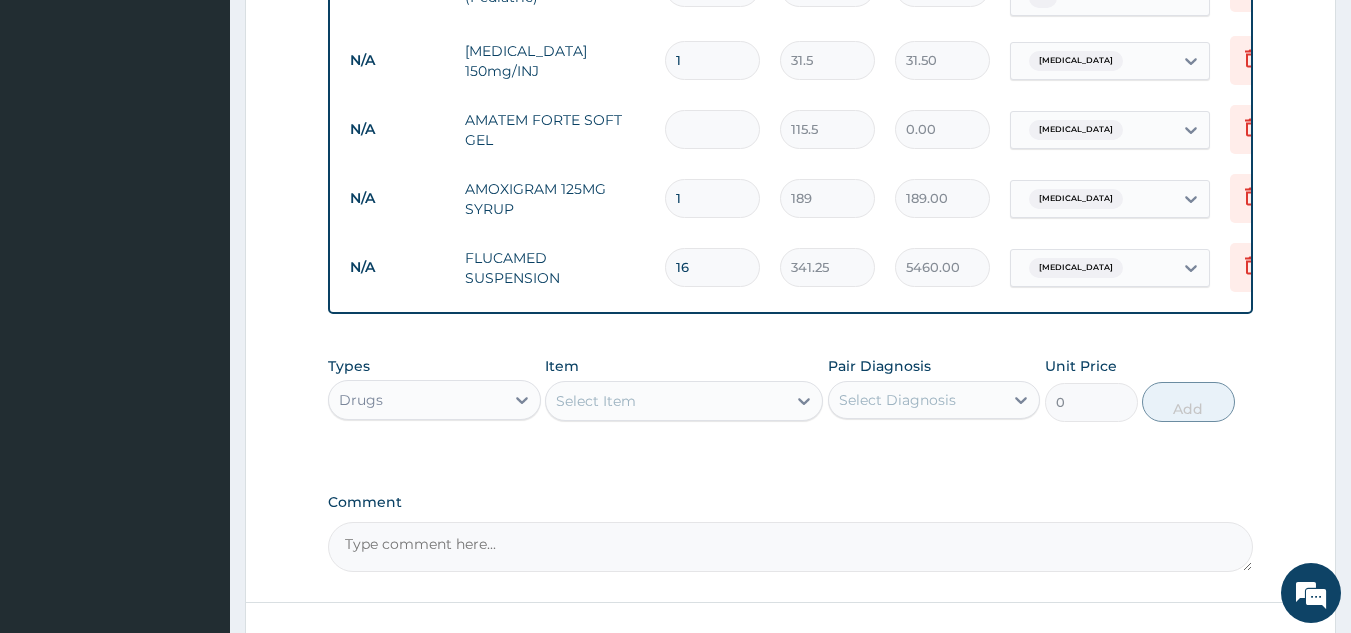 type on "6" 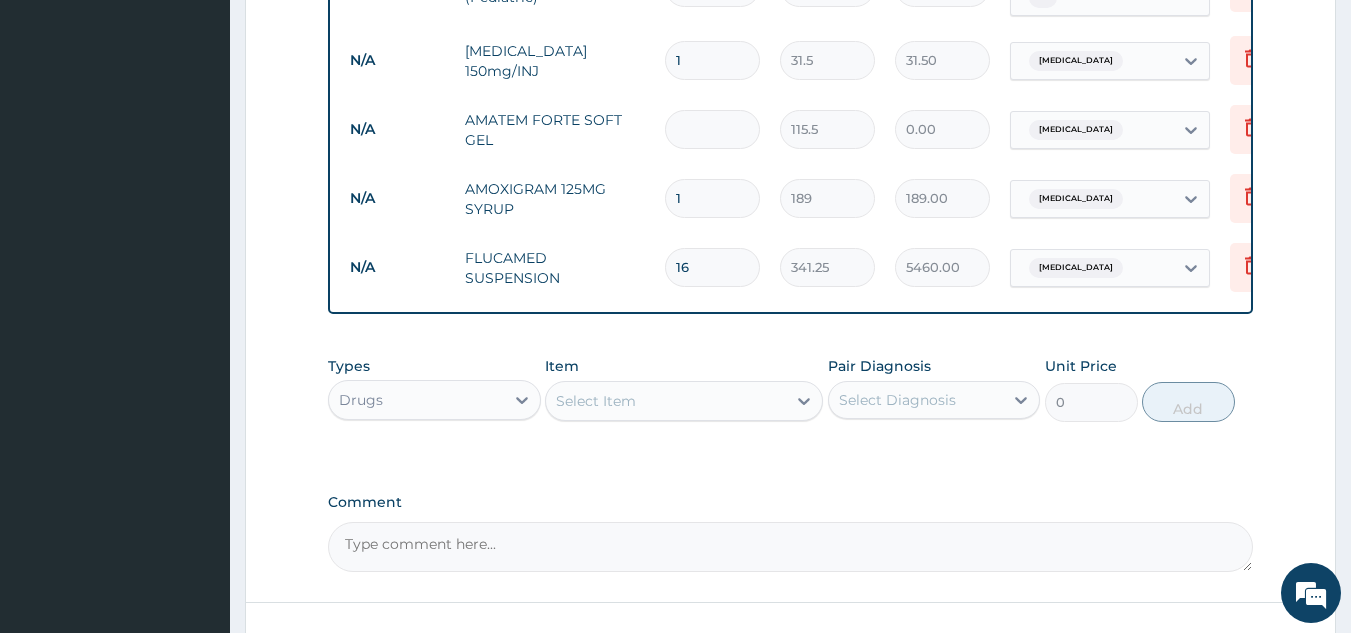 type on "693.00" 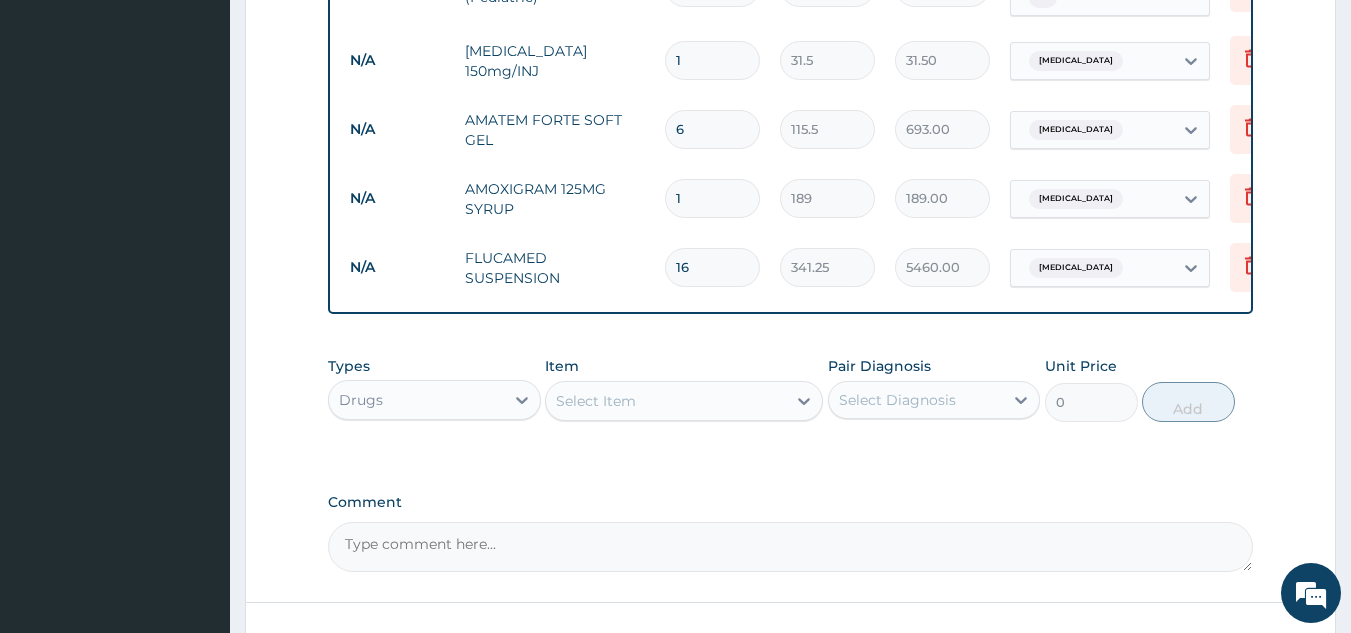 type on "6" 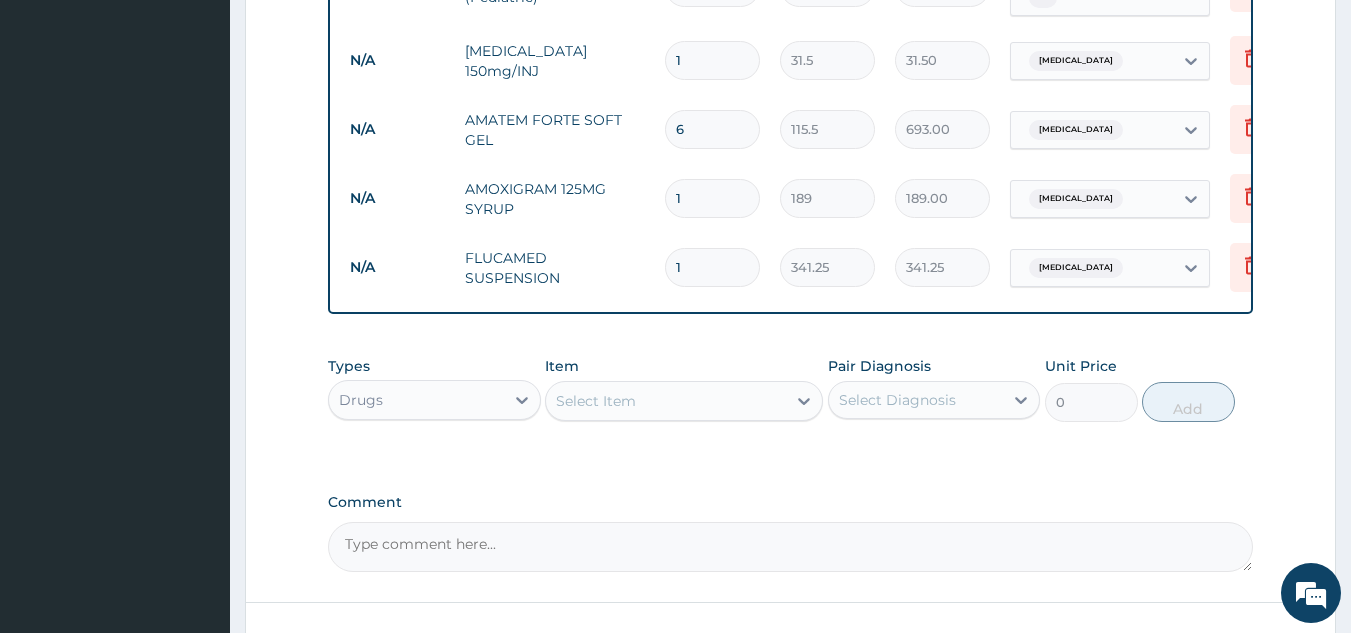 type 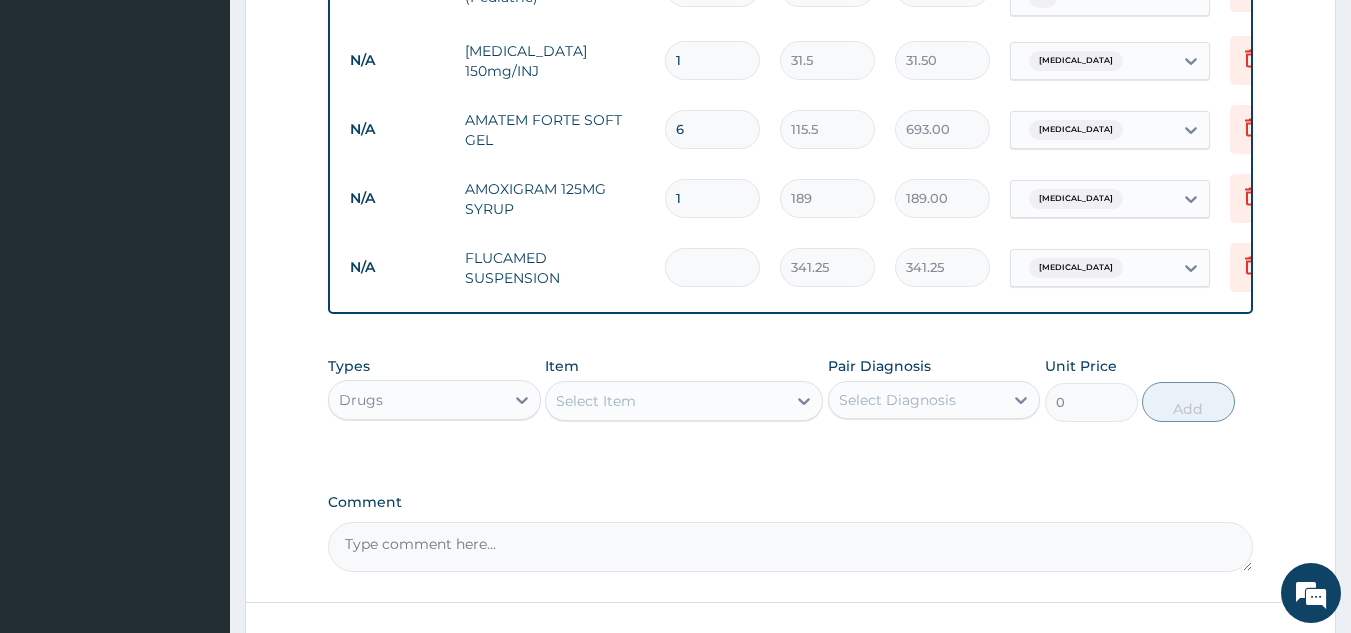 type on "0.00" 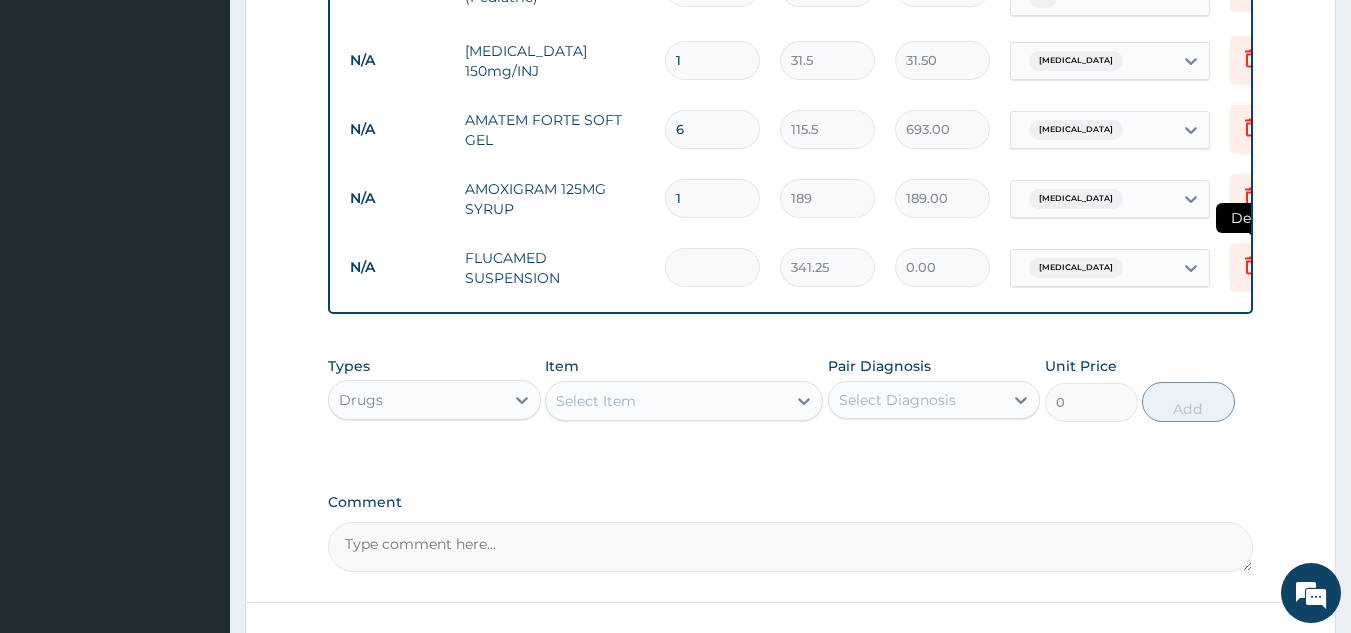 type 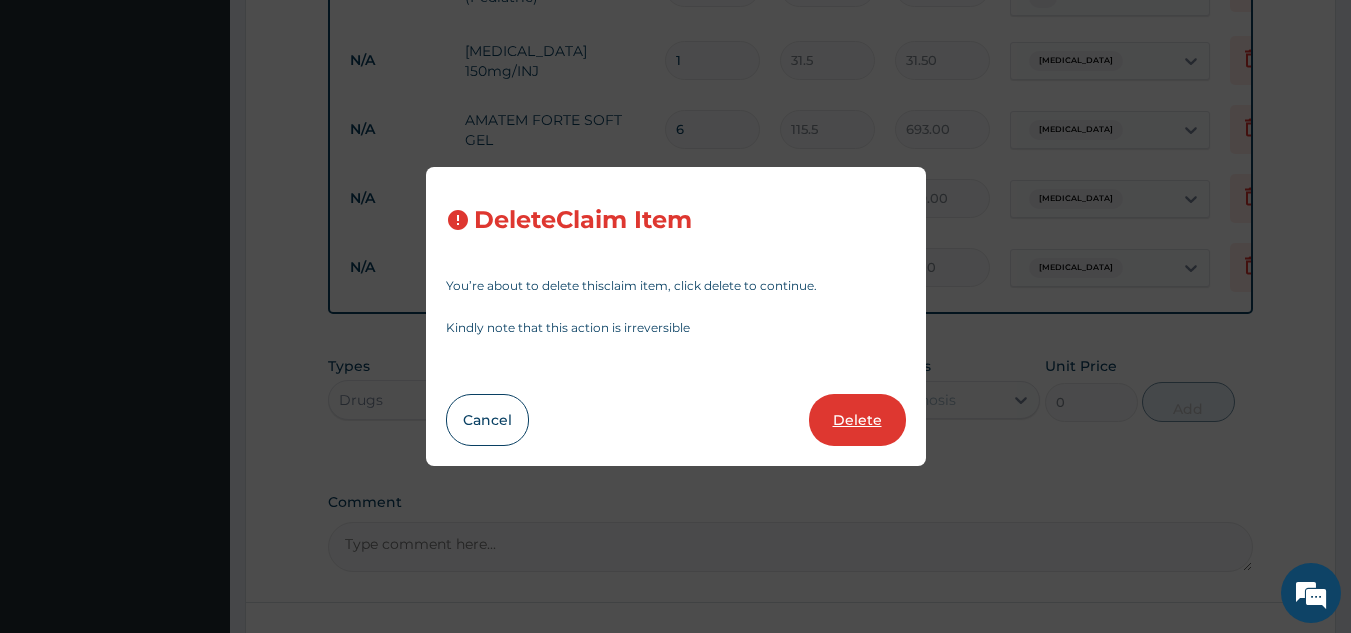 click on "Delete" at bounding box center [857, 420] 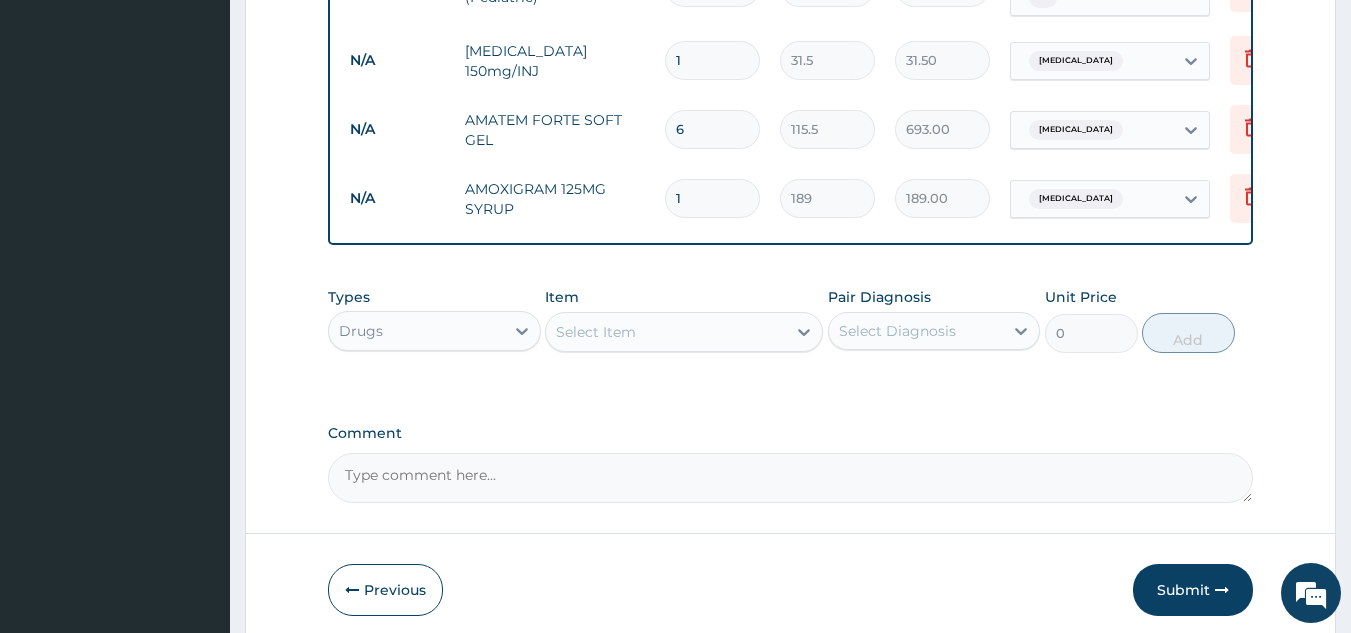 click on "Select Item" at bounding box center (596, 332) 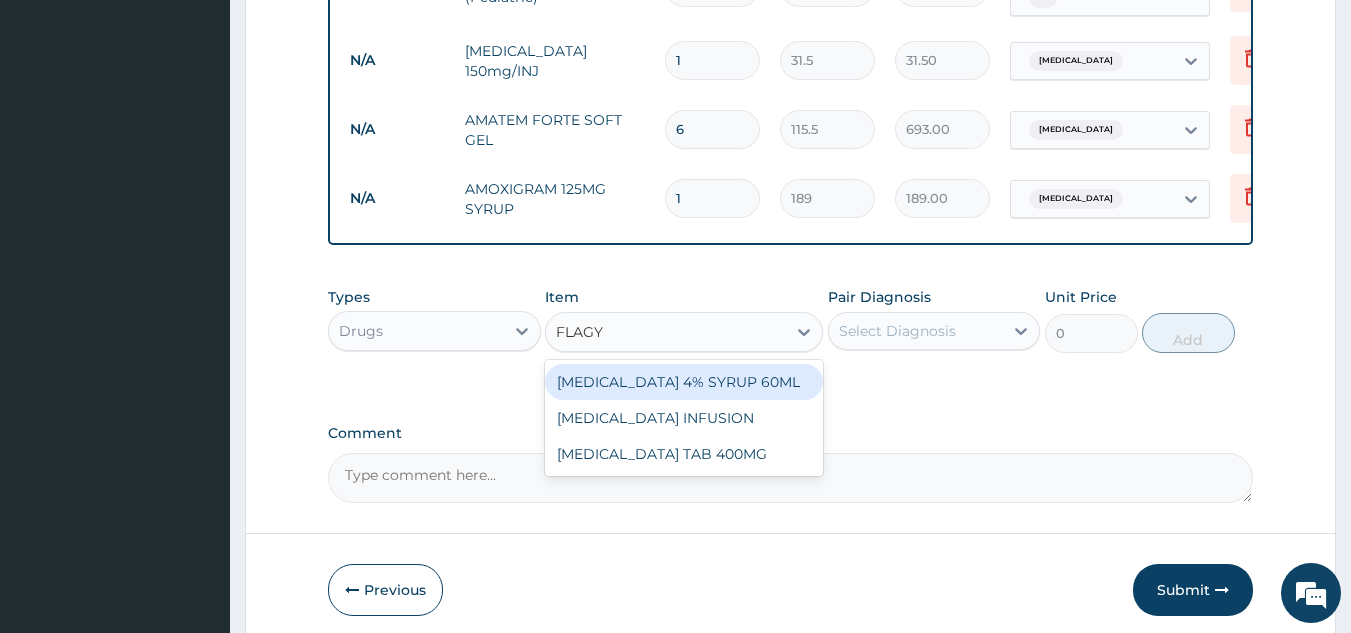 type on "FLAGYL" 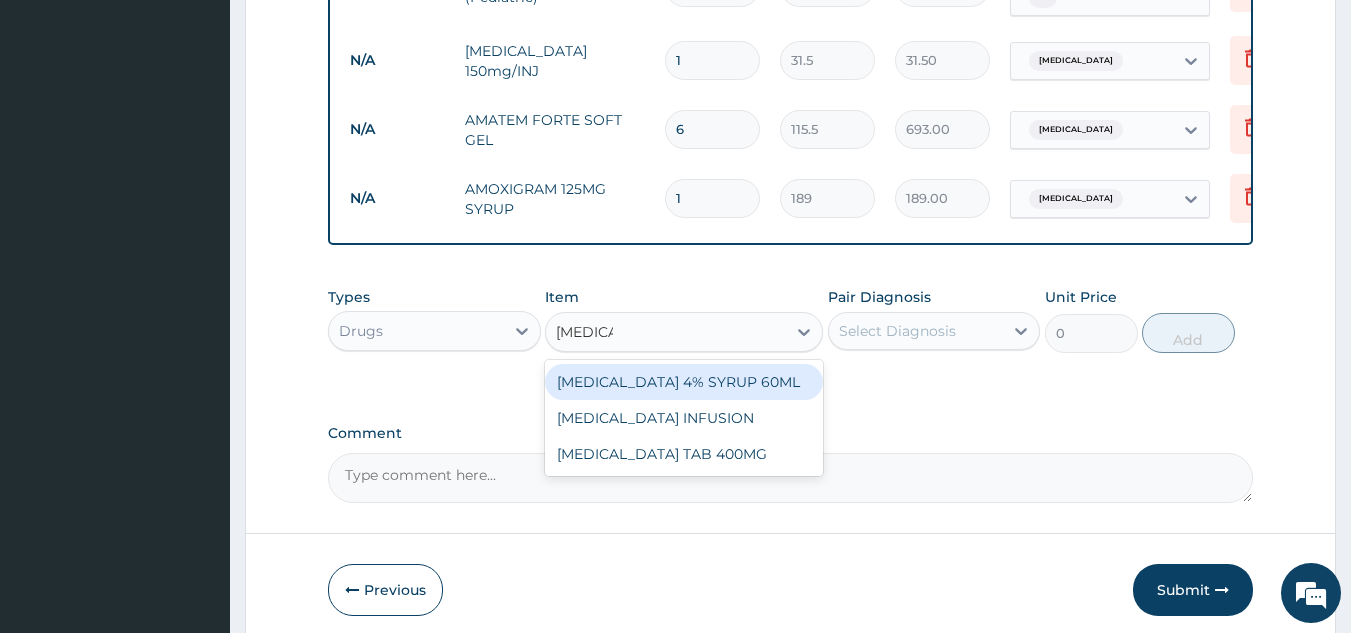 click on "FLAGYL 4% SYRUP 60ML" at bounding box center (684, 382) 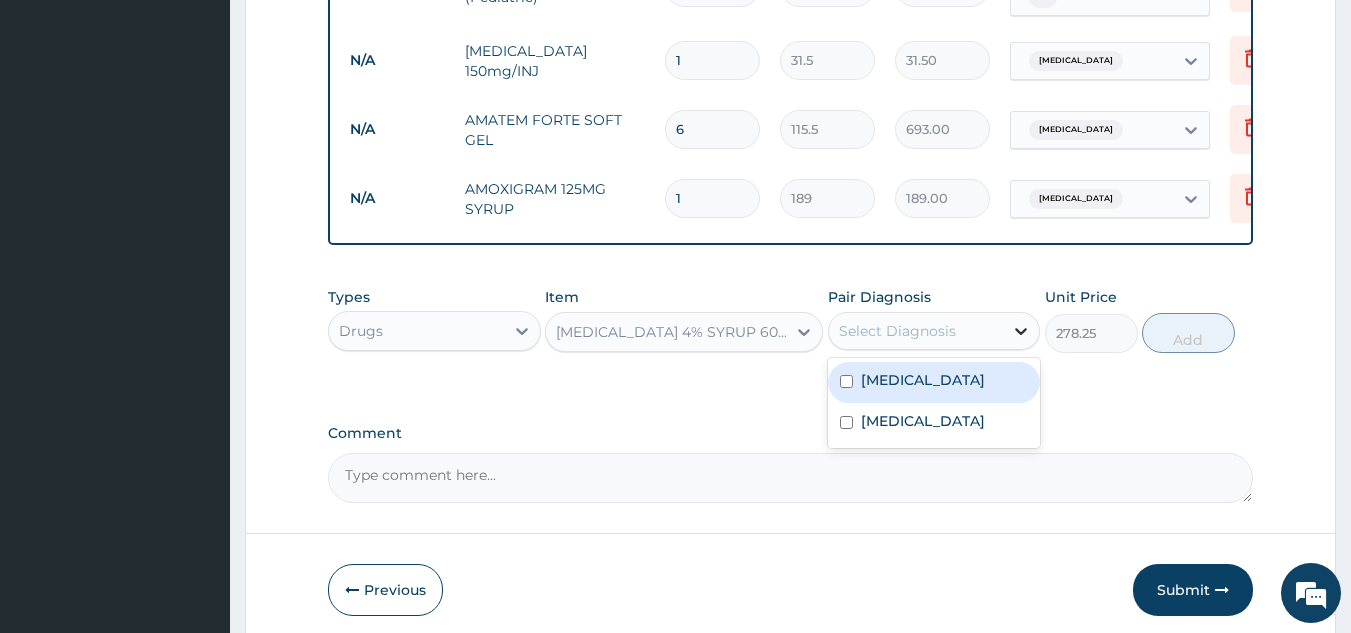 click at bounding box center (1021, 331) 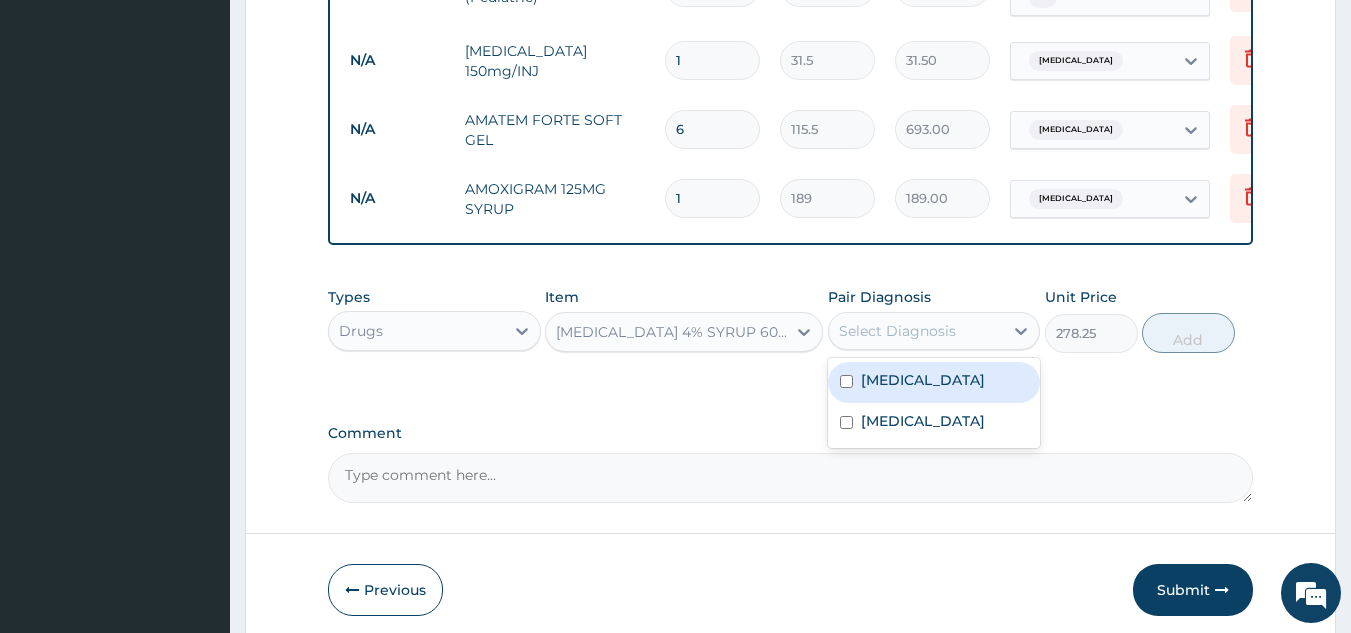 click on "Sepsis" at bounding box center (934, 382) 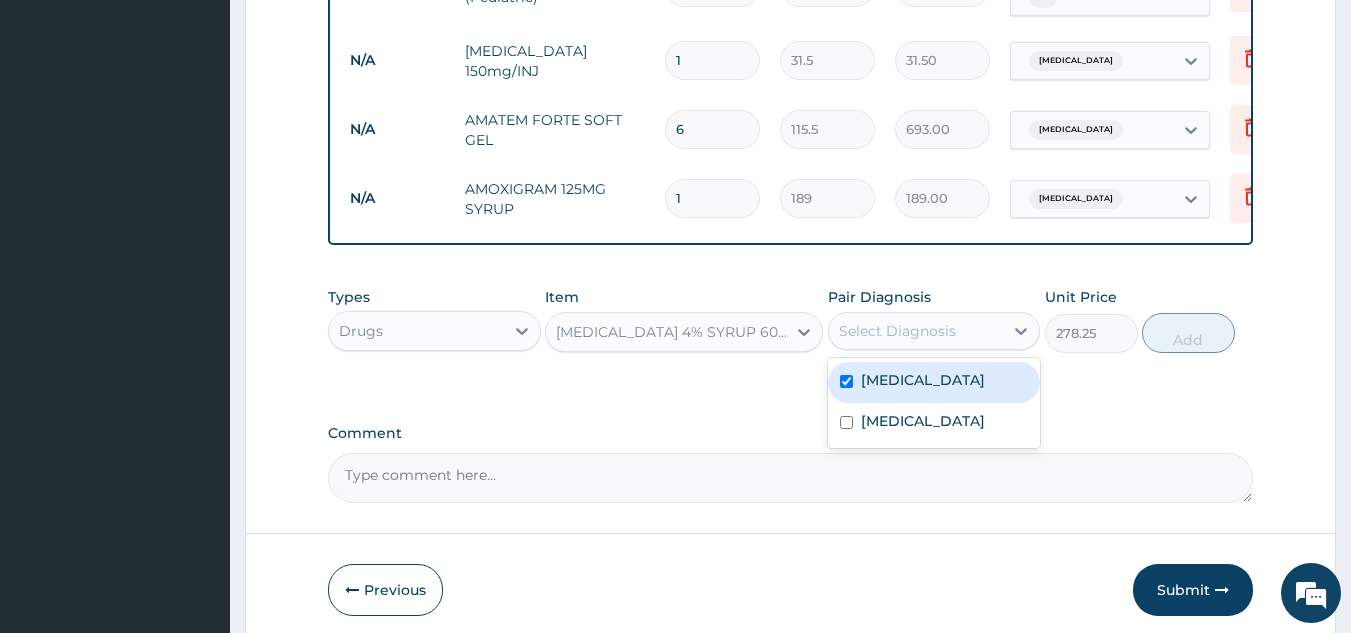 checkbox on "true" 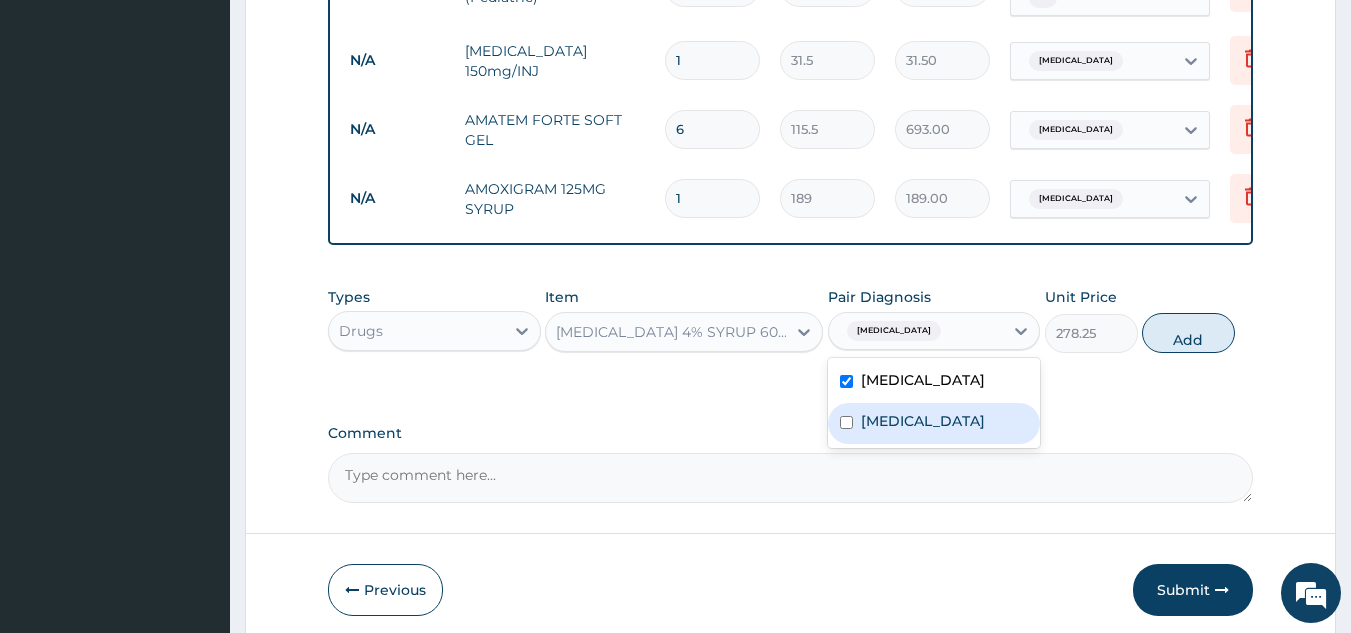 click on "Malaria" at bounding box center [934, 423] 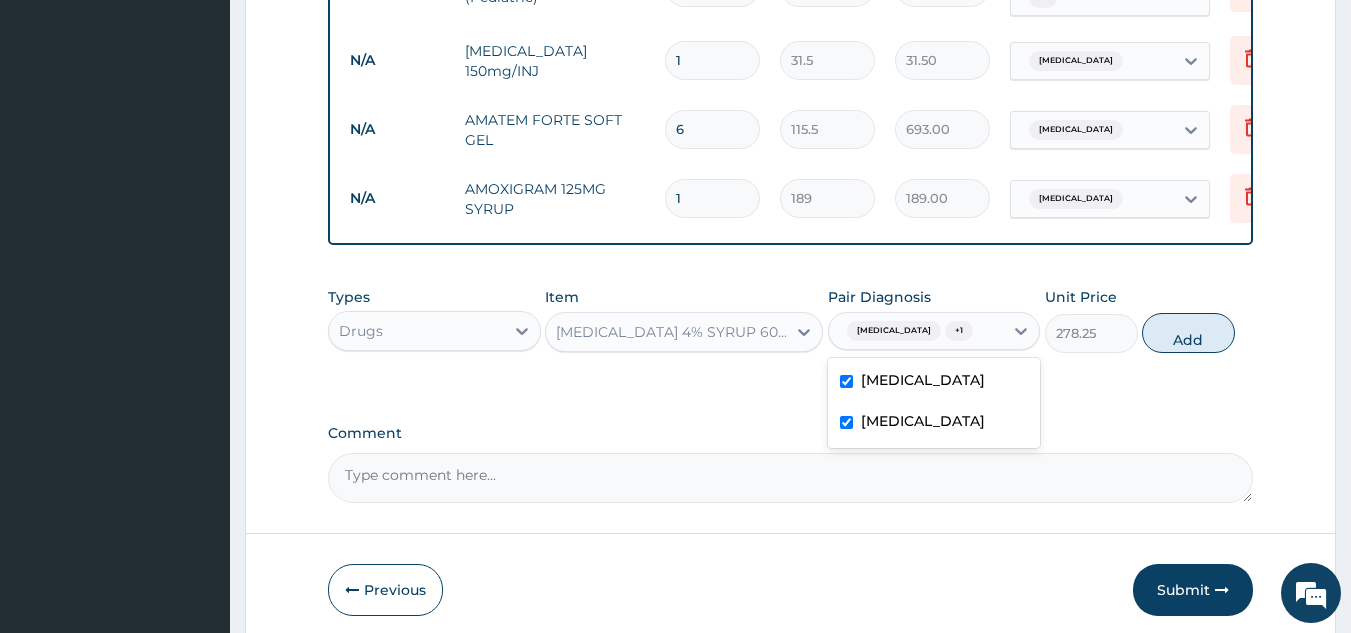 click on "Malaria" at bounding box center (934, 423) 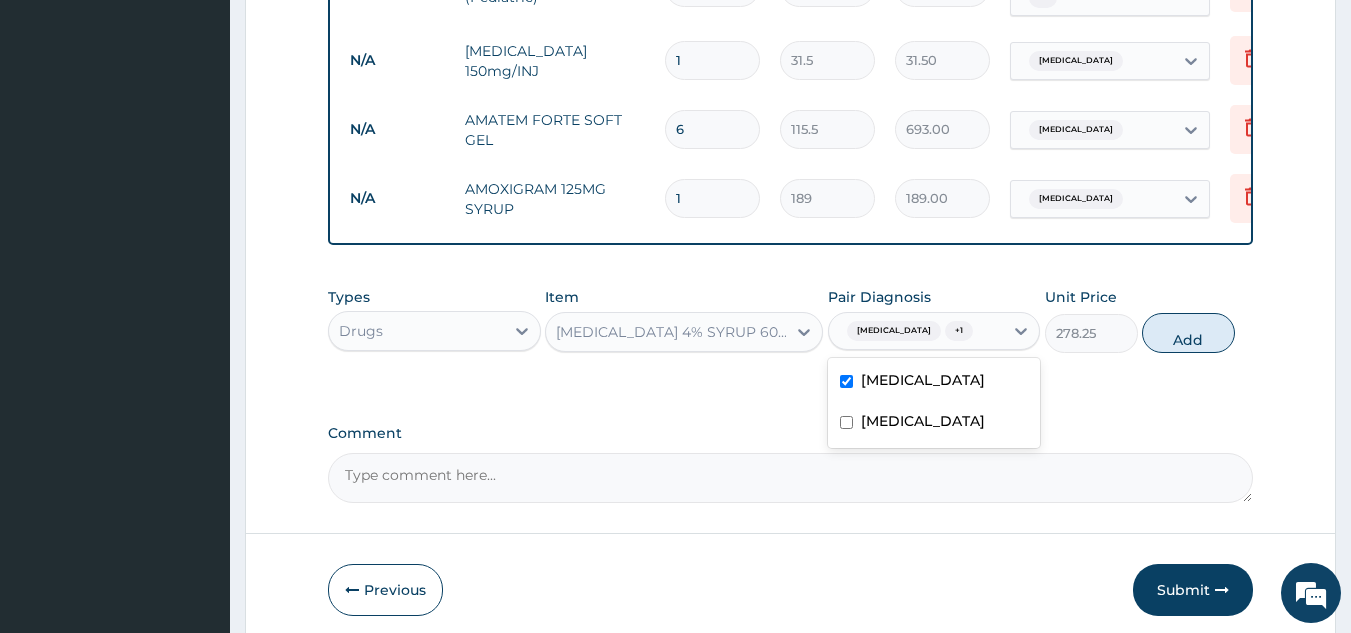 checkbox on "false" 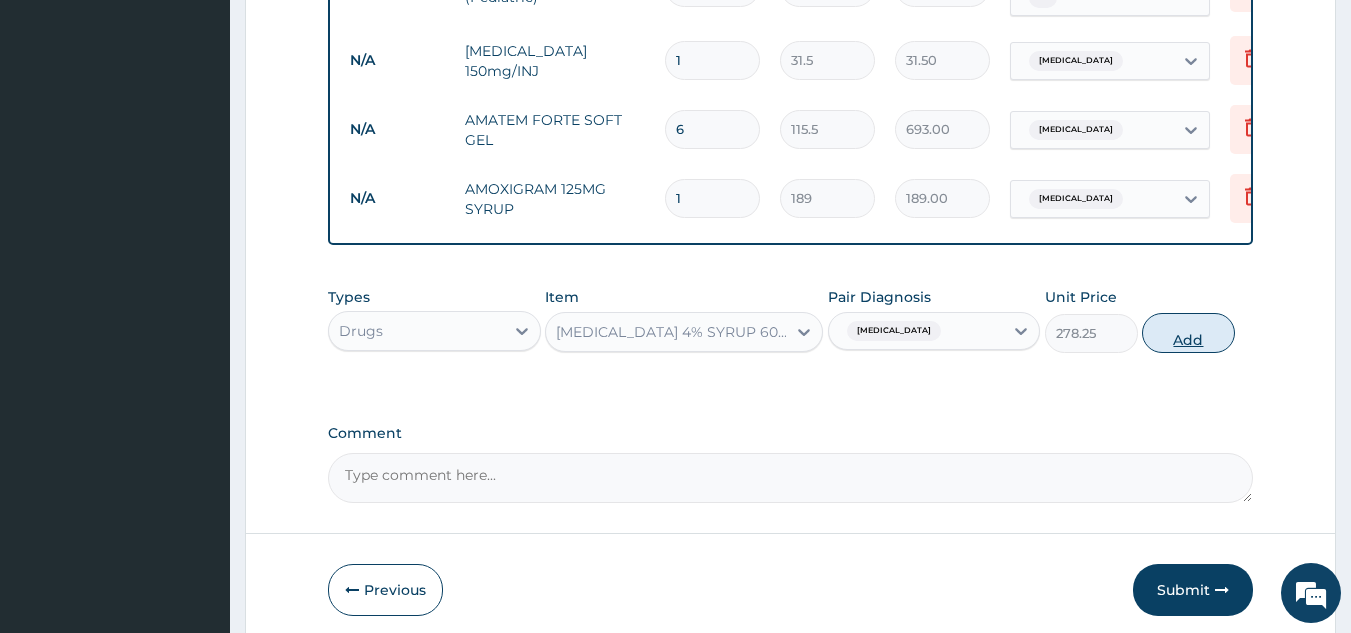 click on "Add" at bounding box center [1188, 333] 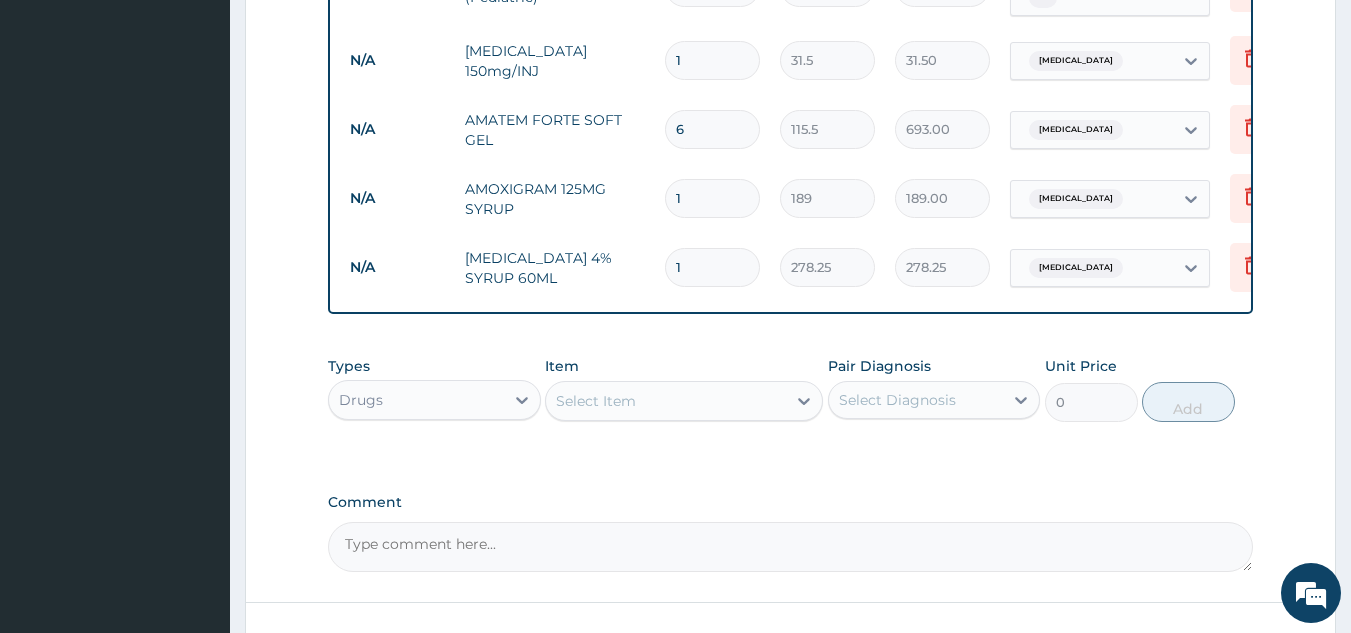 click on "1" at bounding box center (712, 198) 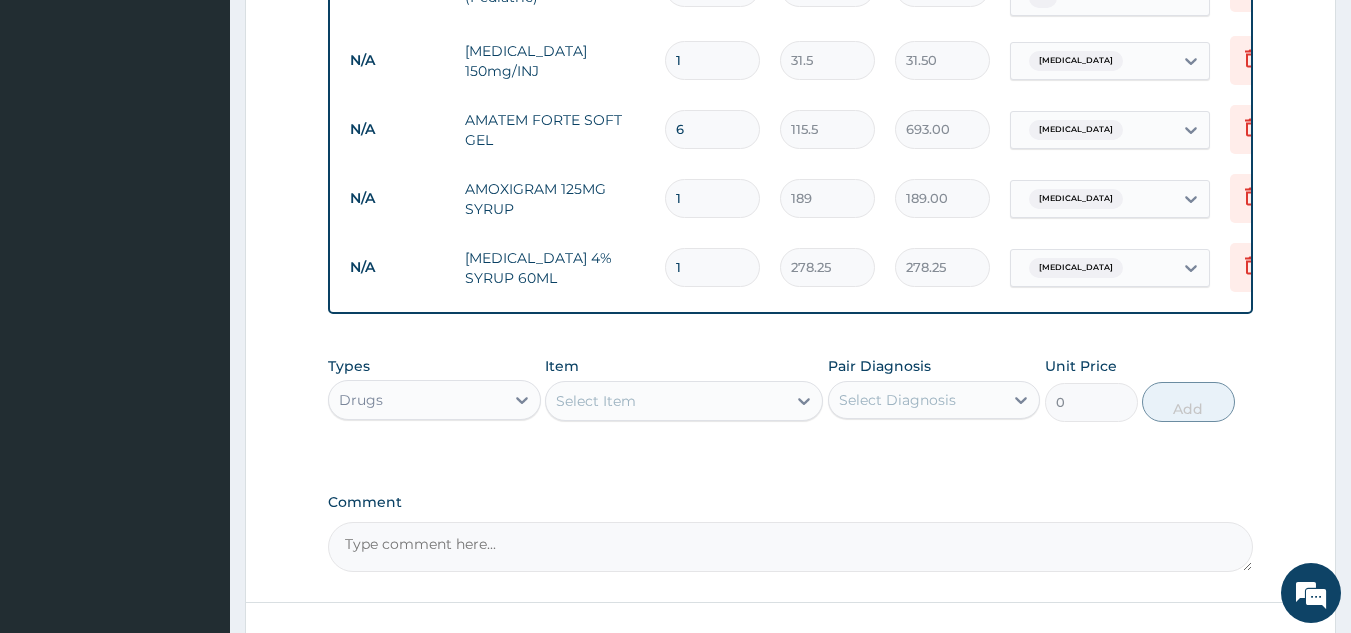 type on "10" 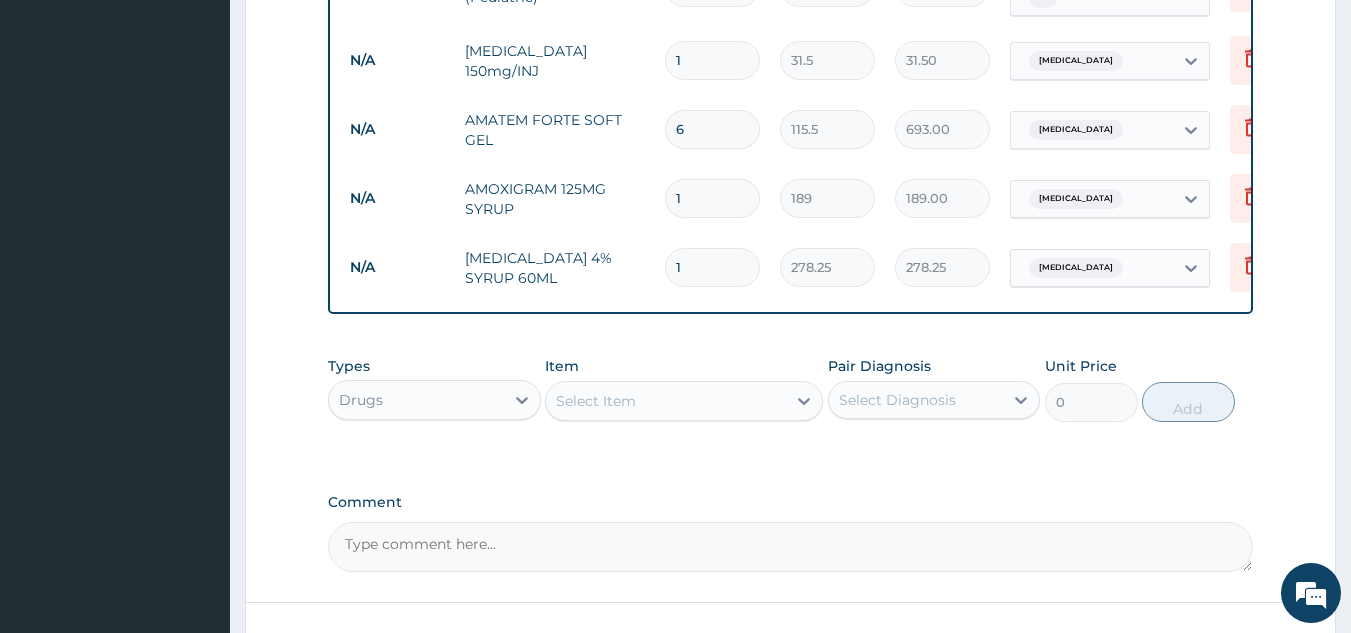 type on "1890.00" 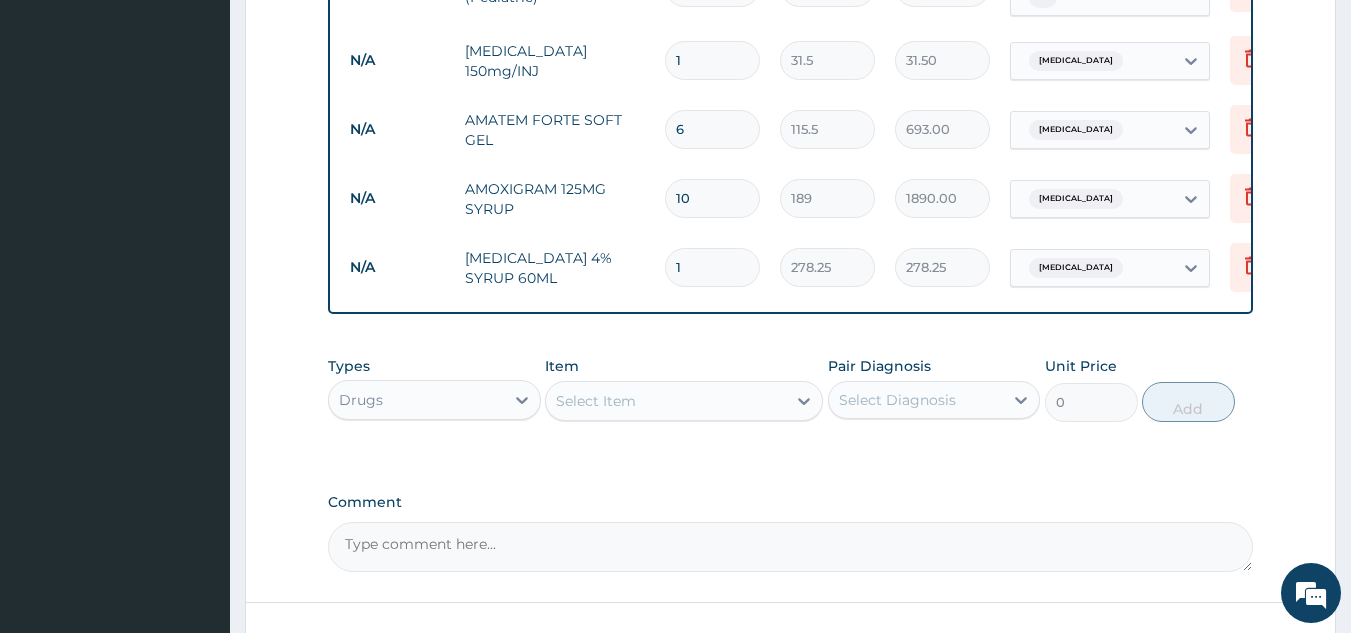 type on "1" 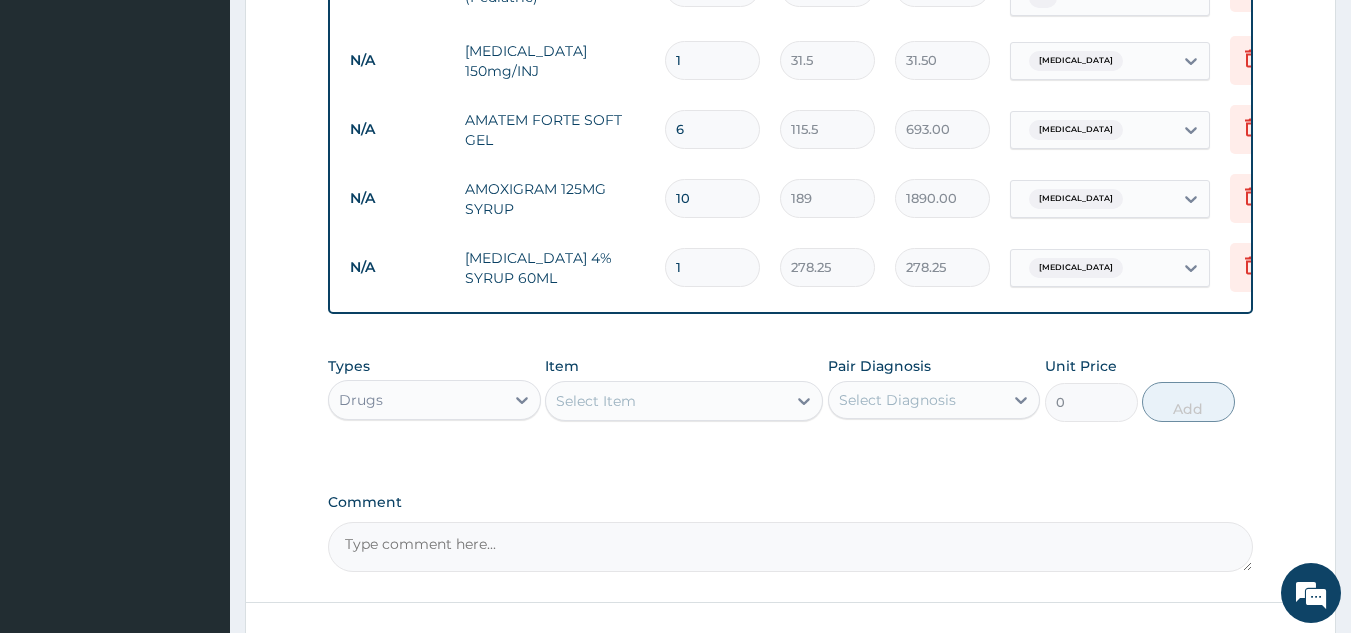 type on "189.00" 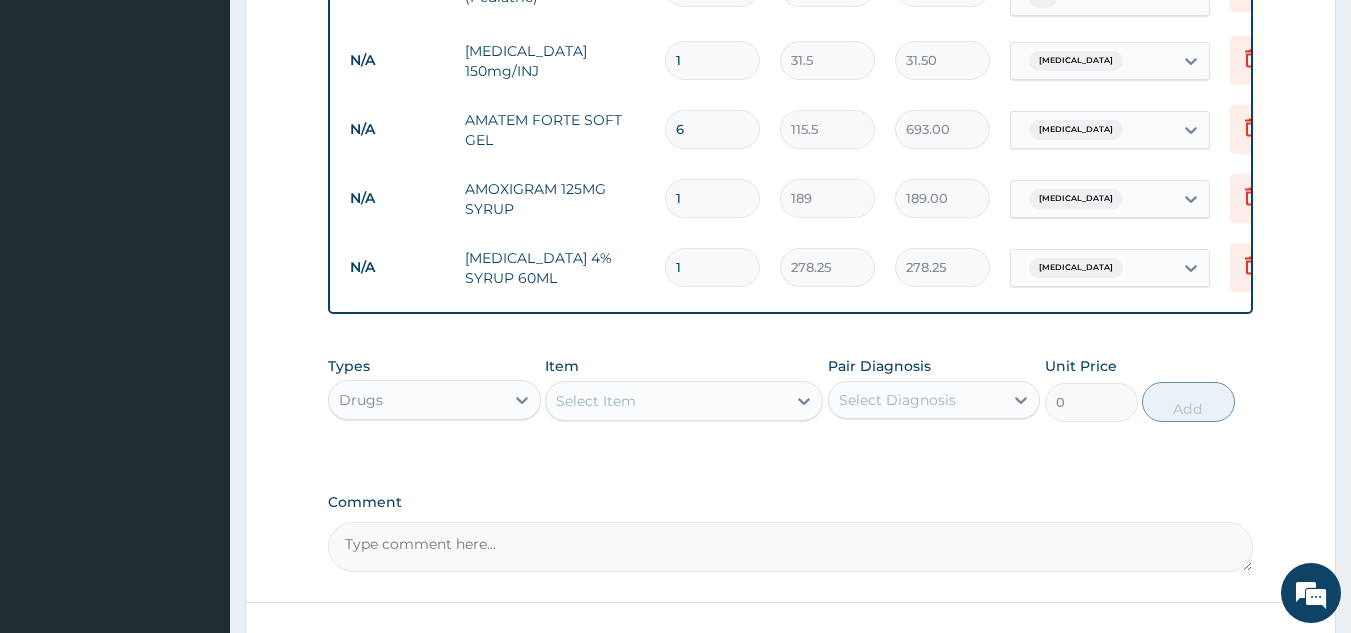 type 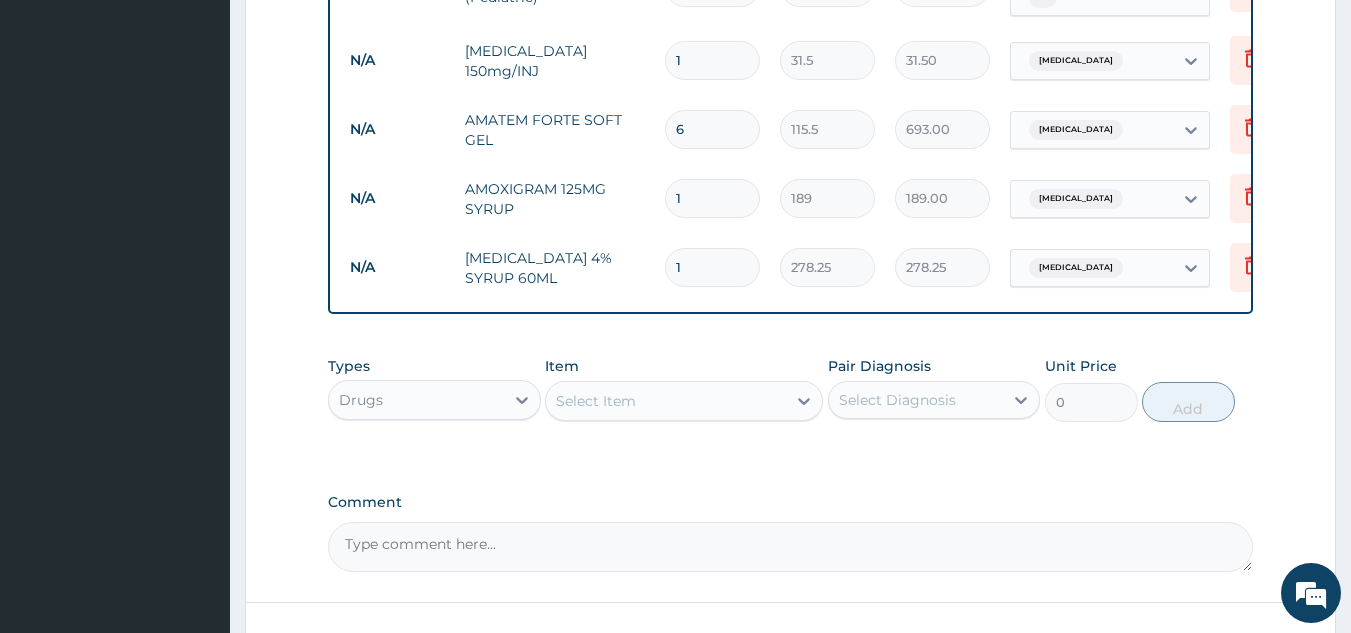 type on "0.00" 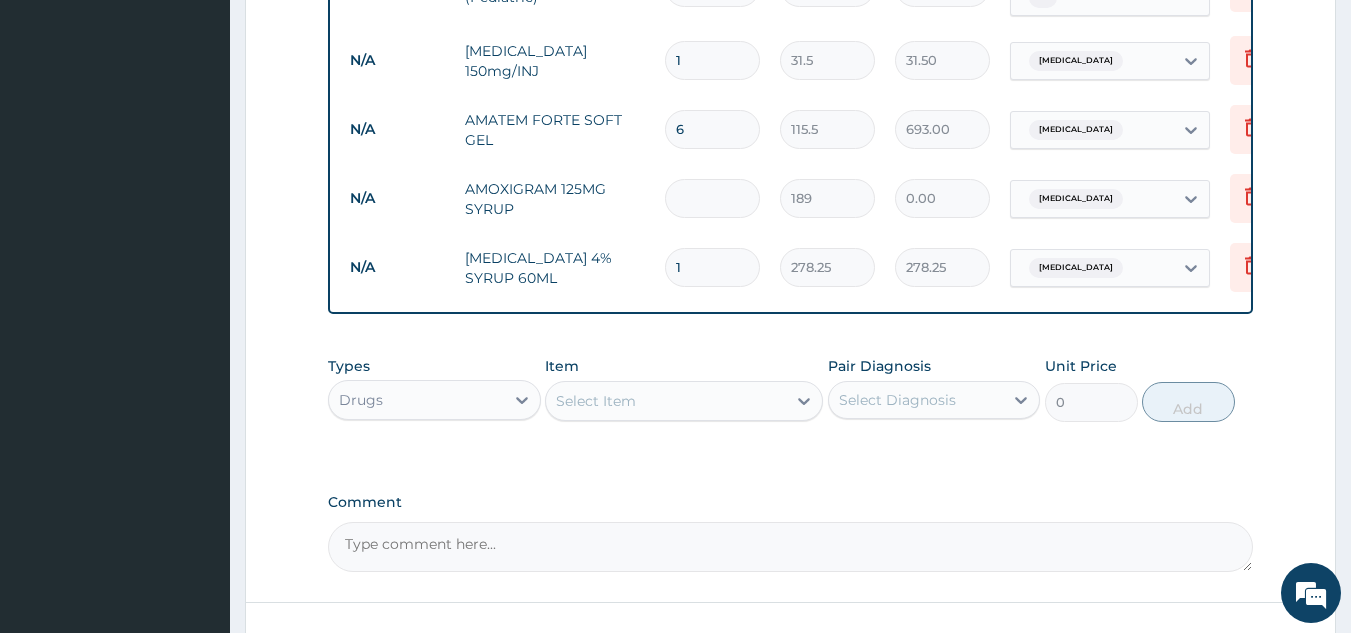 type on "1" 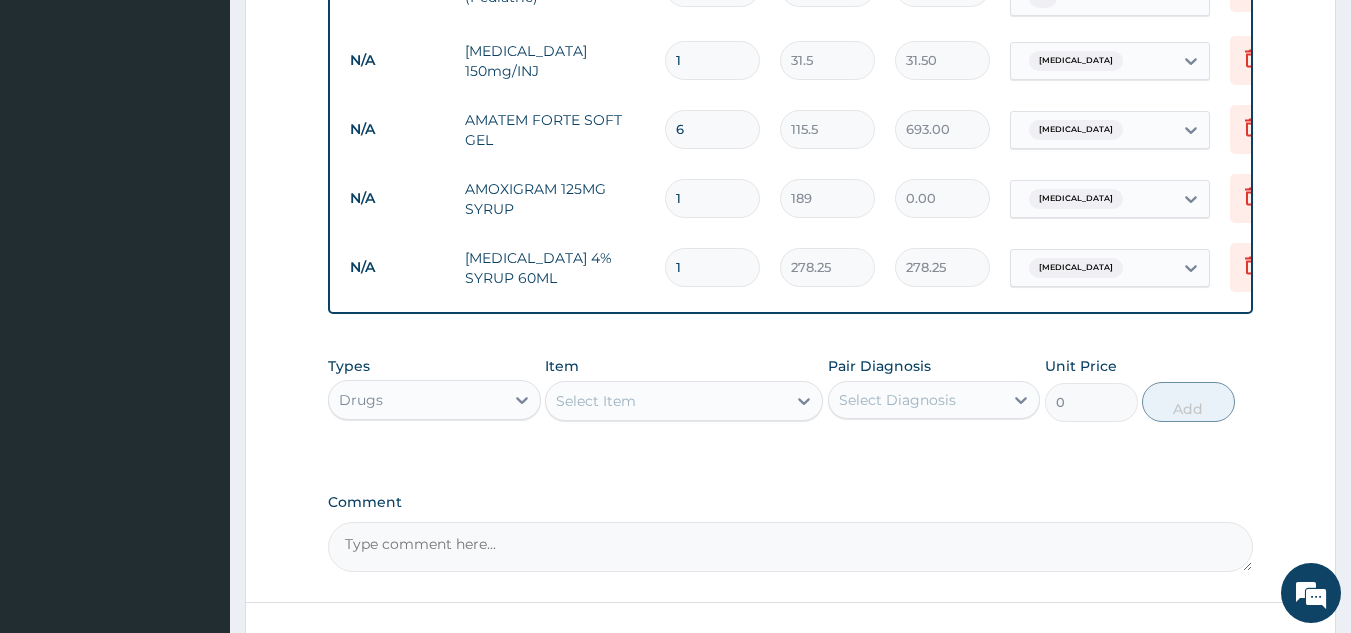 type on "189.00" 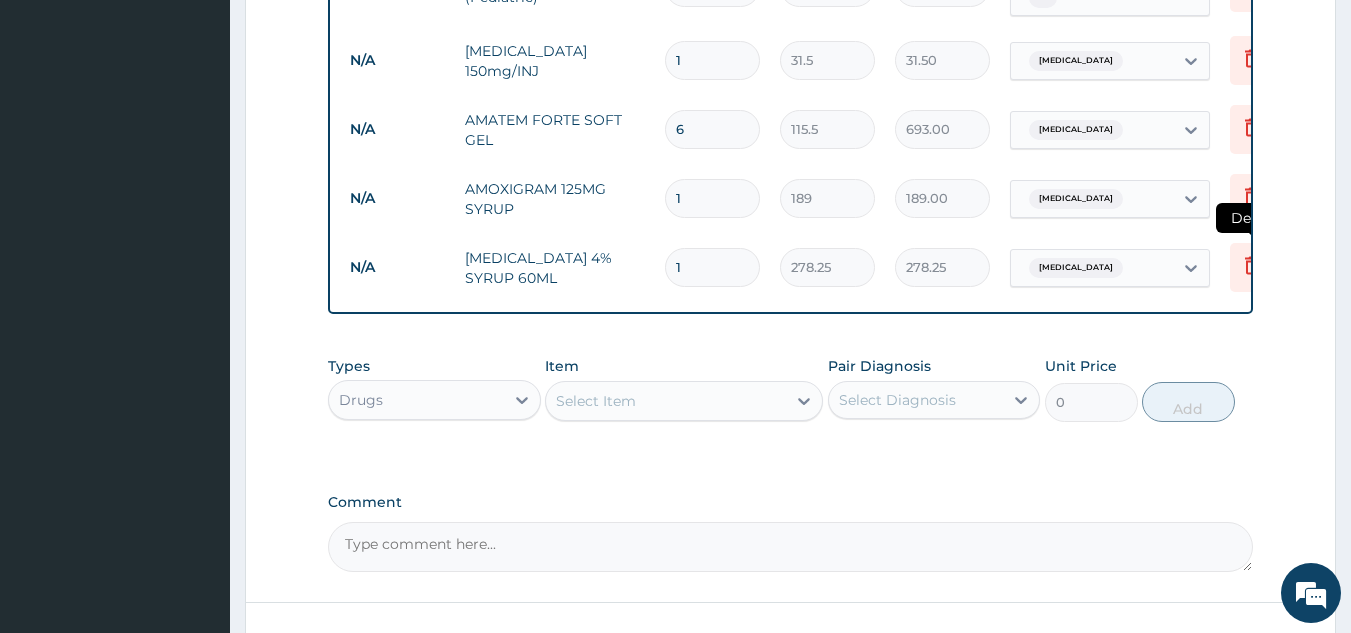 click 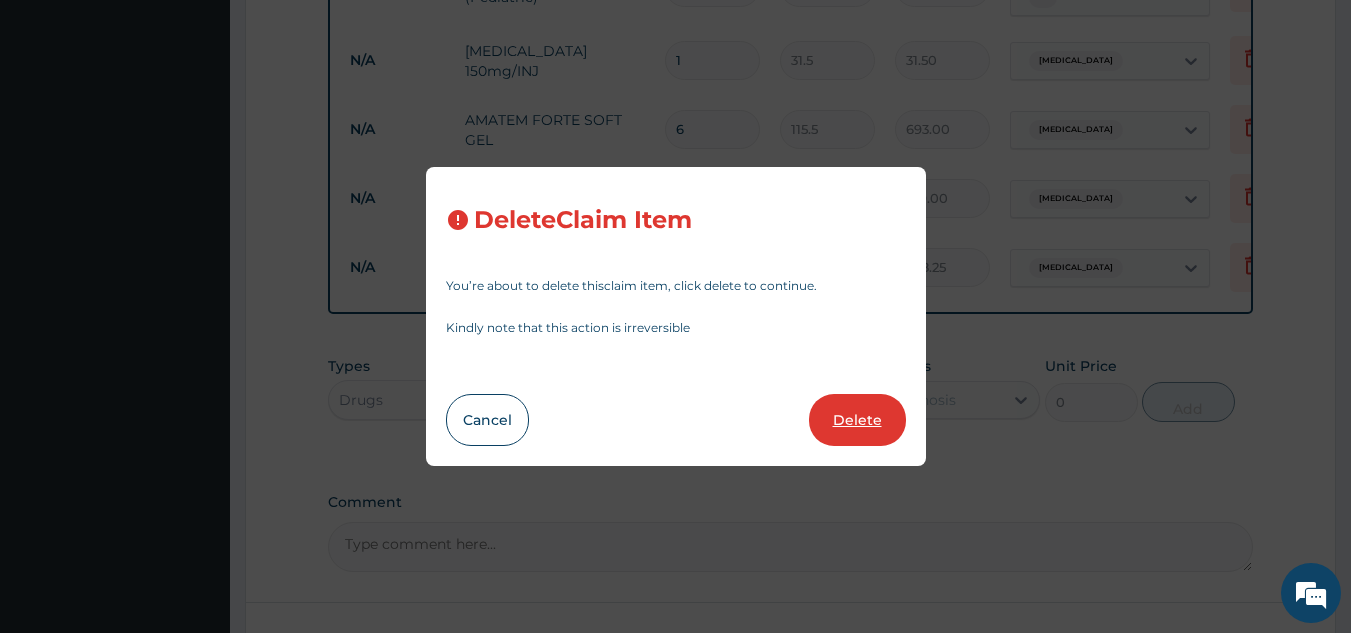 click on "Delete" at bounding box center (857, 420) 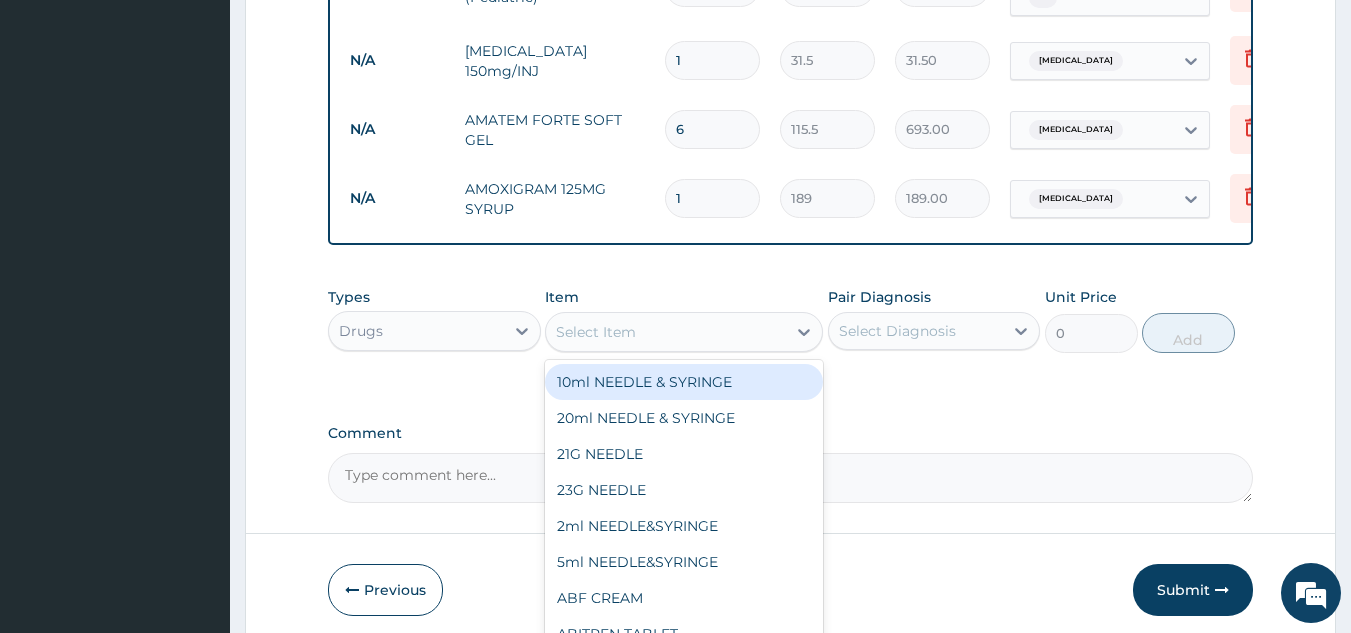 click on "Select Item" at bounding box center (666, 332) 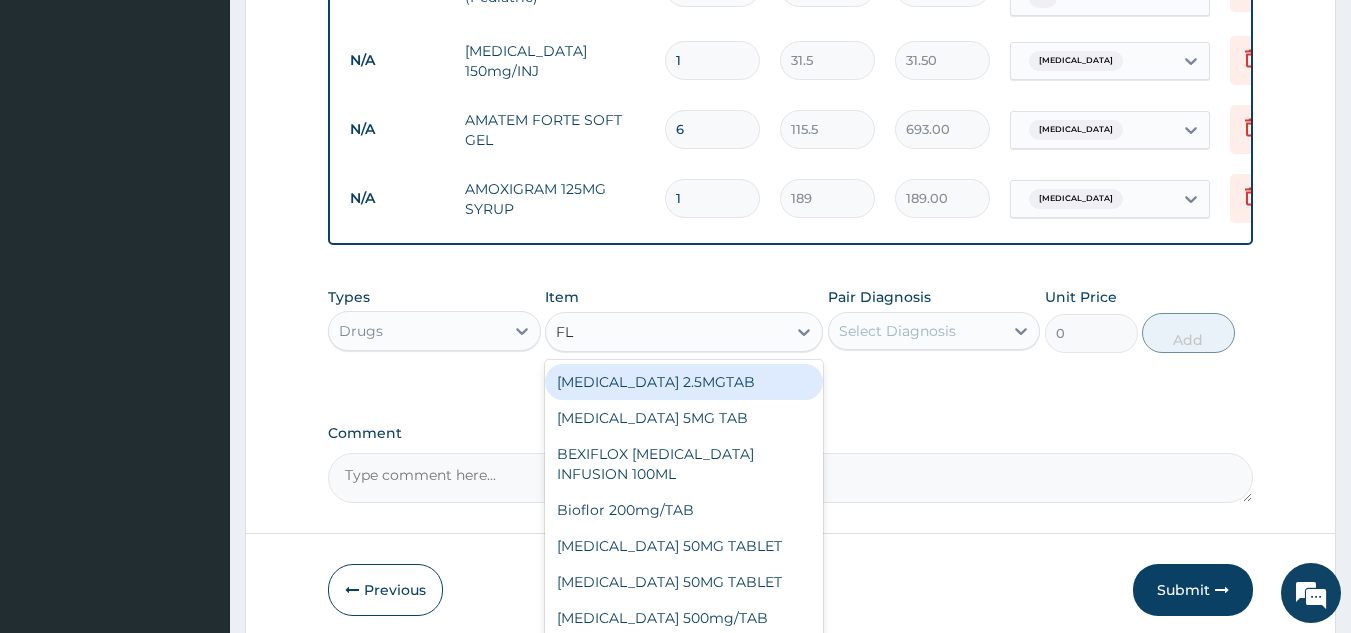 type on "F" 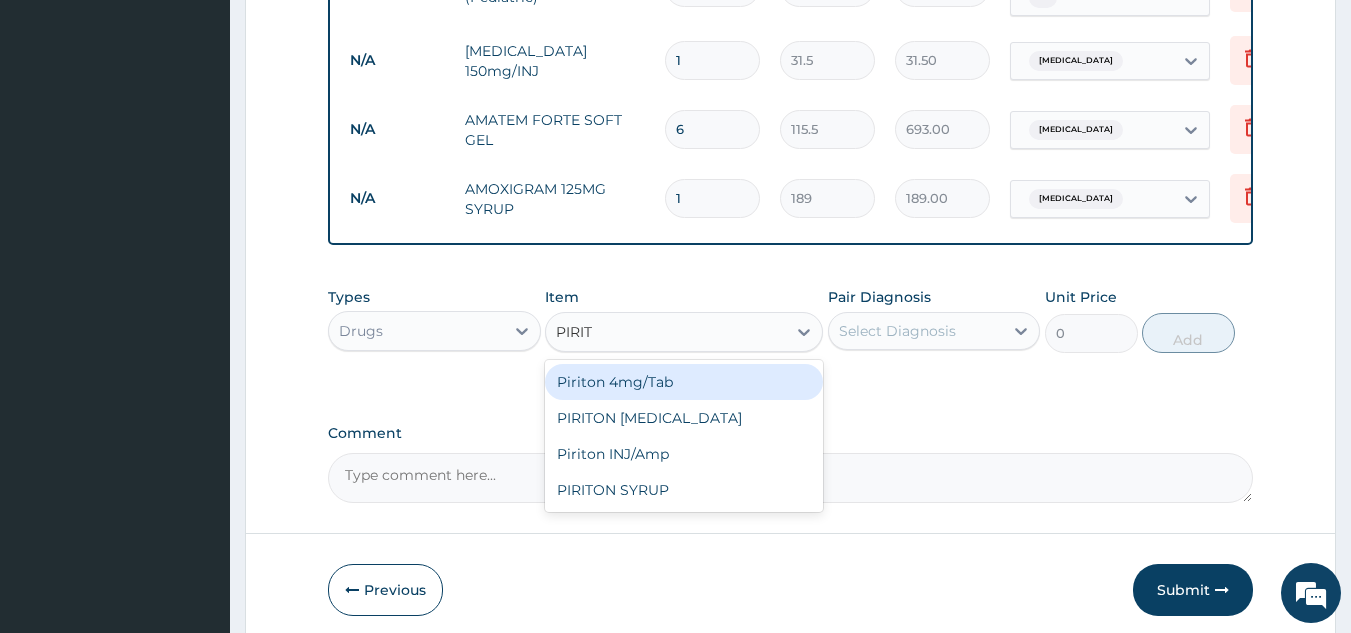 type on "PIRITO" 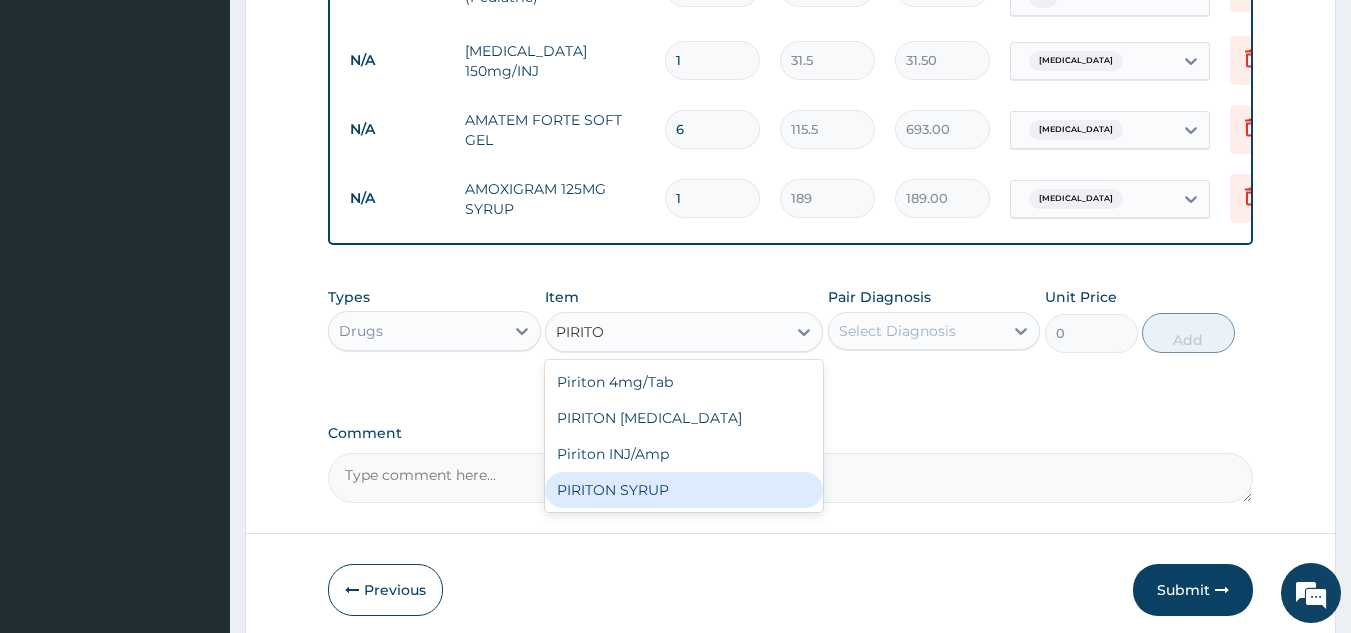 click on "PIRITON SYRUP" at bounding box center (684, 490) 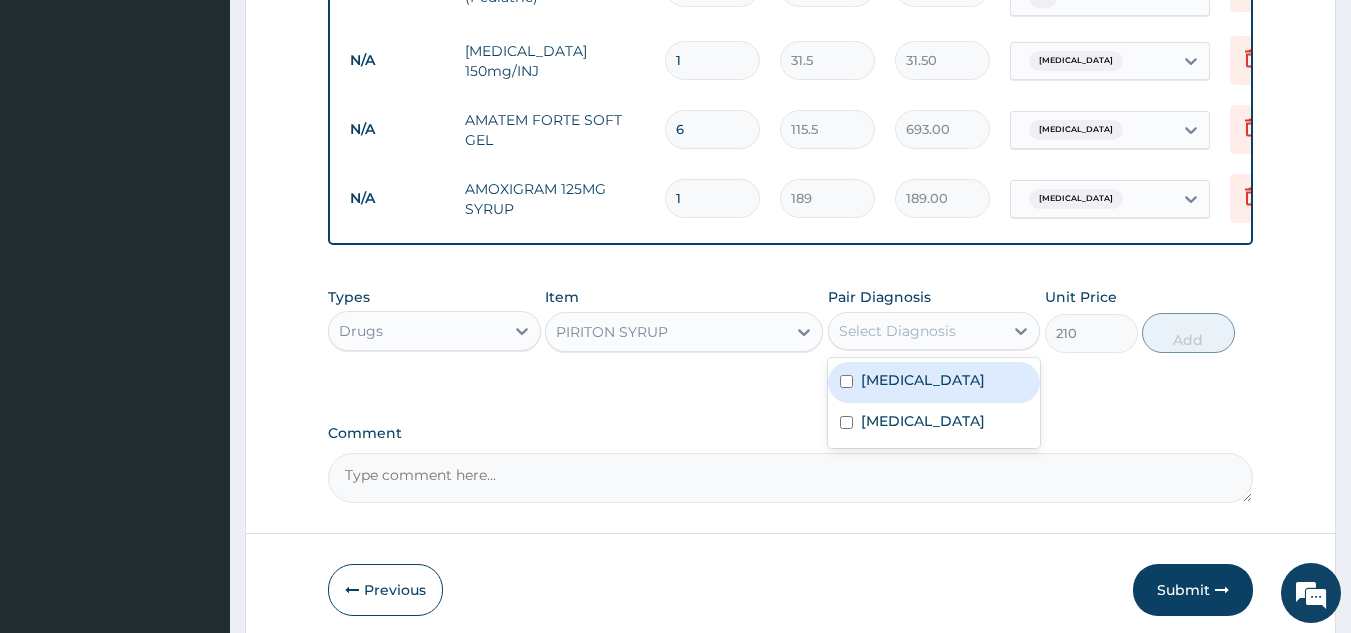 click on "Select Diagnosis" at bounding box center [897, 331] 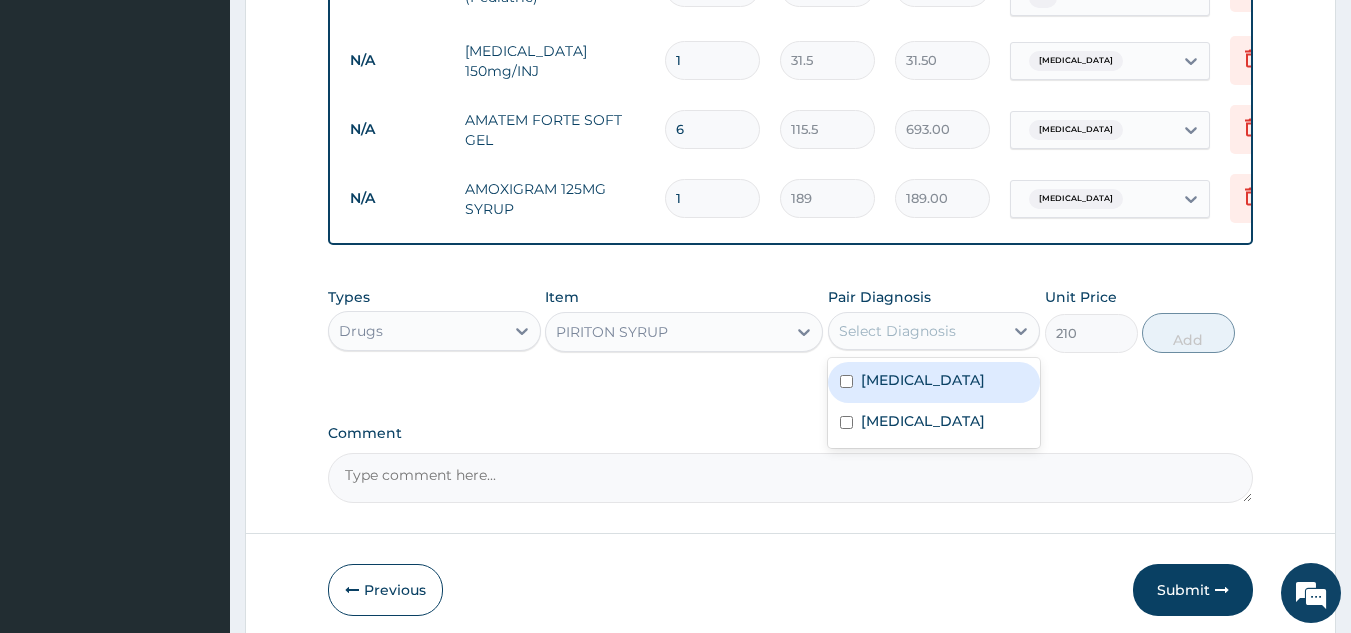 click at bounding box center [846, 381] 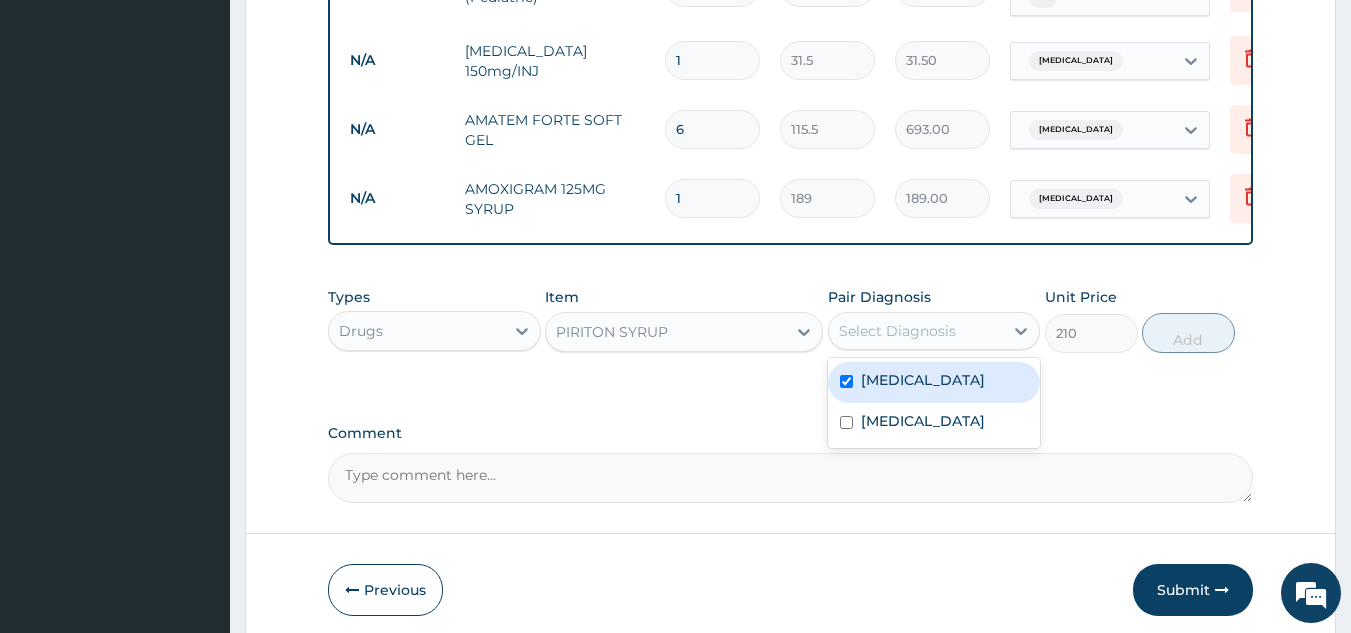checkbox on "true" 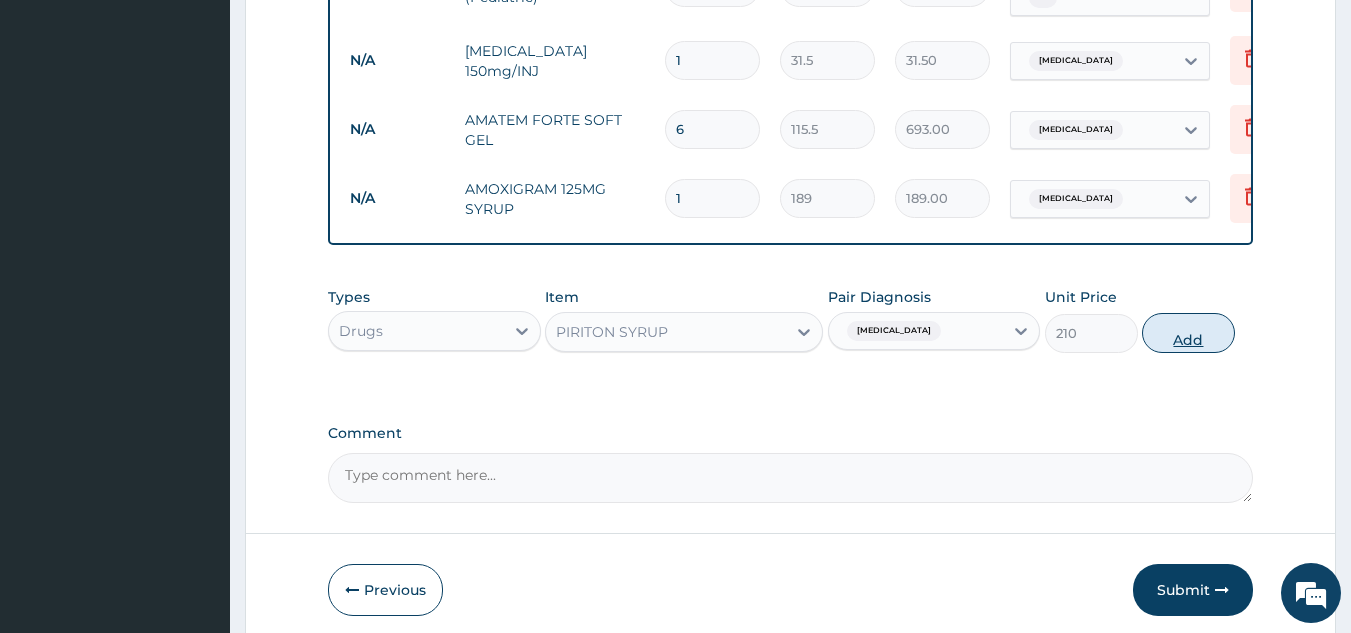 click on "Add" at bounding box center (1188, 333) 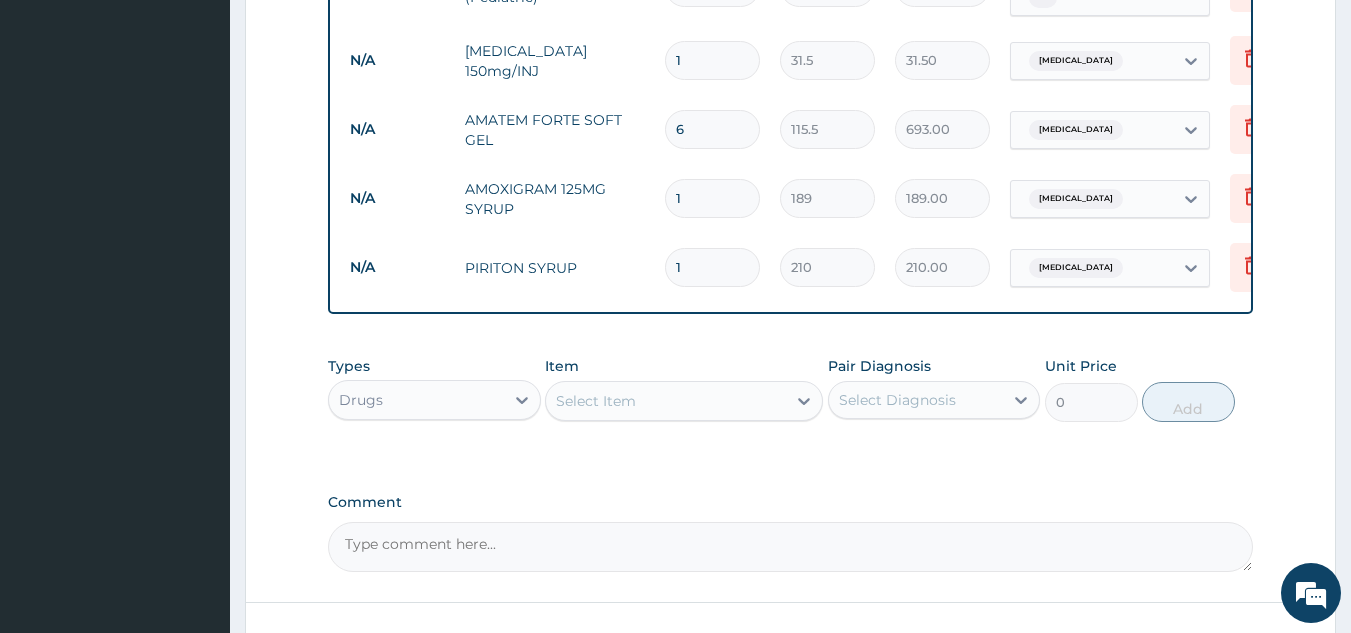 scroll, scrollTop: 296, scrollLeft: 0, axis: vertical 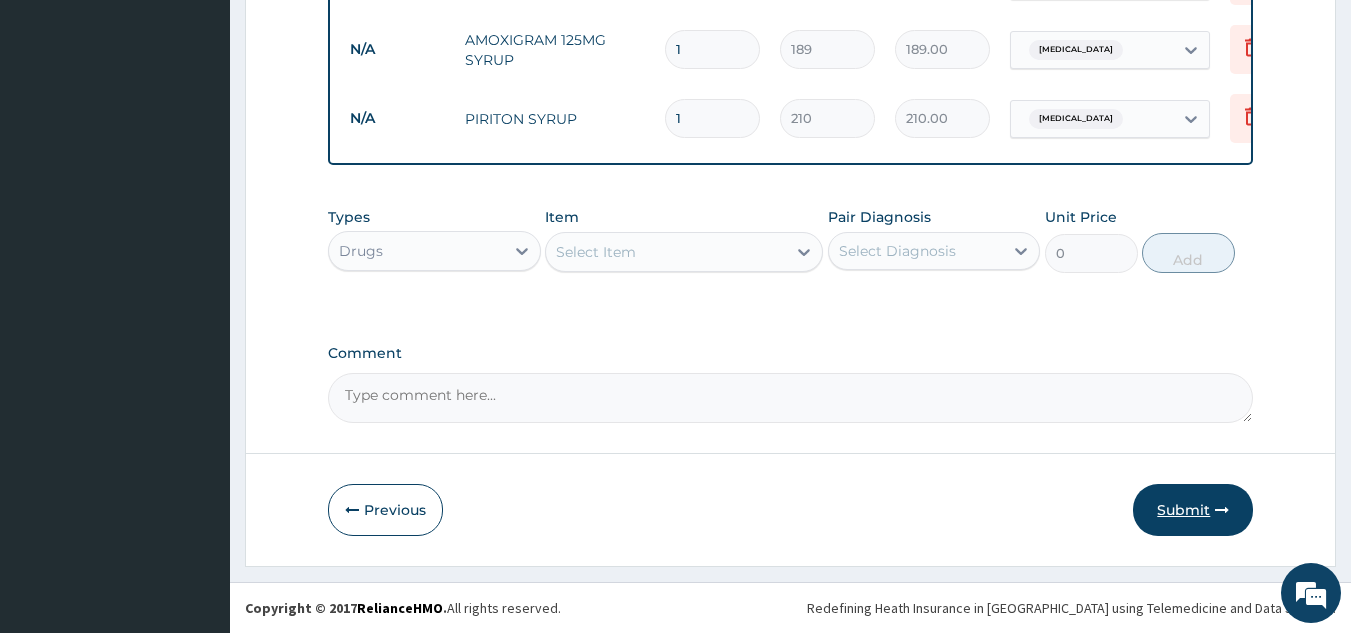click on "Submit" at bounding box center [1193, 510] 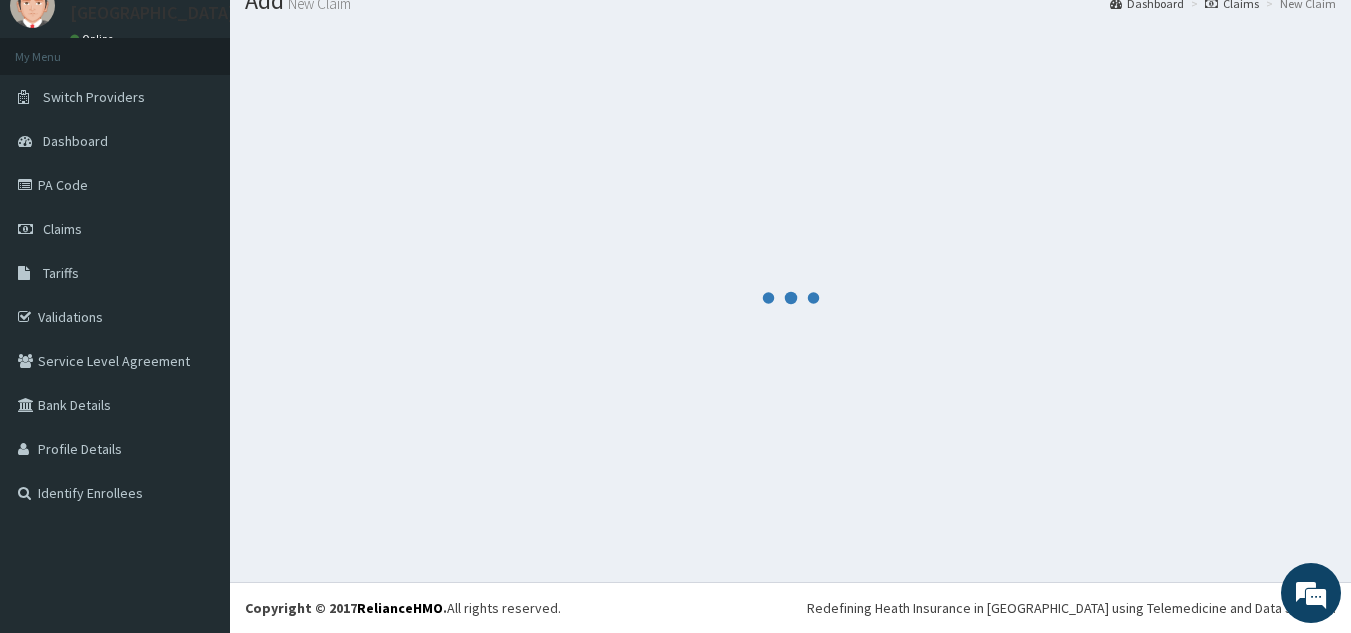scroll, scrollTop: 1005, scrollLeft: 0, axis: vertical 